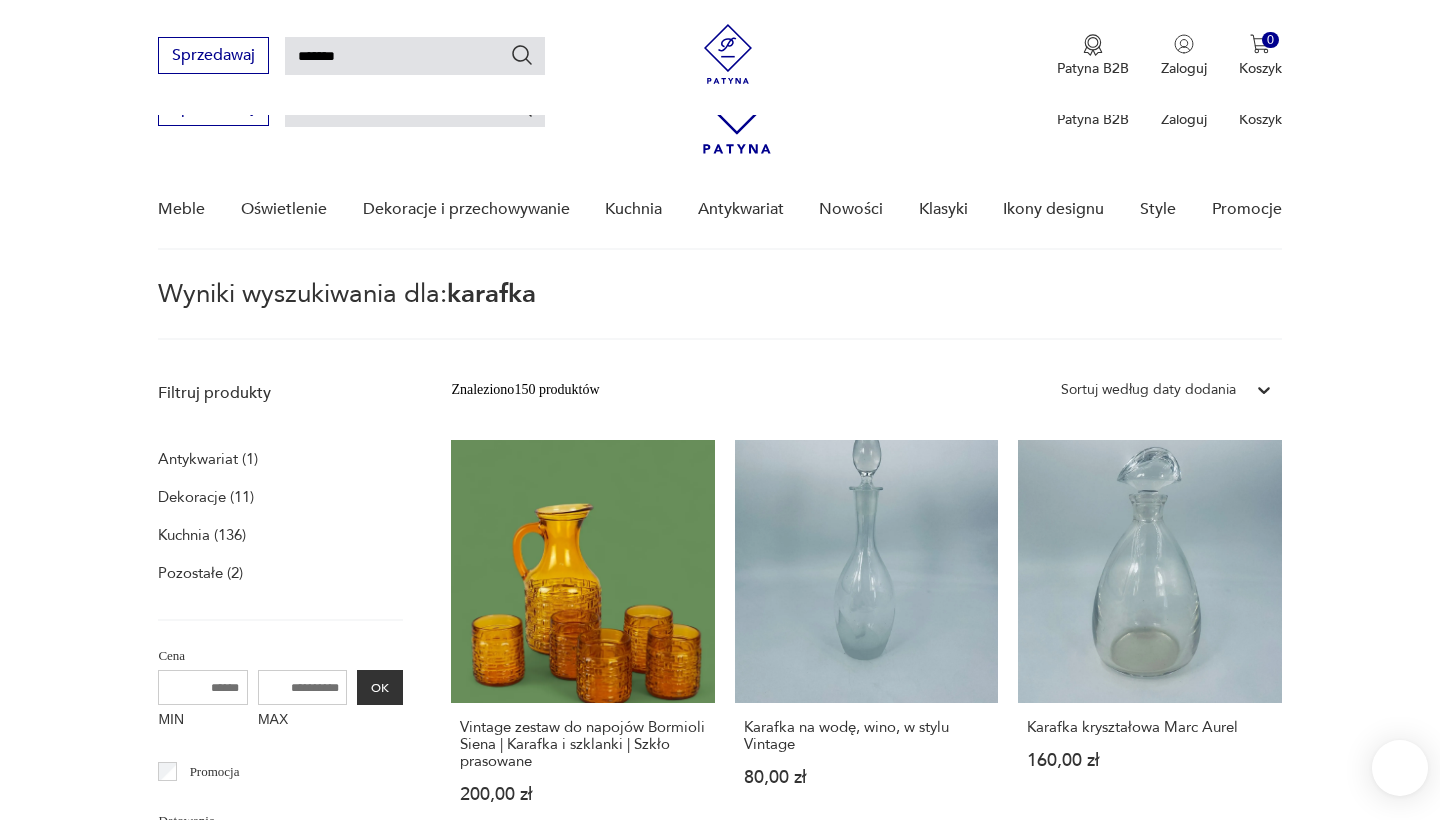 scroll, scrollTop: 368, scrollLeft: 0, axis: vertical 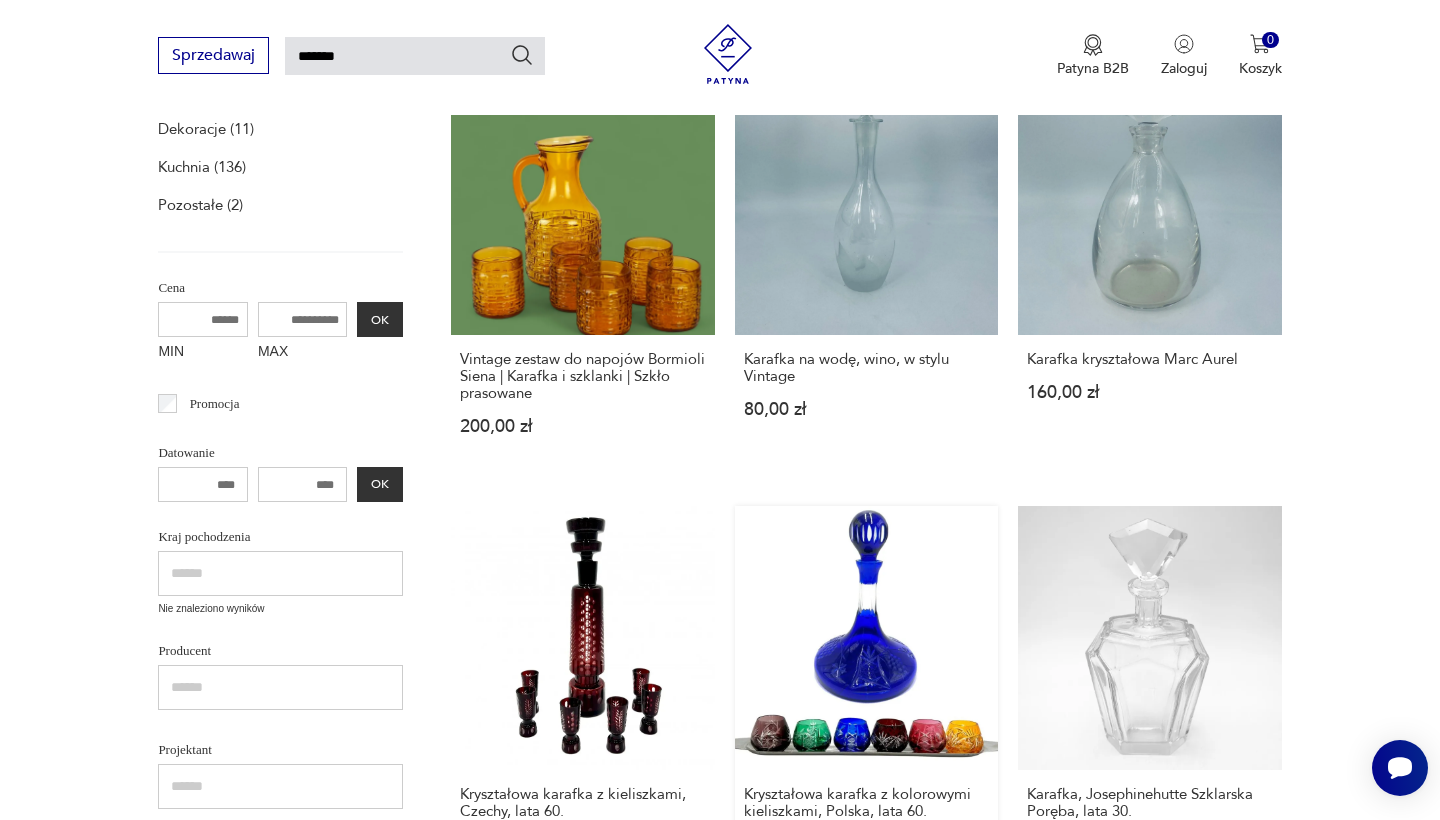 click on "Kryształowa karafka z kolorowymi kieliszkami, Polska, lata 60. 600,00 zł" at bounding box center (866, 698) 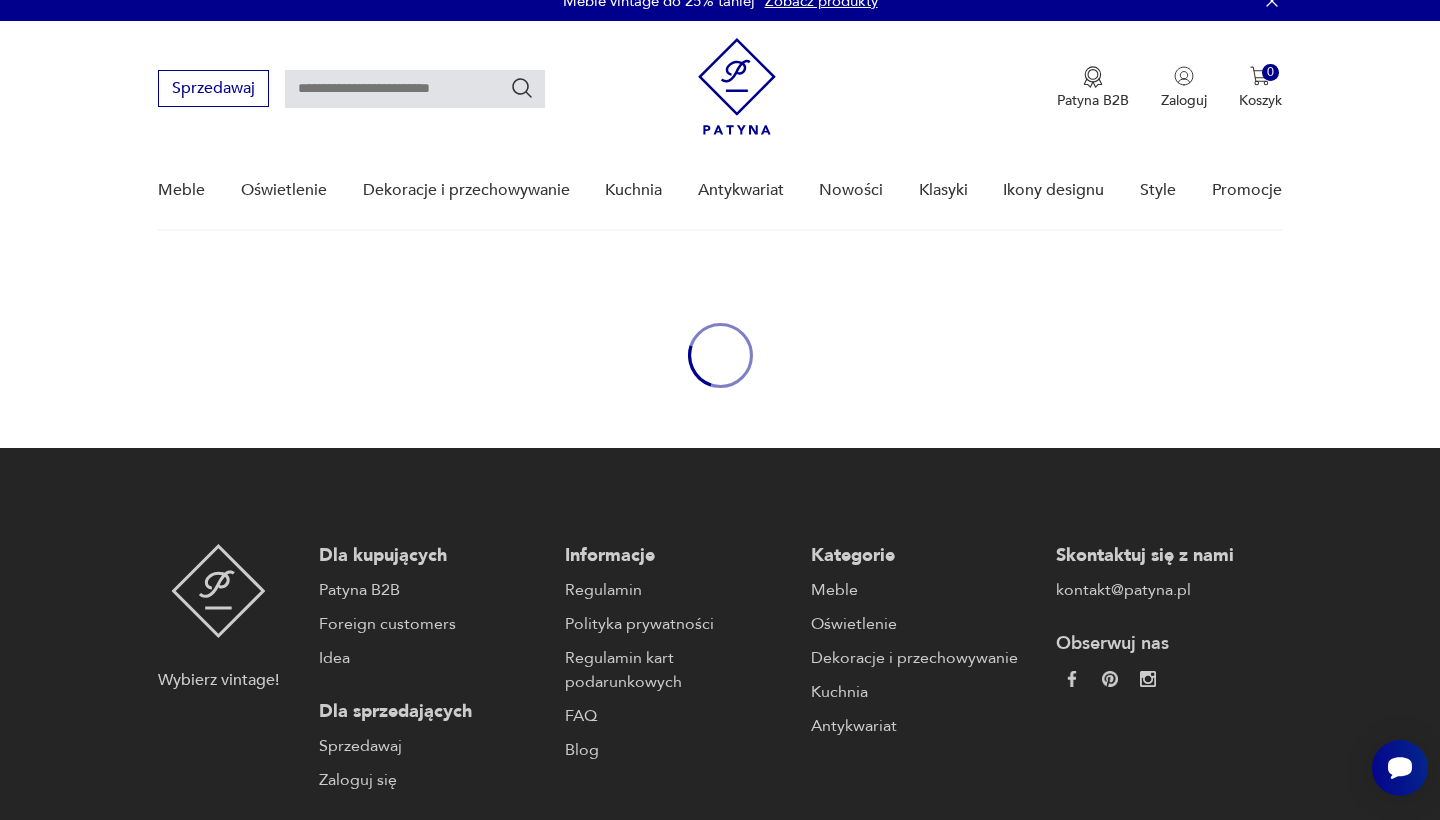 scroll, scrollTop: 24, scrollLeft: 0, axis: vertical 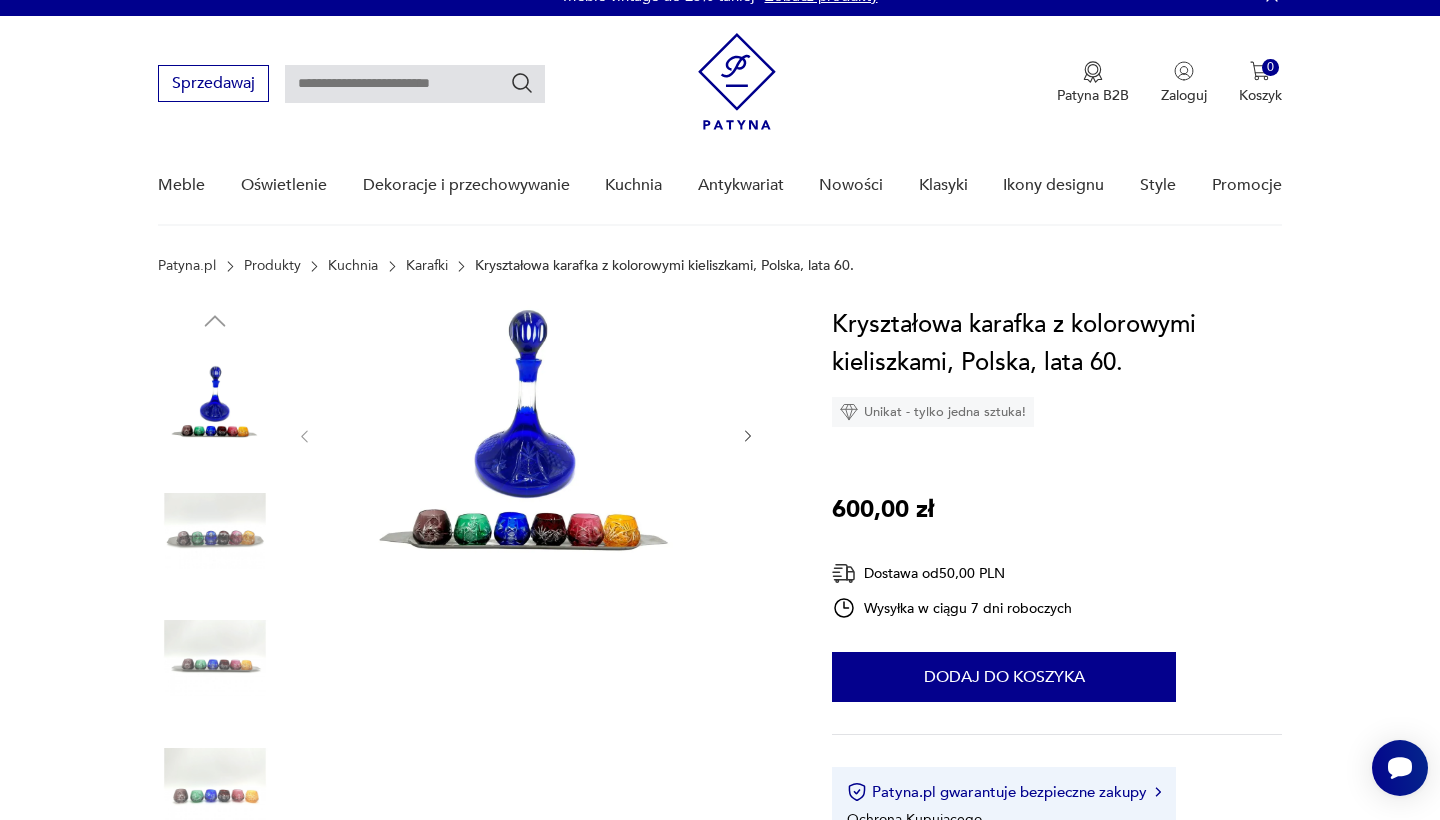 click at bounding box center [471, 596] 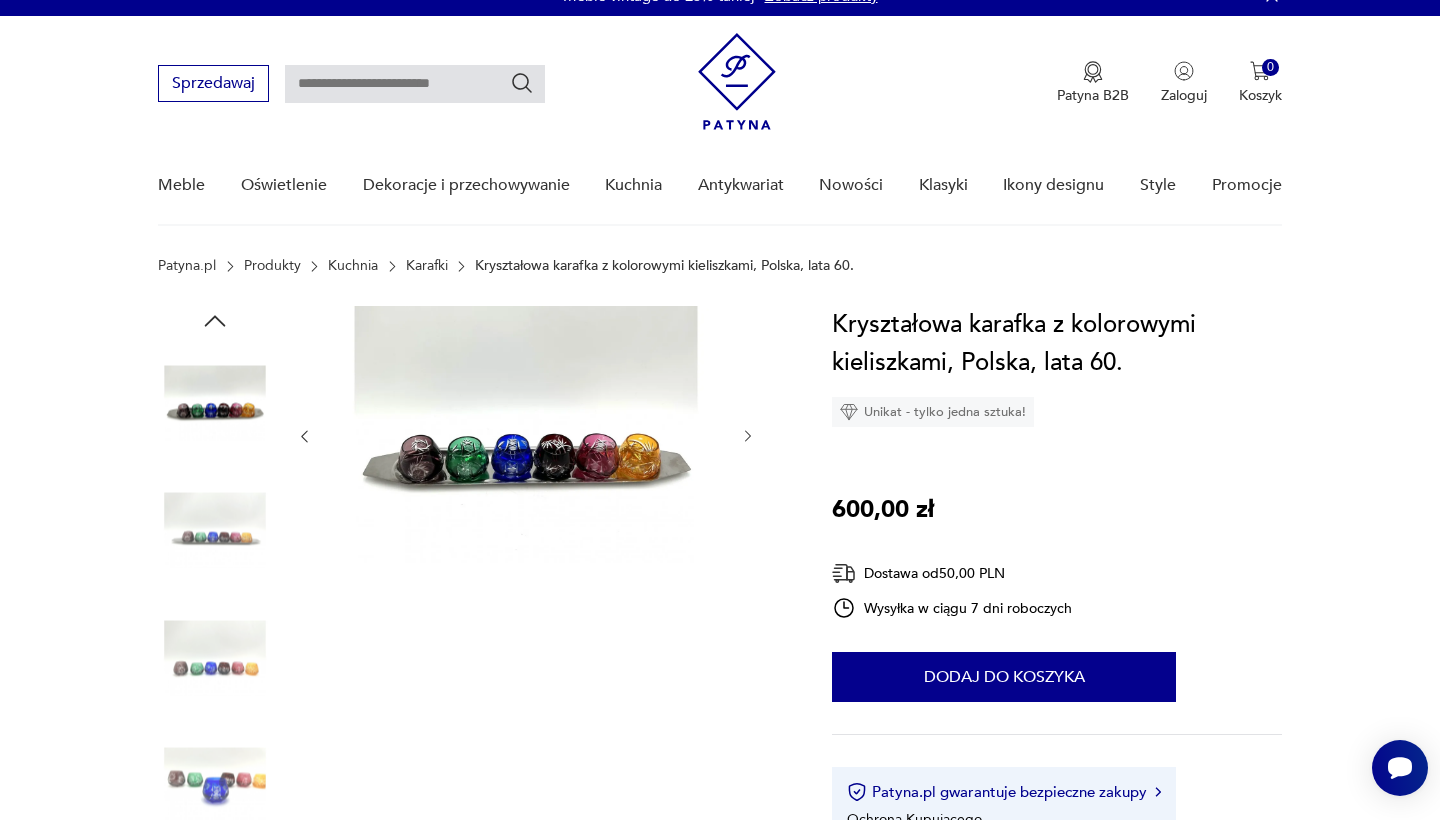 click at bounding box center (526, 436) 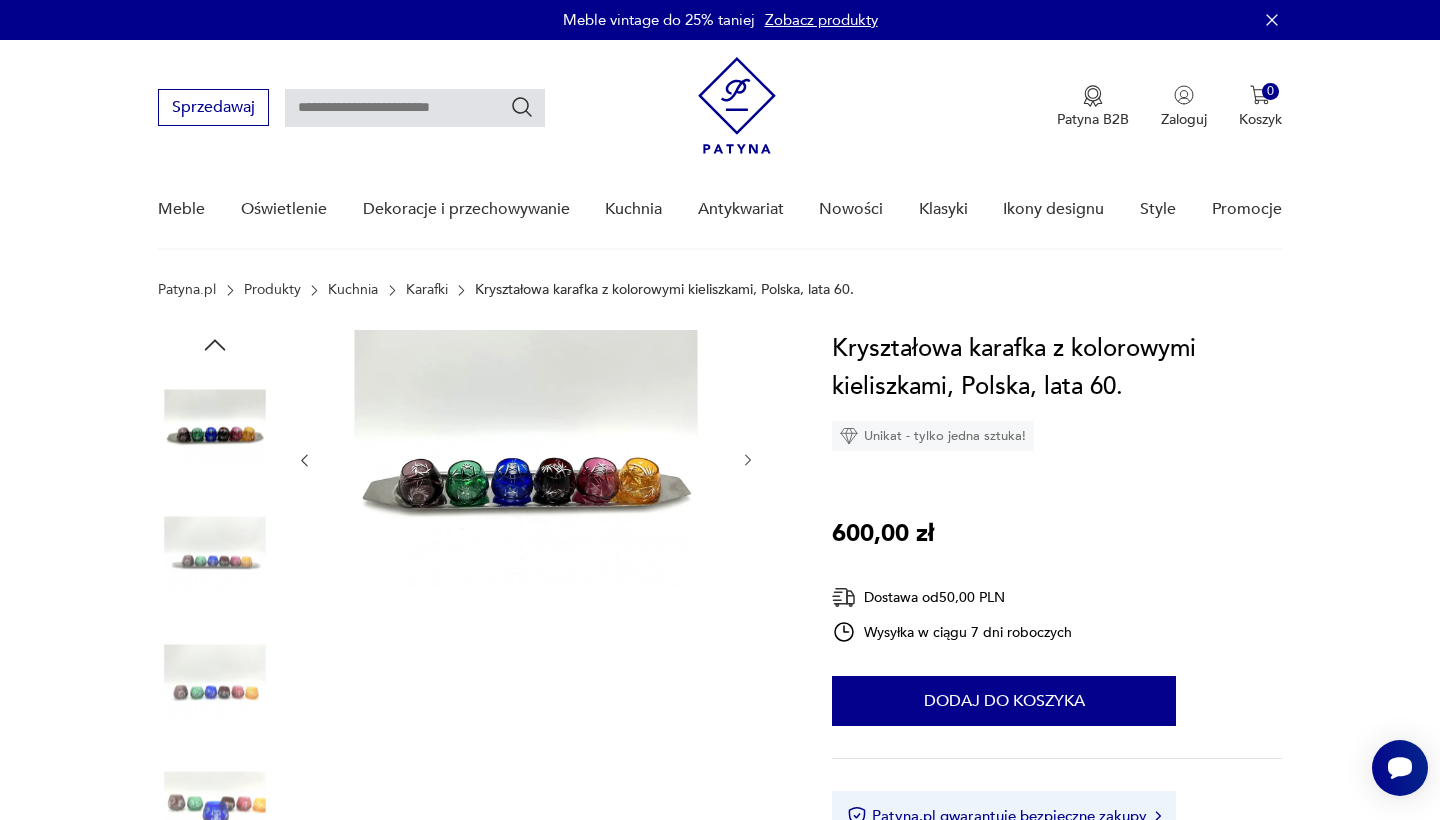 scroll, scrollTop: 0, scrollLeft: 0, axis: both 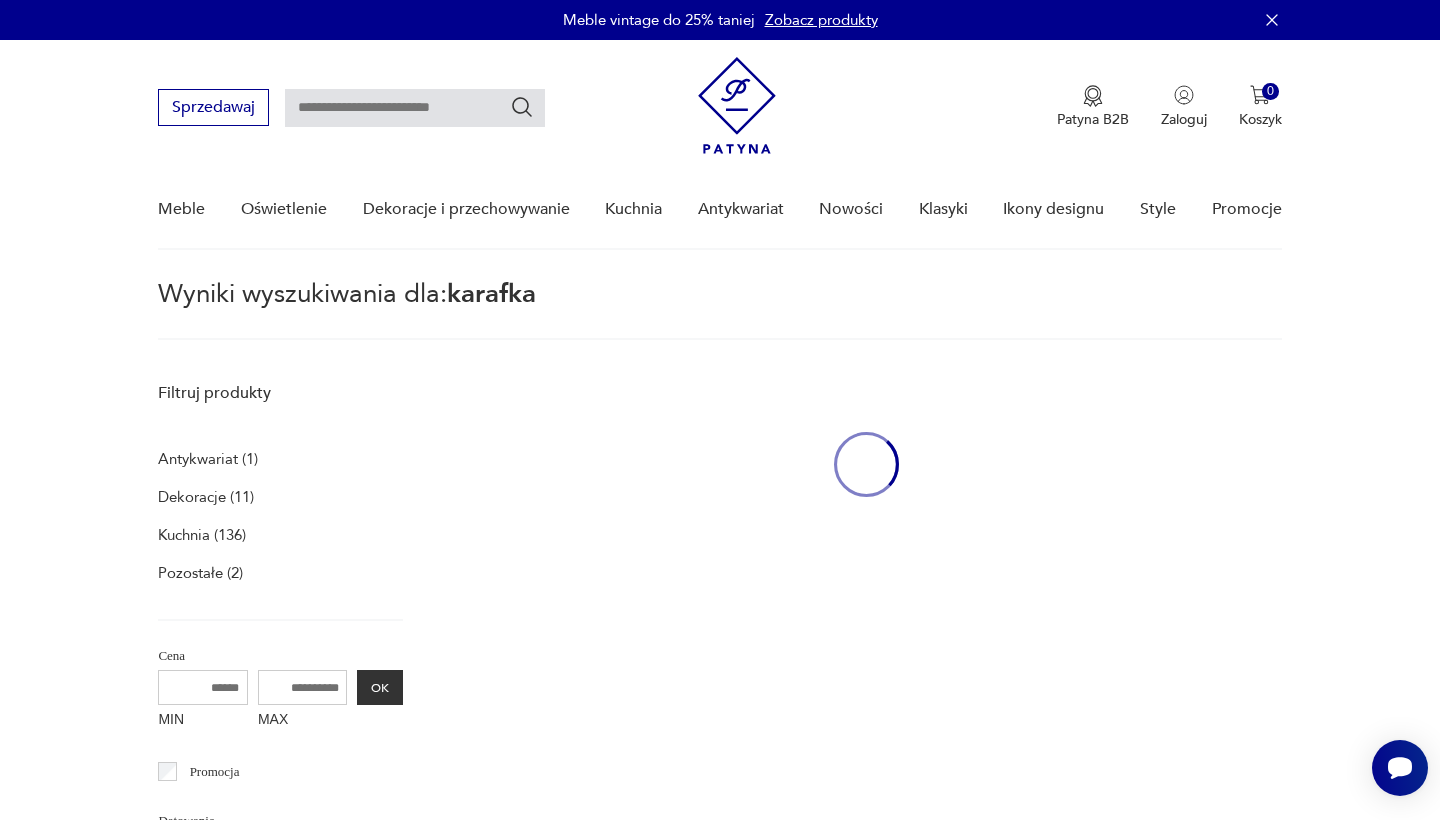 type on "*******" 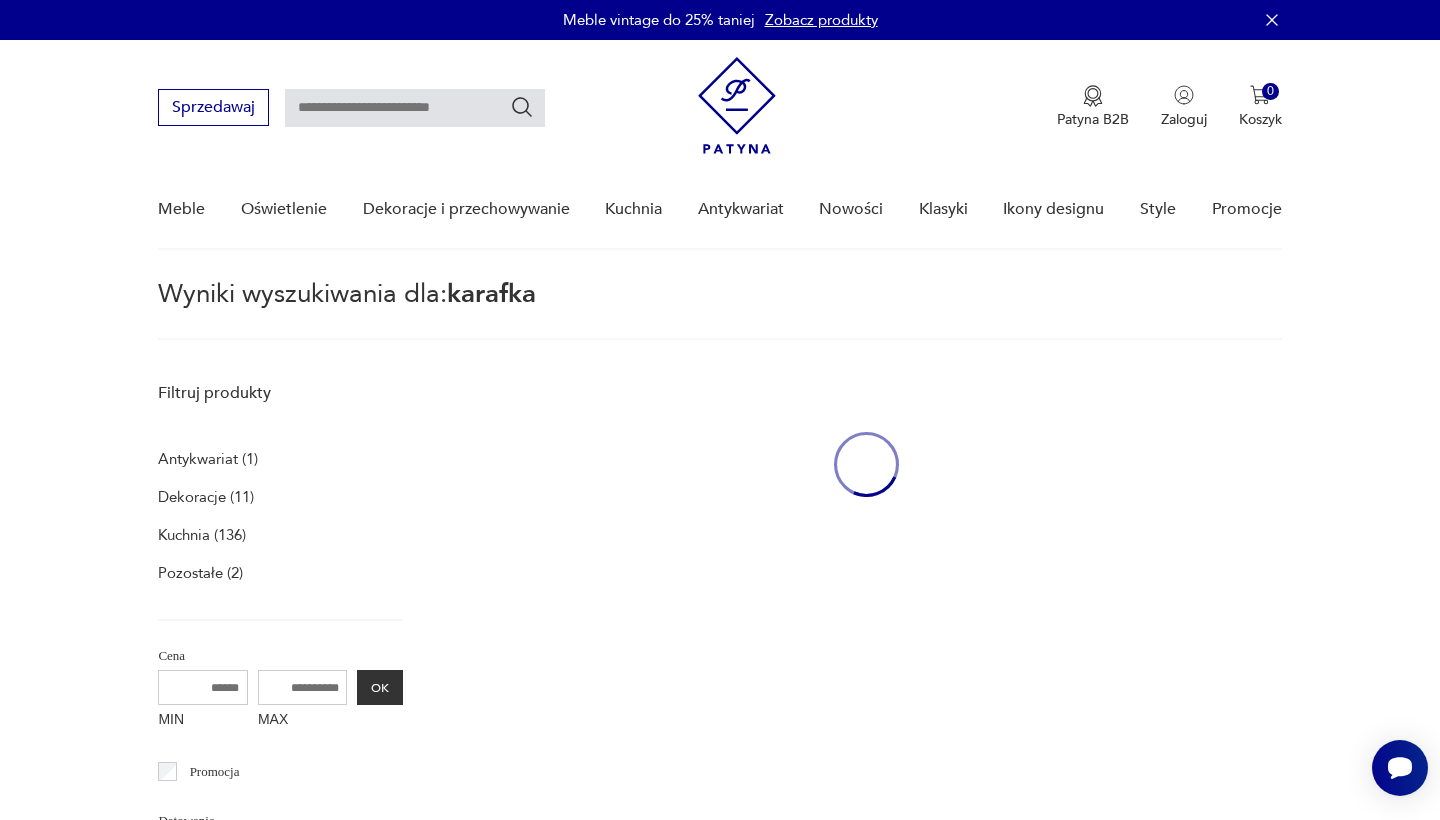 type on "*******" 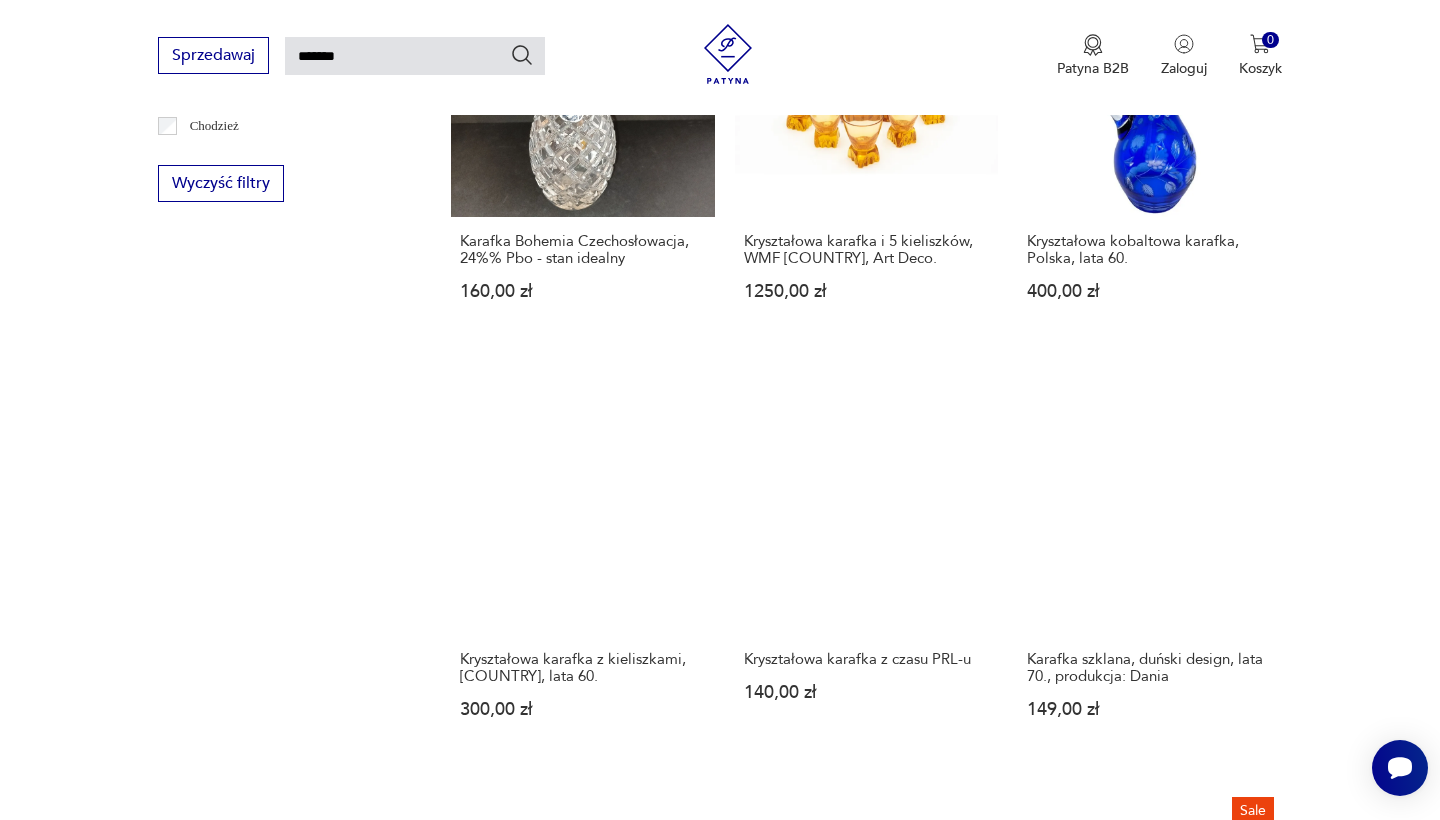 scroll, scrollTop: 1337, scrollLeft: 0, axis: vertical 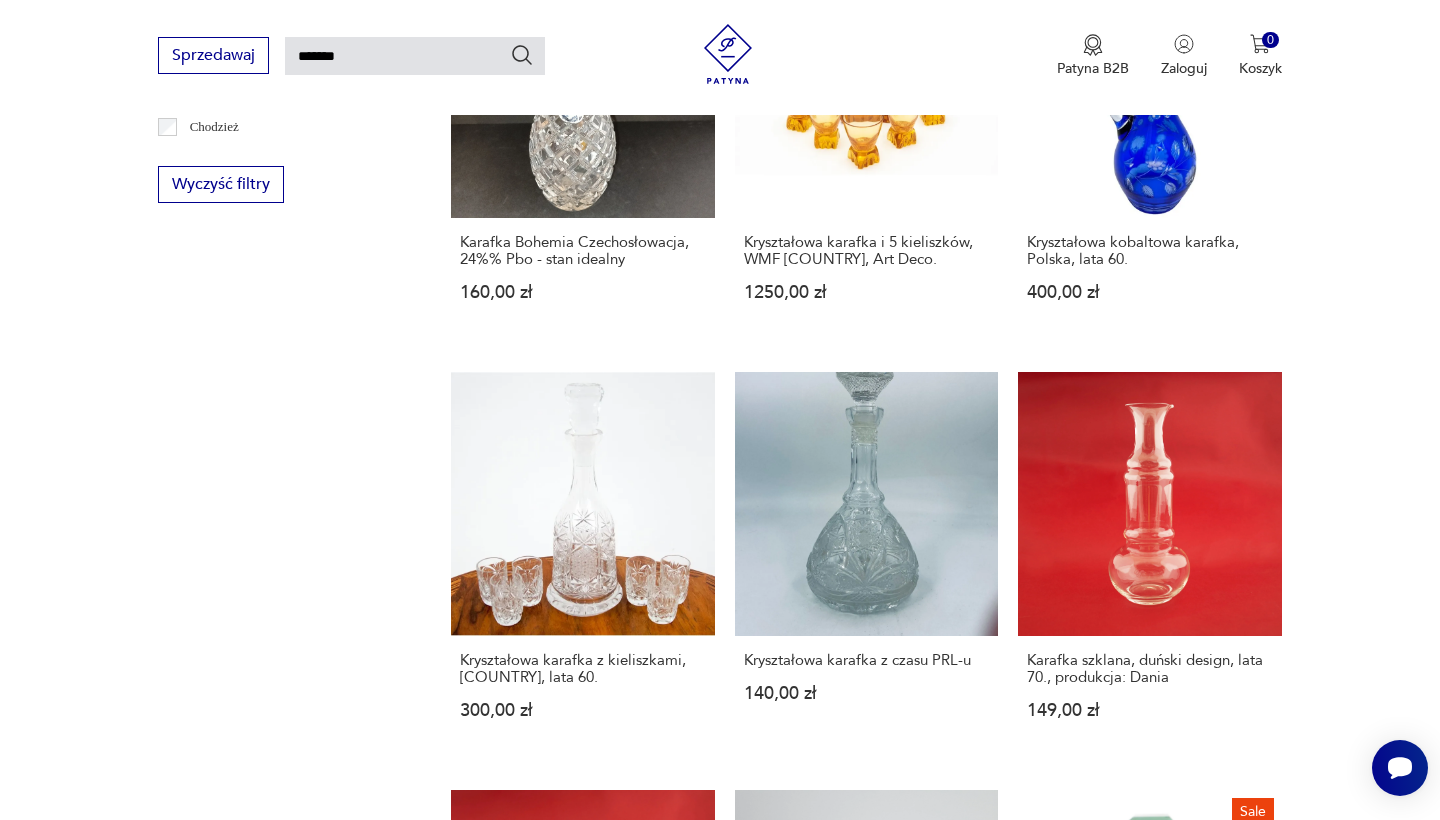 click on "2" at bounding box center [866, 1692] 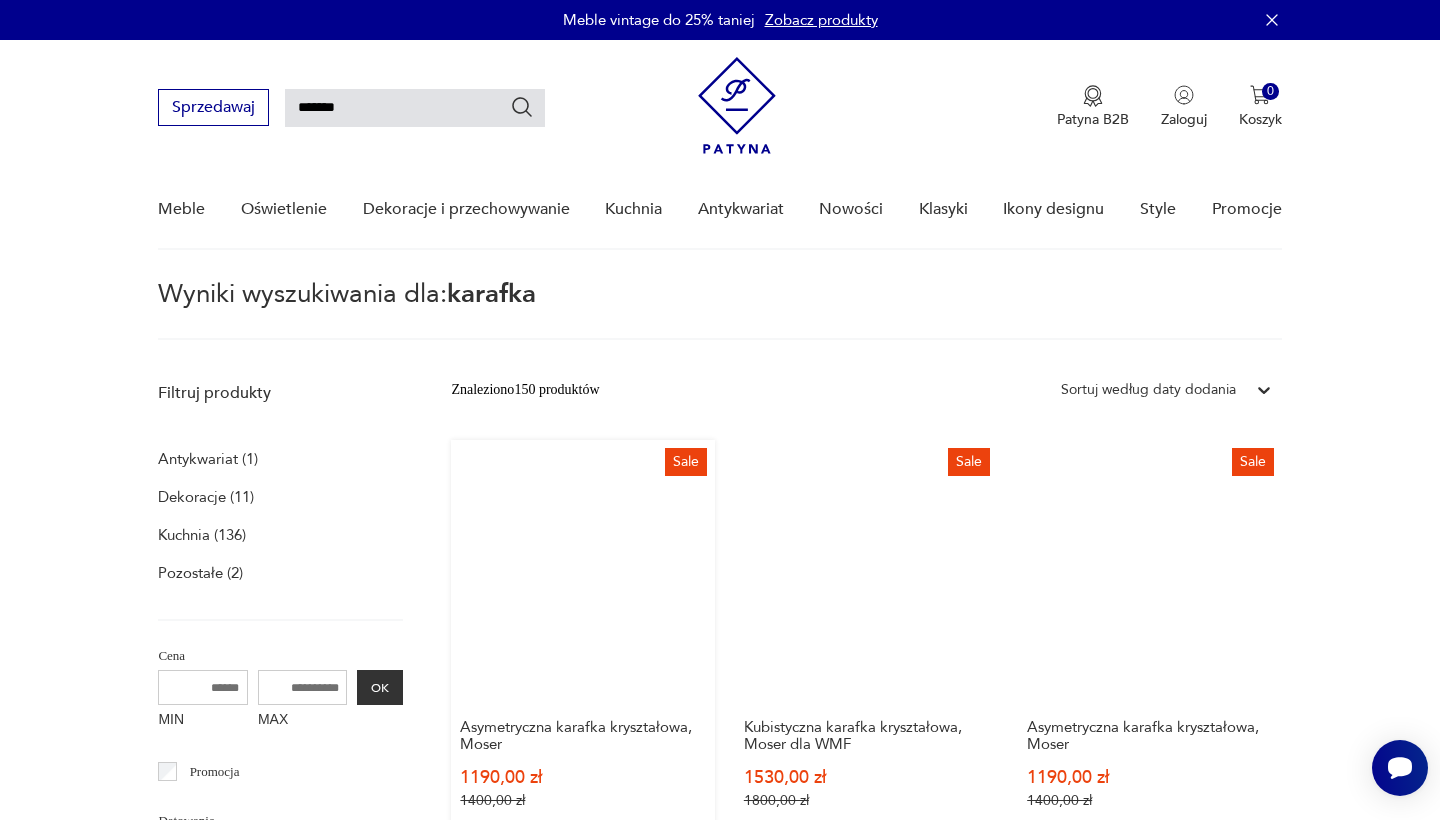 scroll, scrollTop: 0, scrollLeft: 0, axis: both 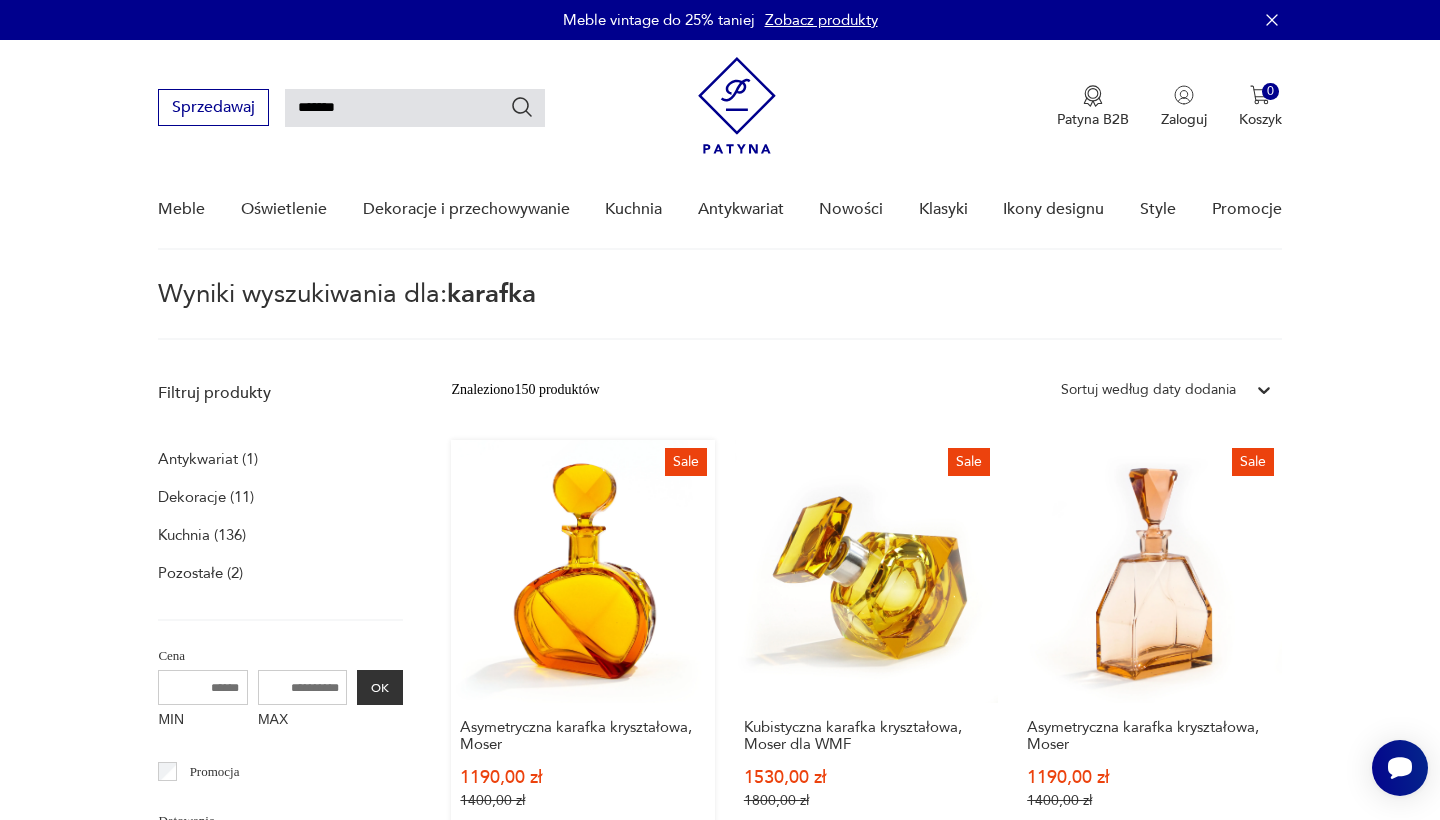 click on "Sale Asymetryczna karafka kryształowa, Moser 1190,00 zł 1400,00 zł" at bounding box center (582, 644) 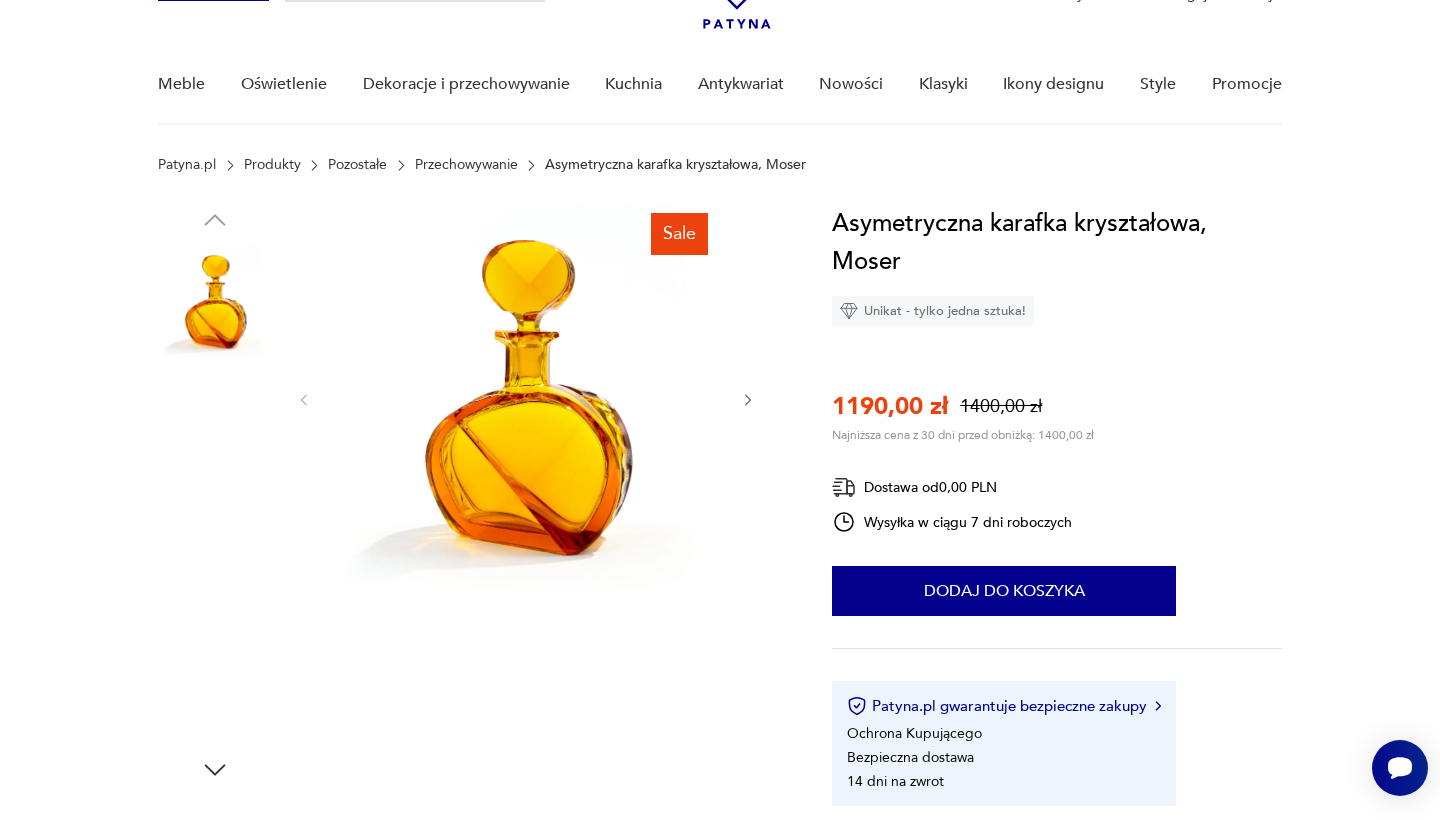 scroll, scrollTop: 127, scrollLeft: 0, axis: vertical 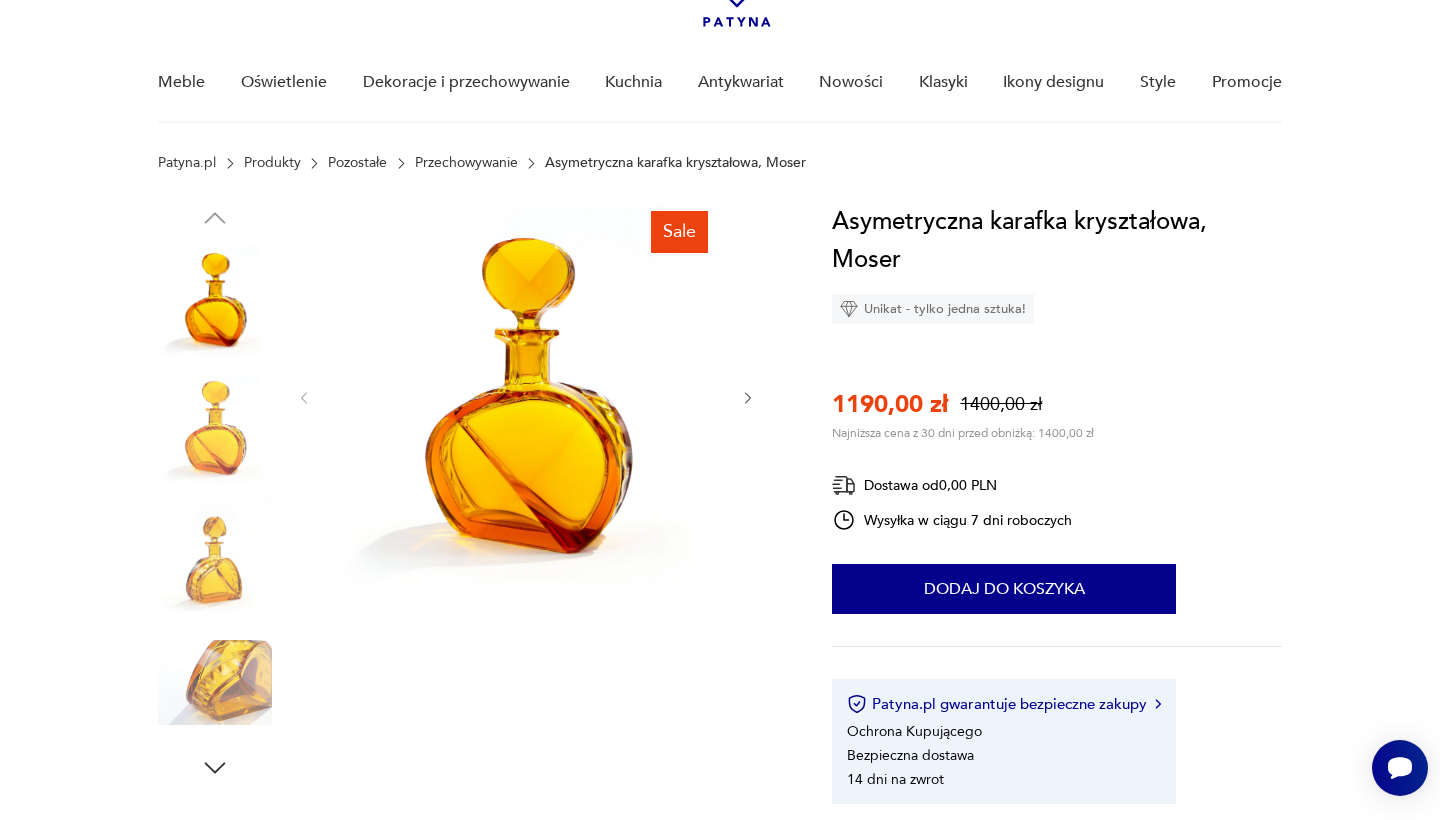click 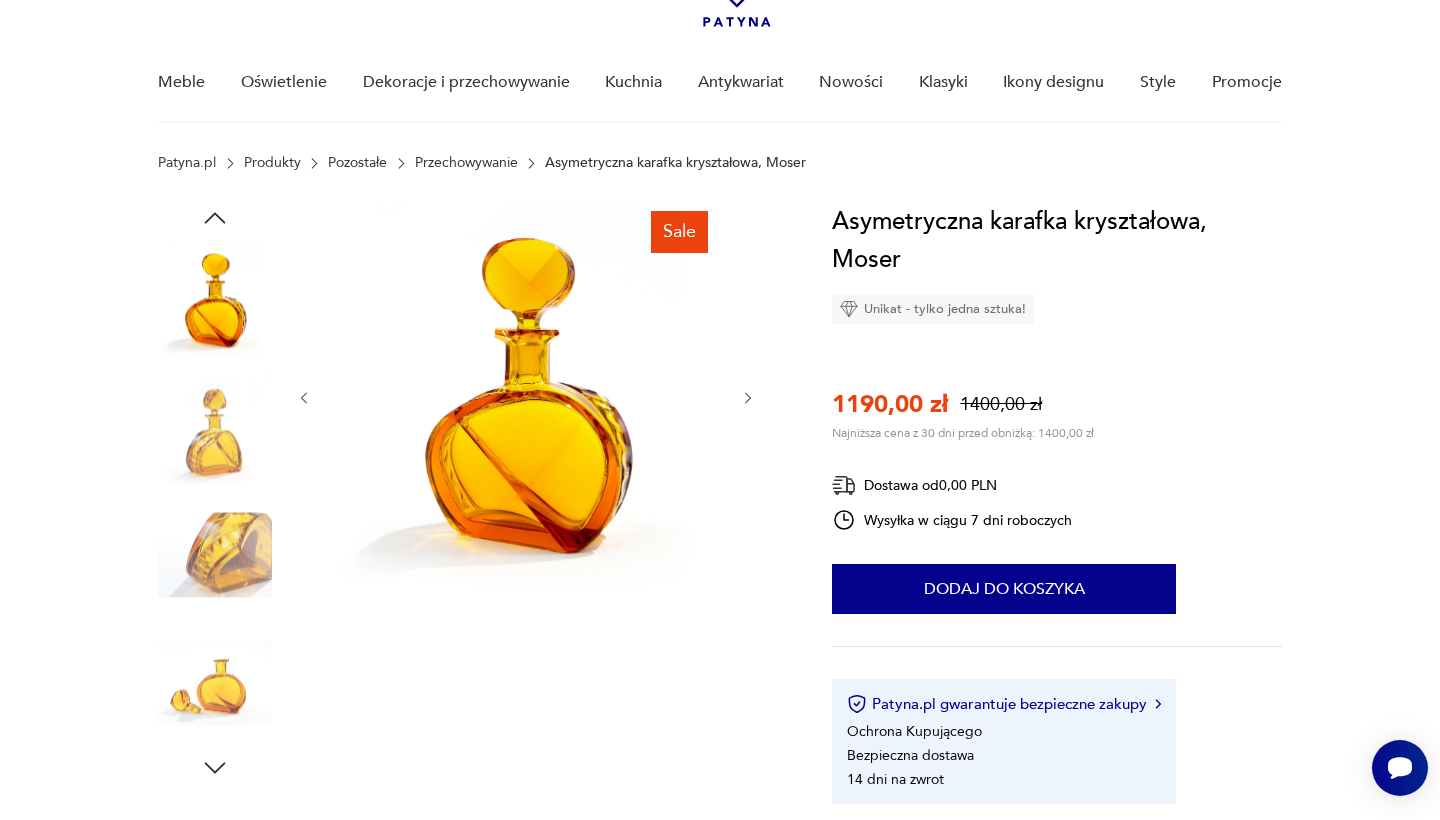 click 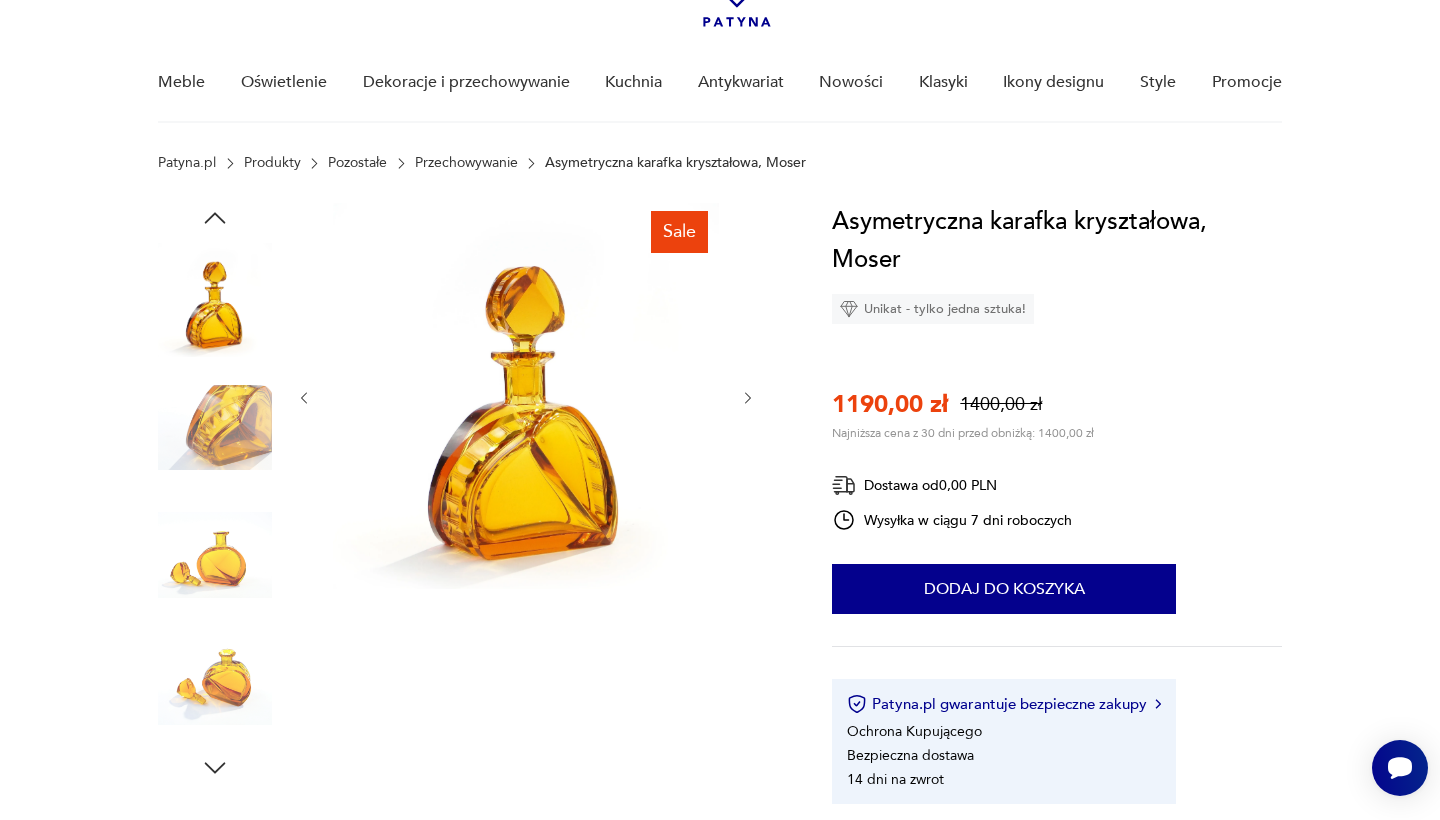 click 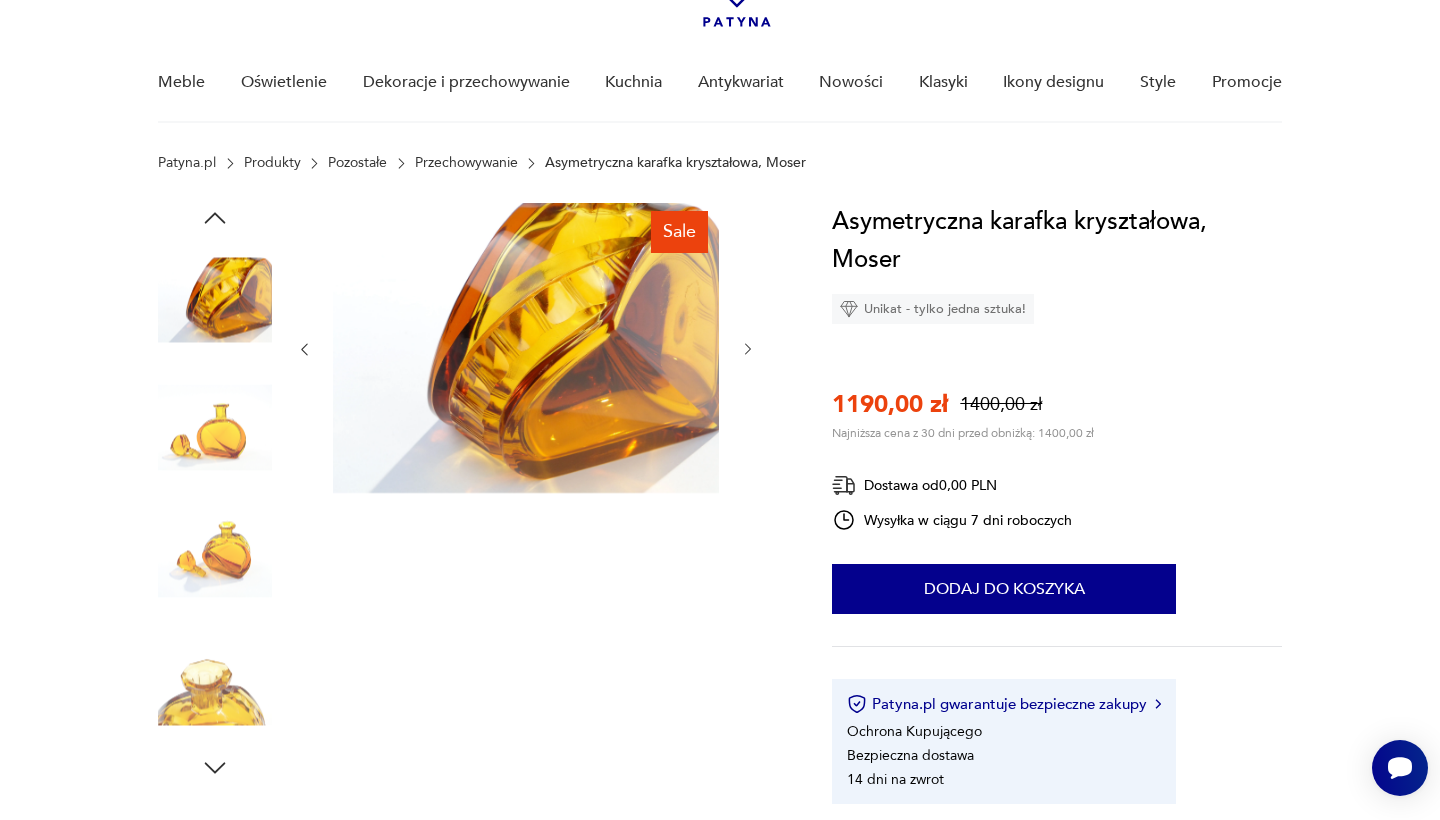 click 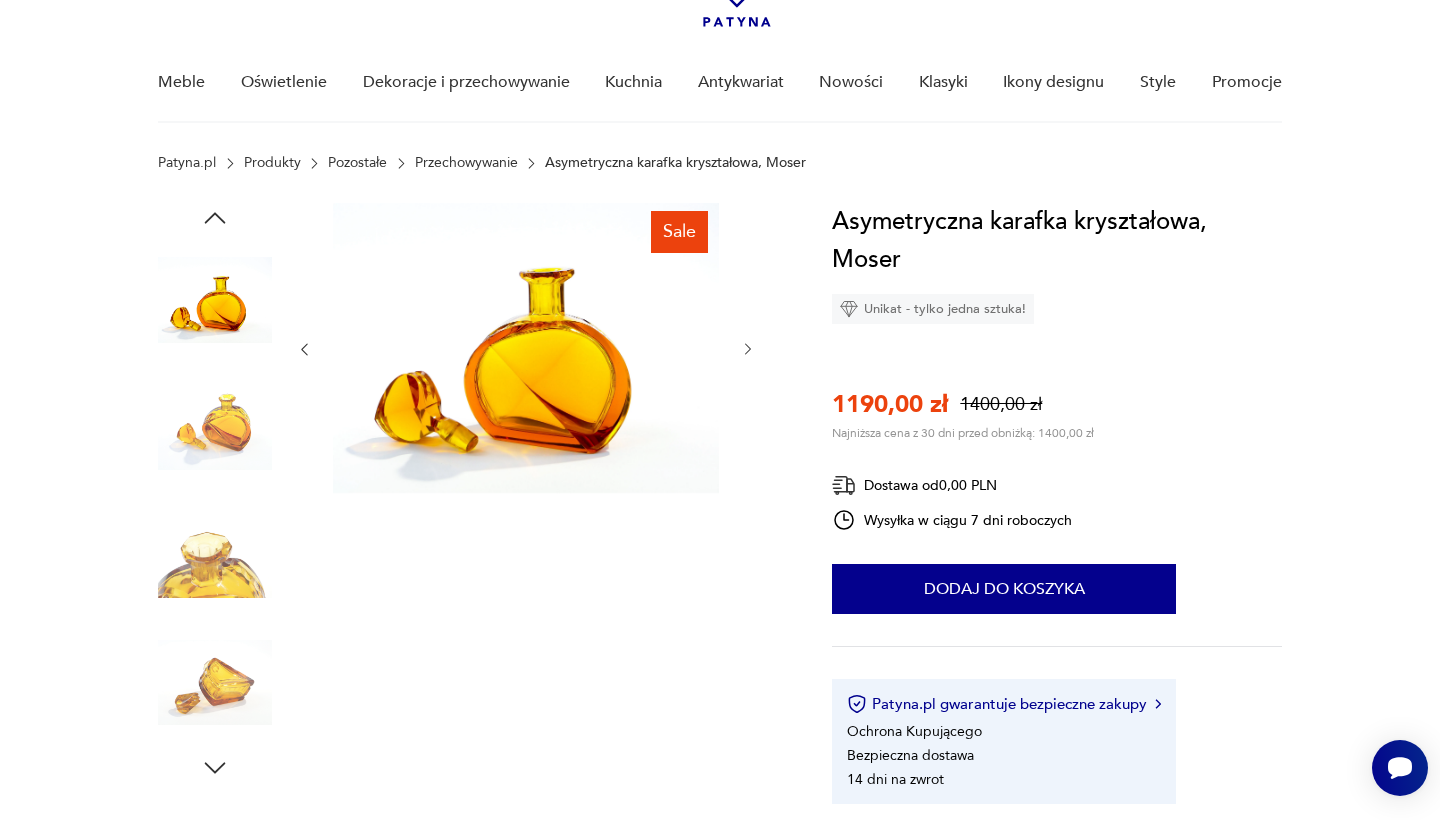 click 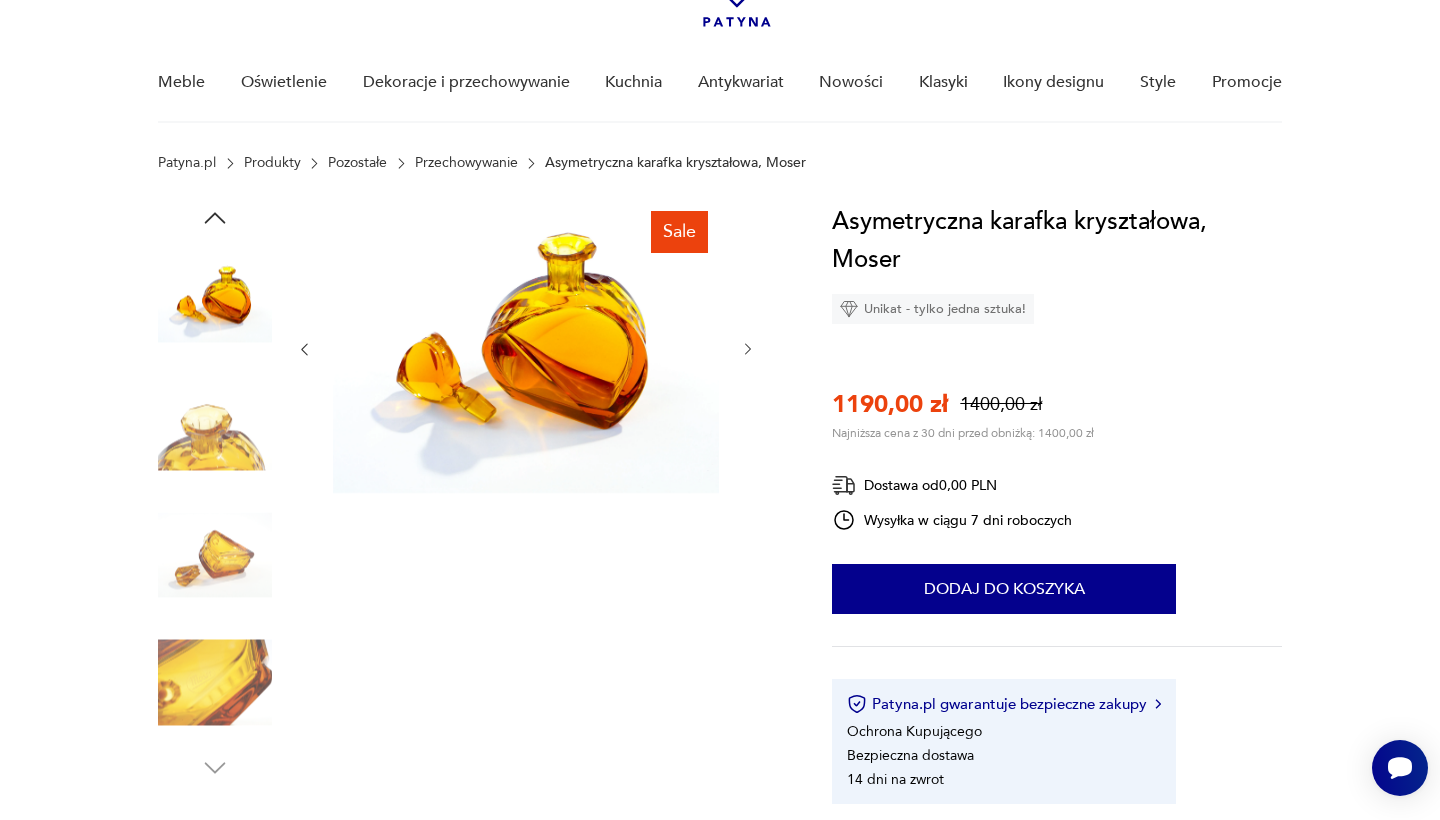 click 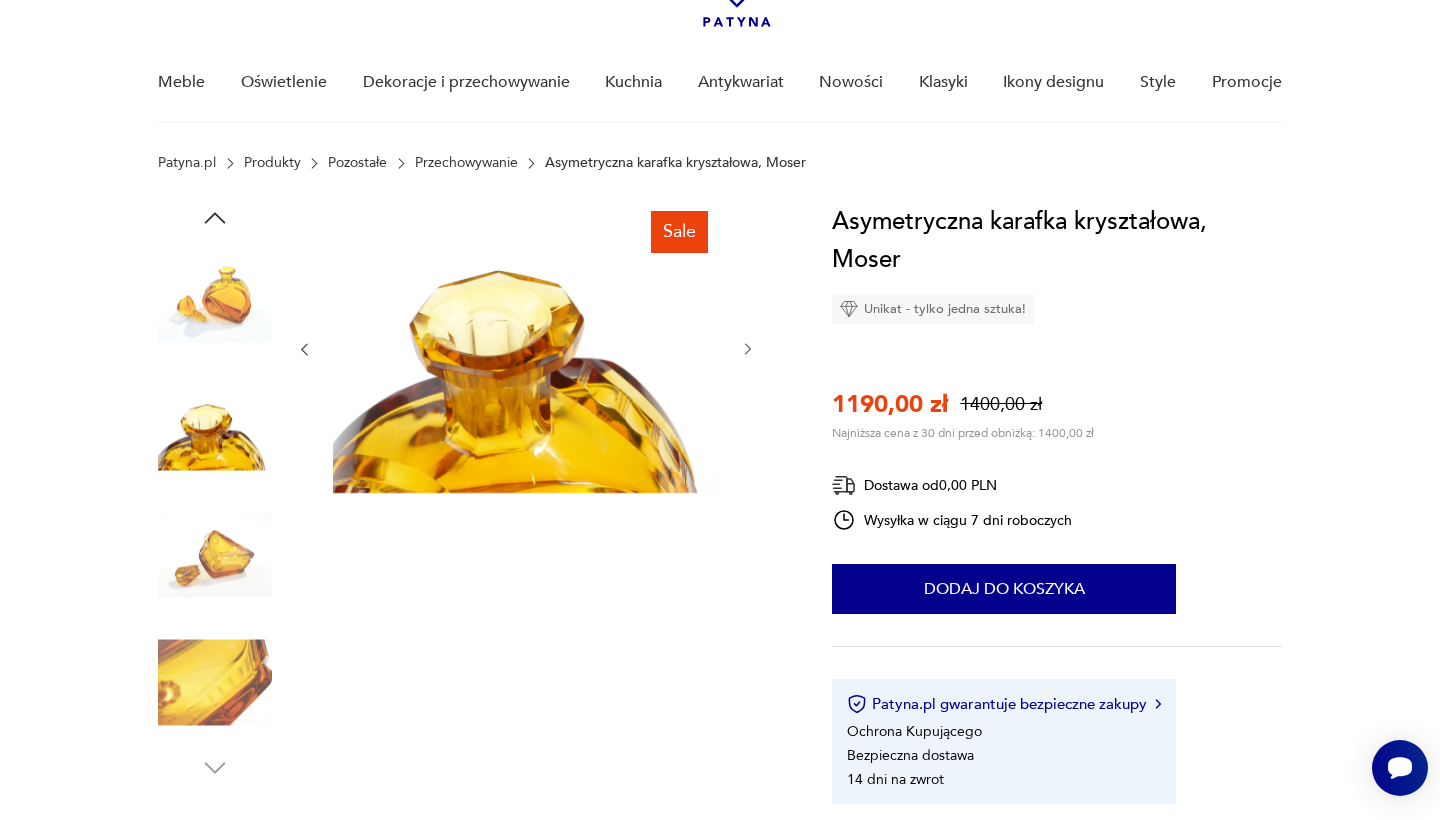 click 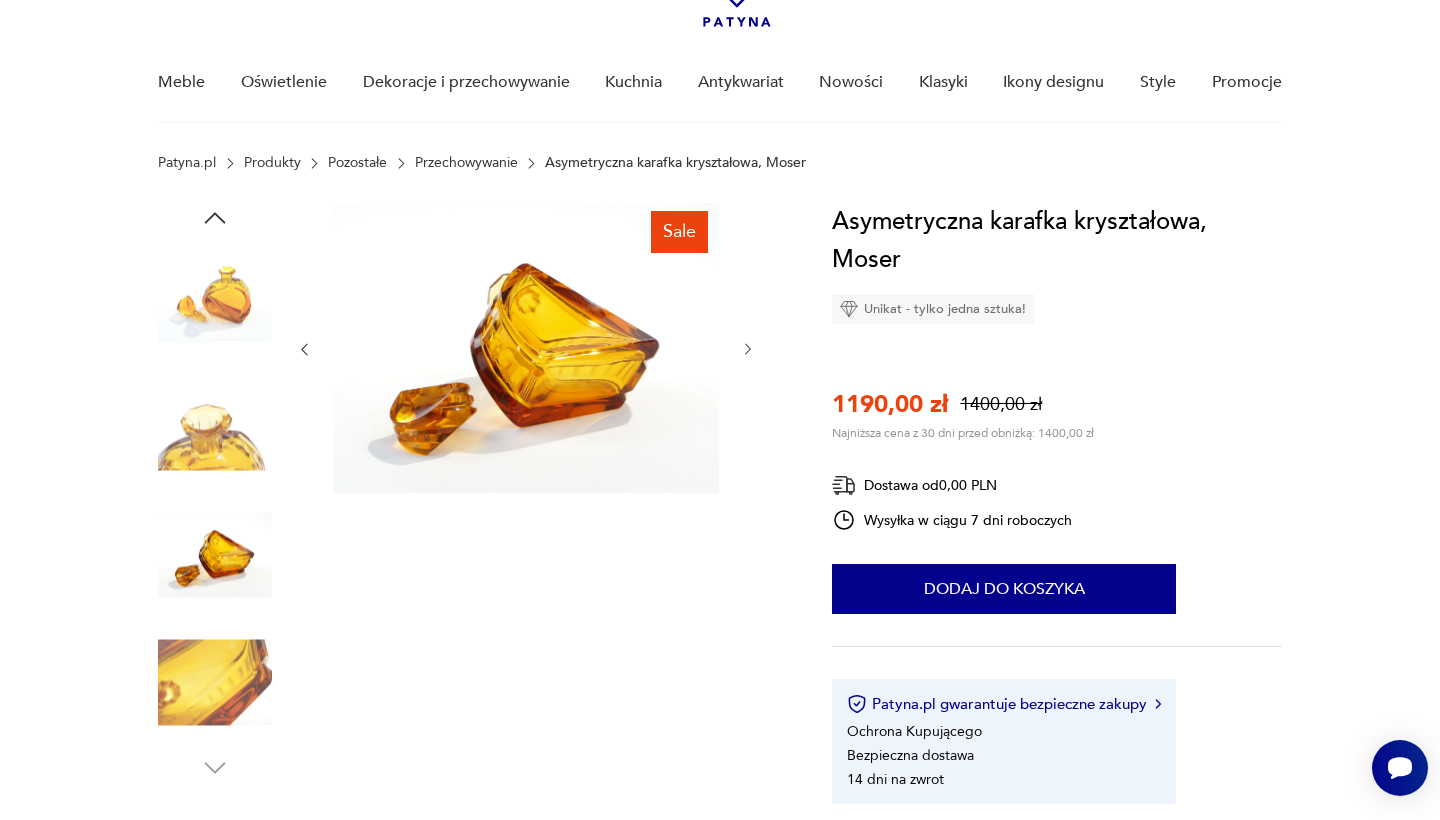 click 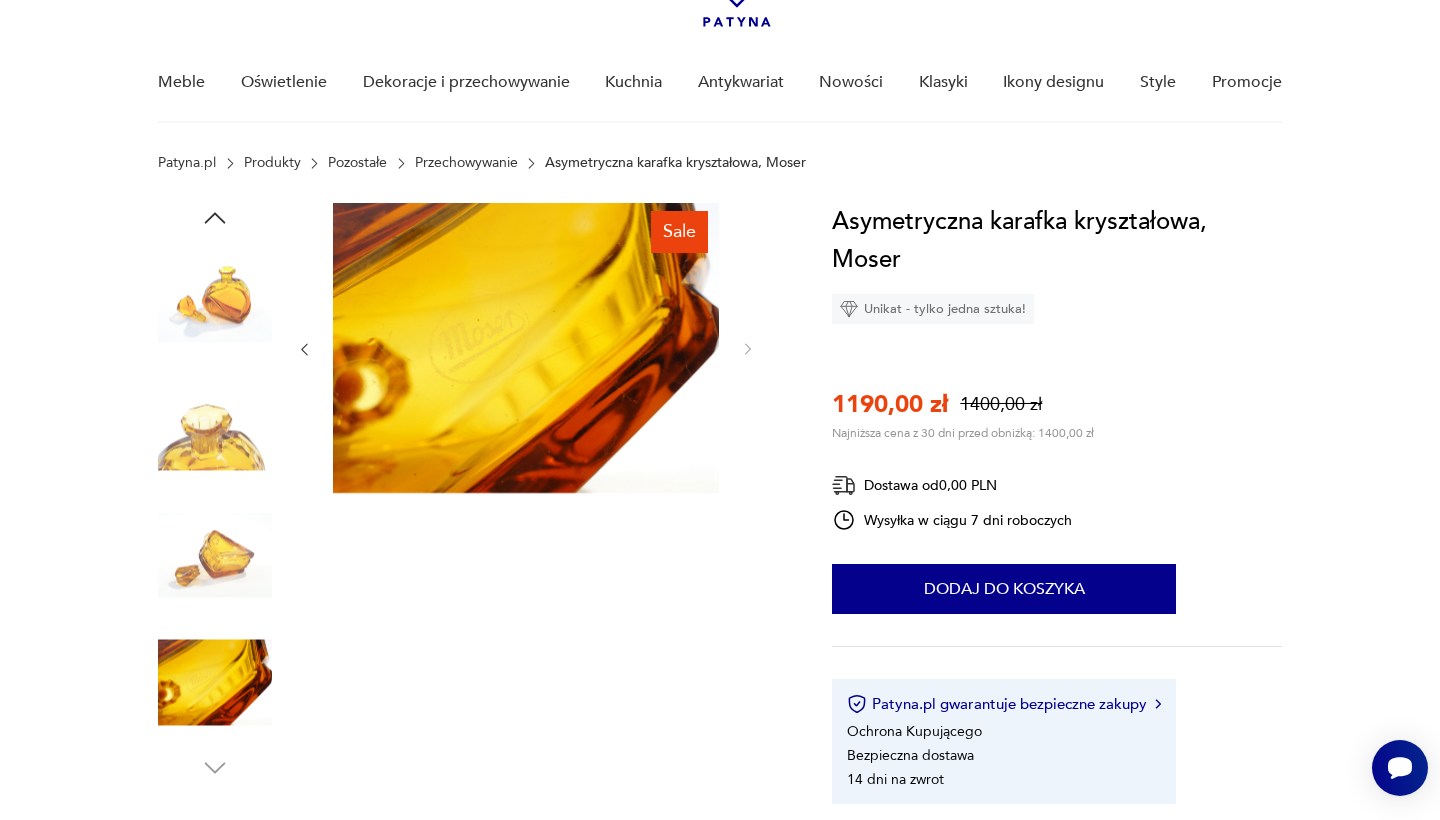 click 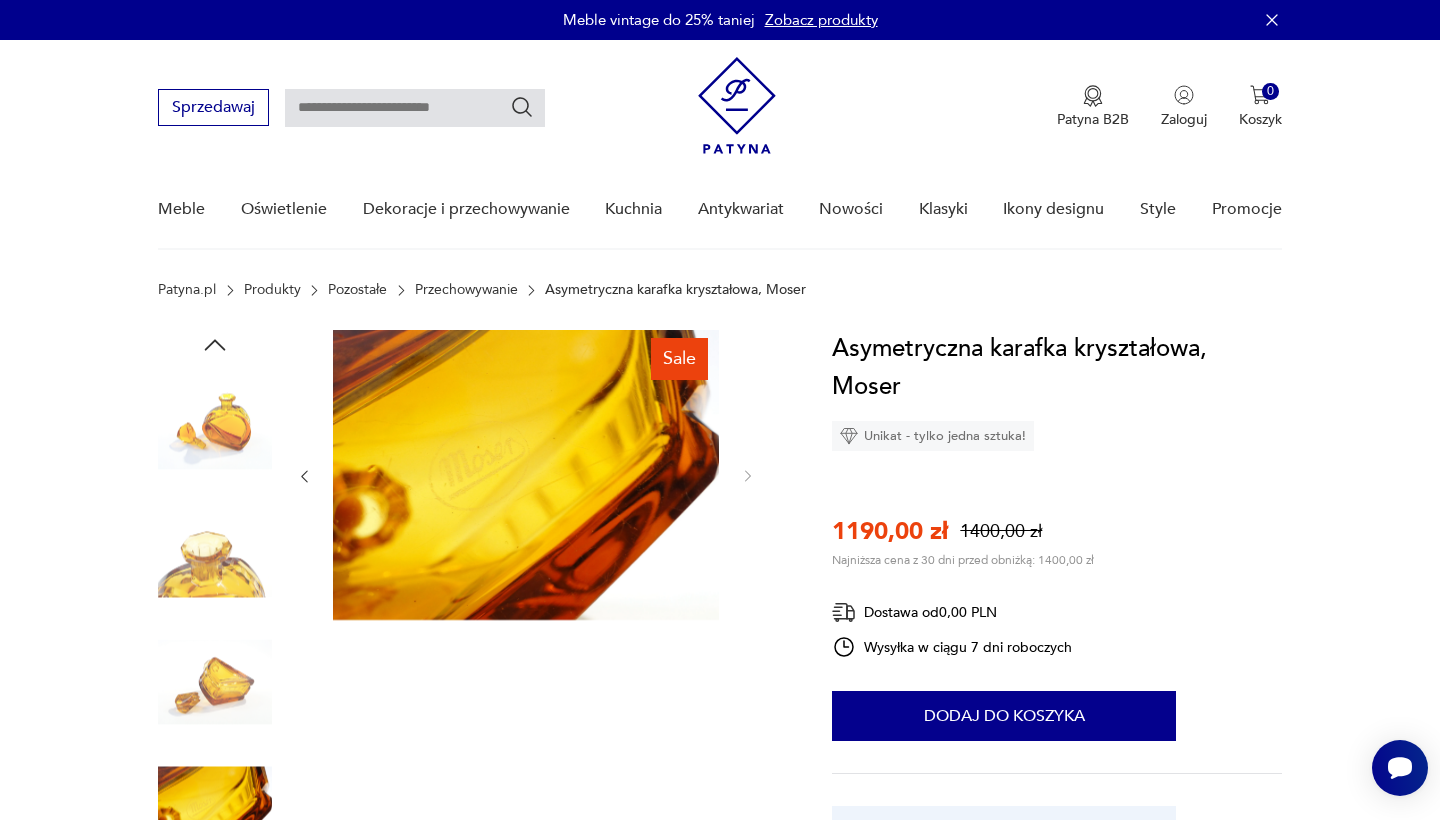 scroll, scrollTop: 0, scrollLeft: 0, axis: both 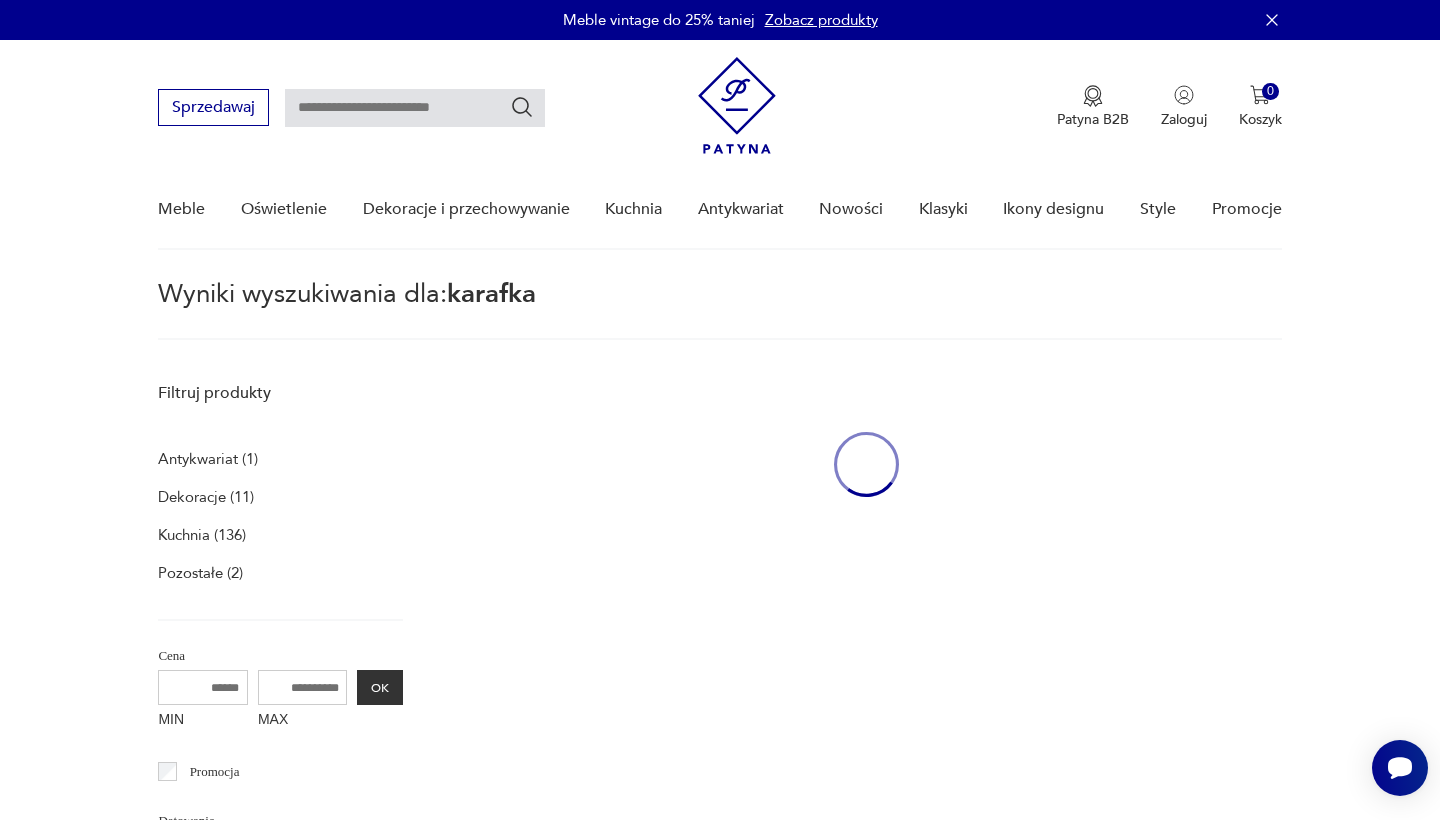 type on "*******" 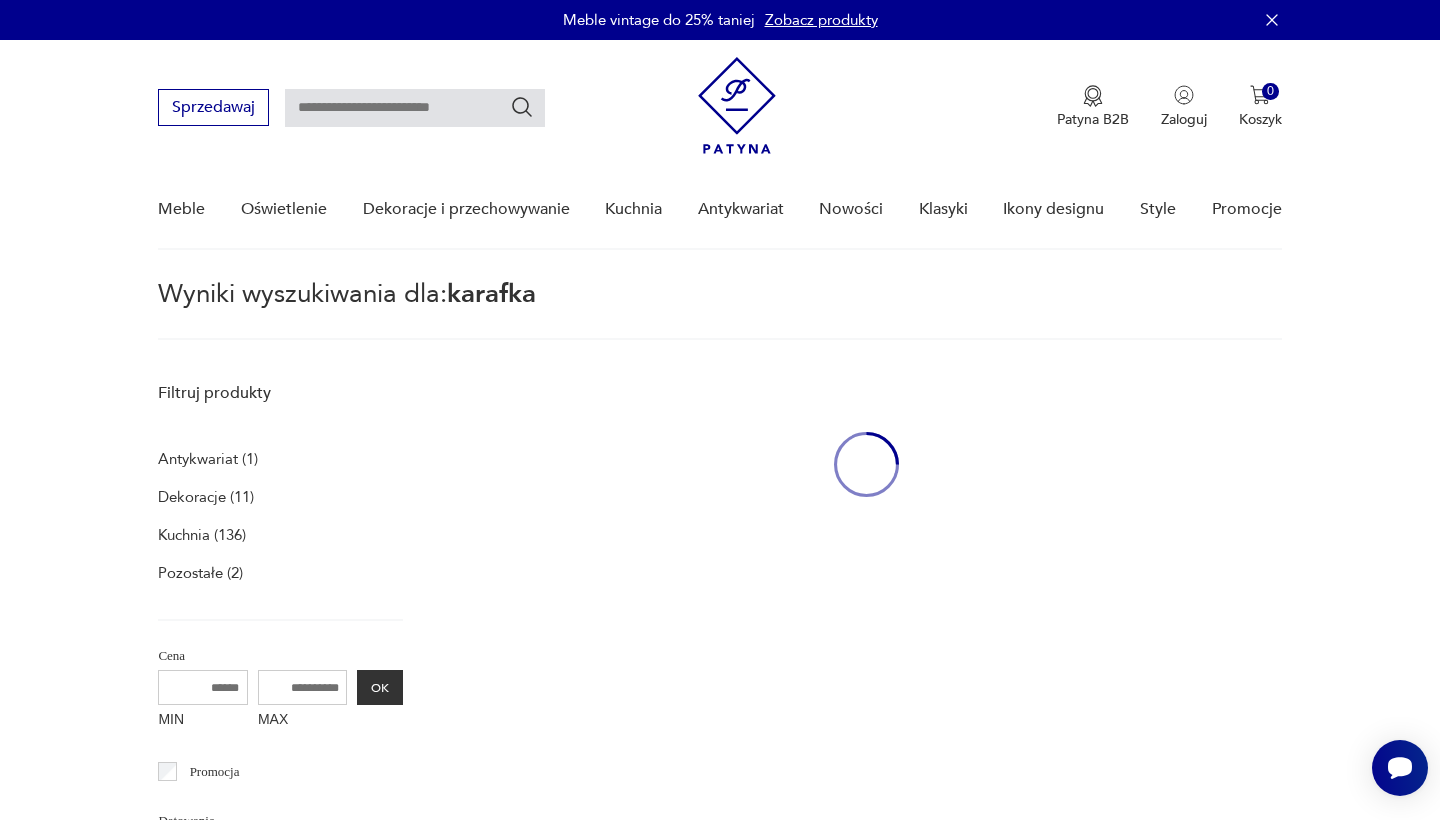 type on "*******" 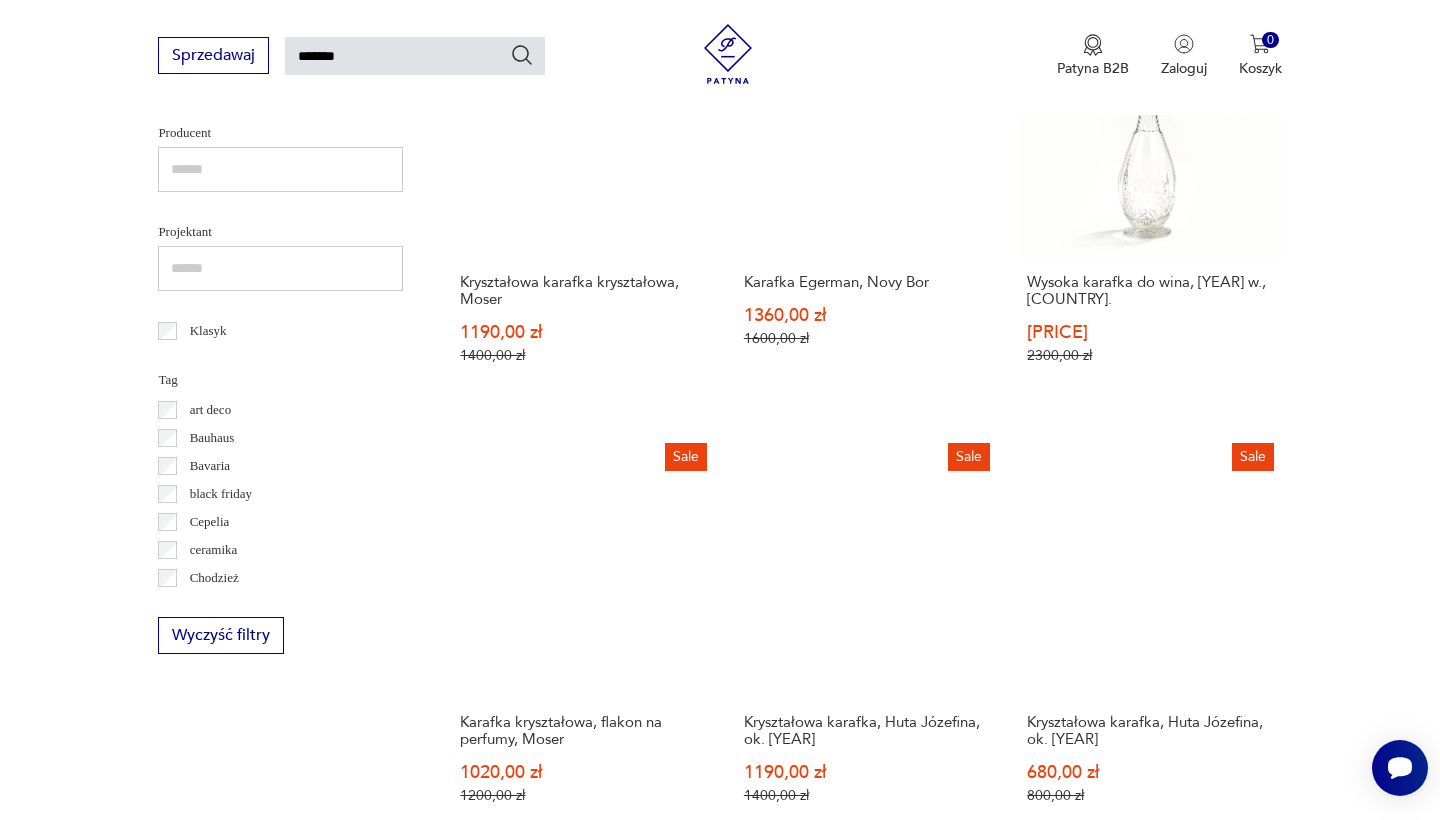 scroll, scrollTop: 901, scrollLeft: 0, axis: vertical 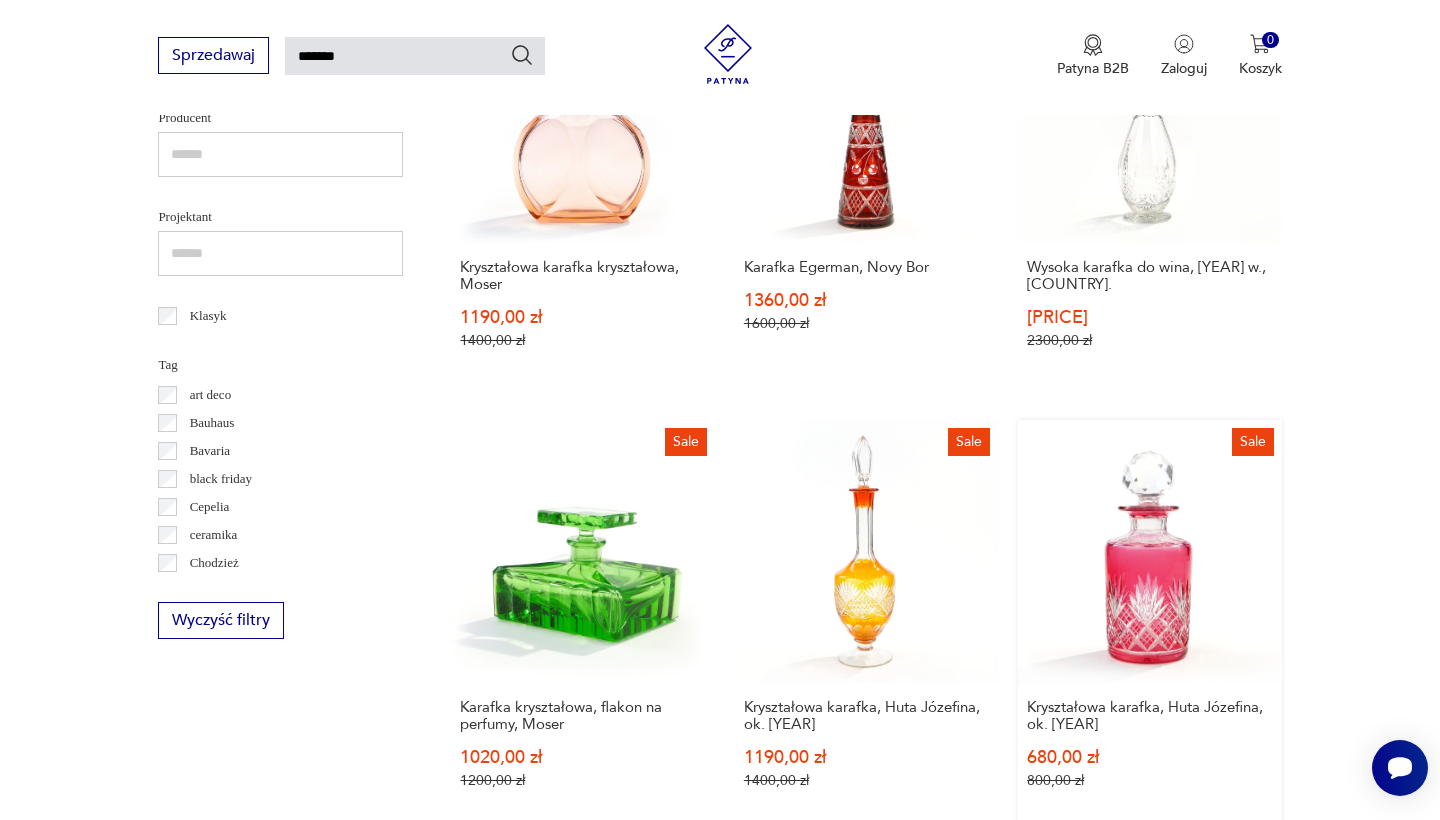 click on "Sale Kryształowa karafka, Huta Józefina, ok. 1920 680,00 zł 800,00 zł" at bounding box center (1149, 624) 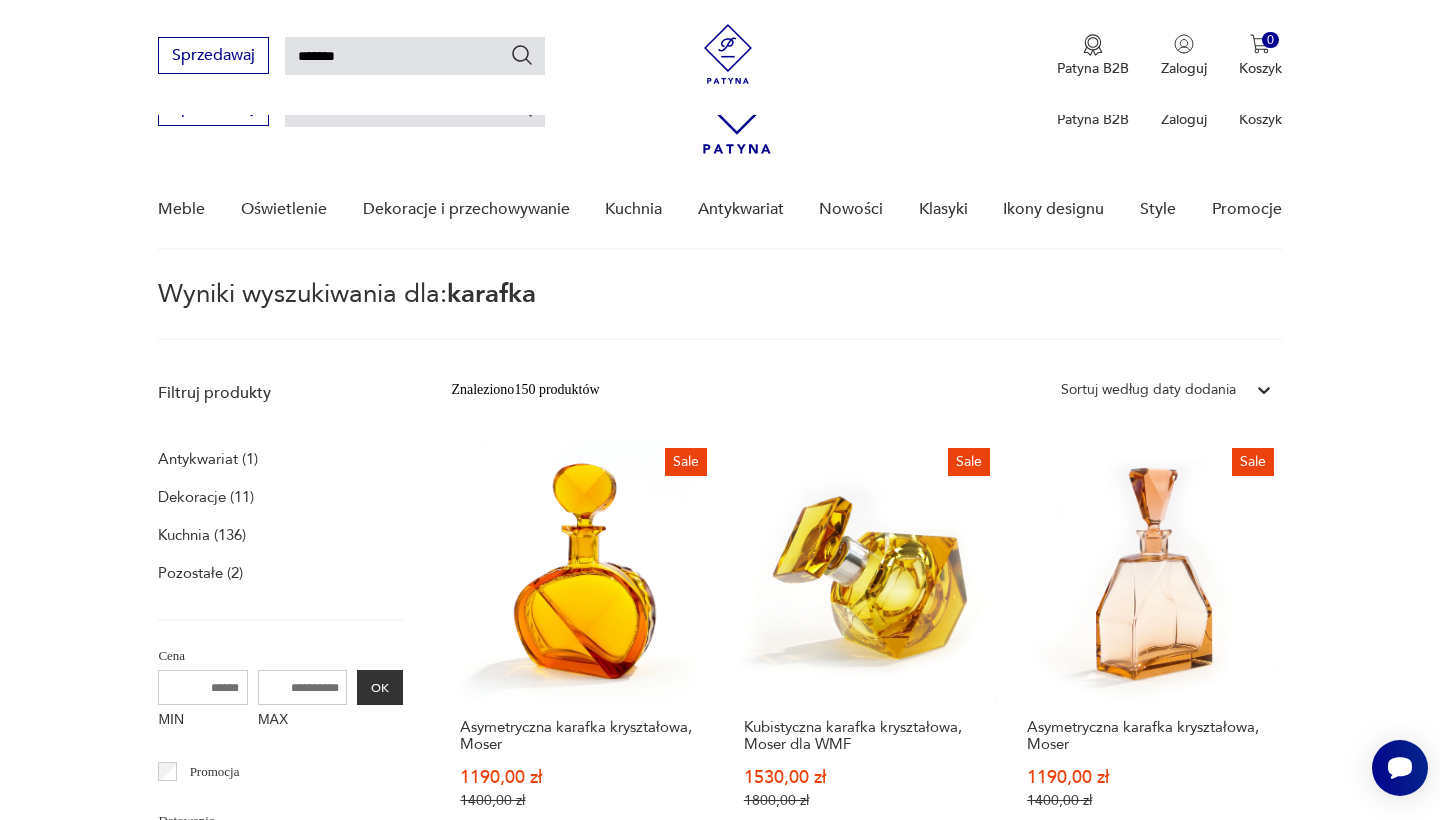 type 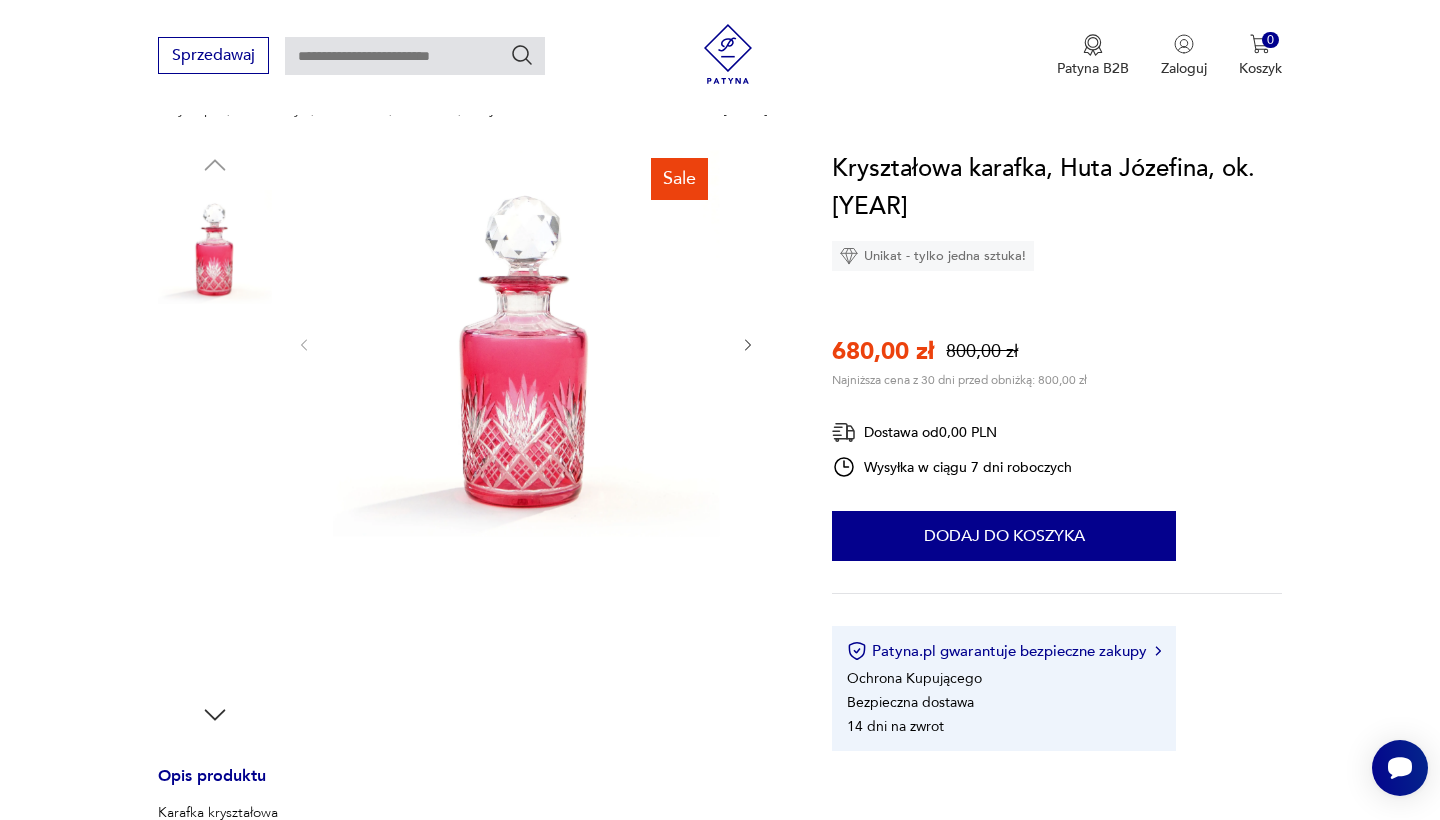 scroll, scrollTop: 163, scrollLeft: 0, axis: vertical 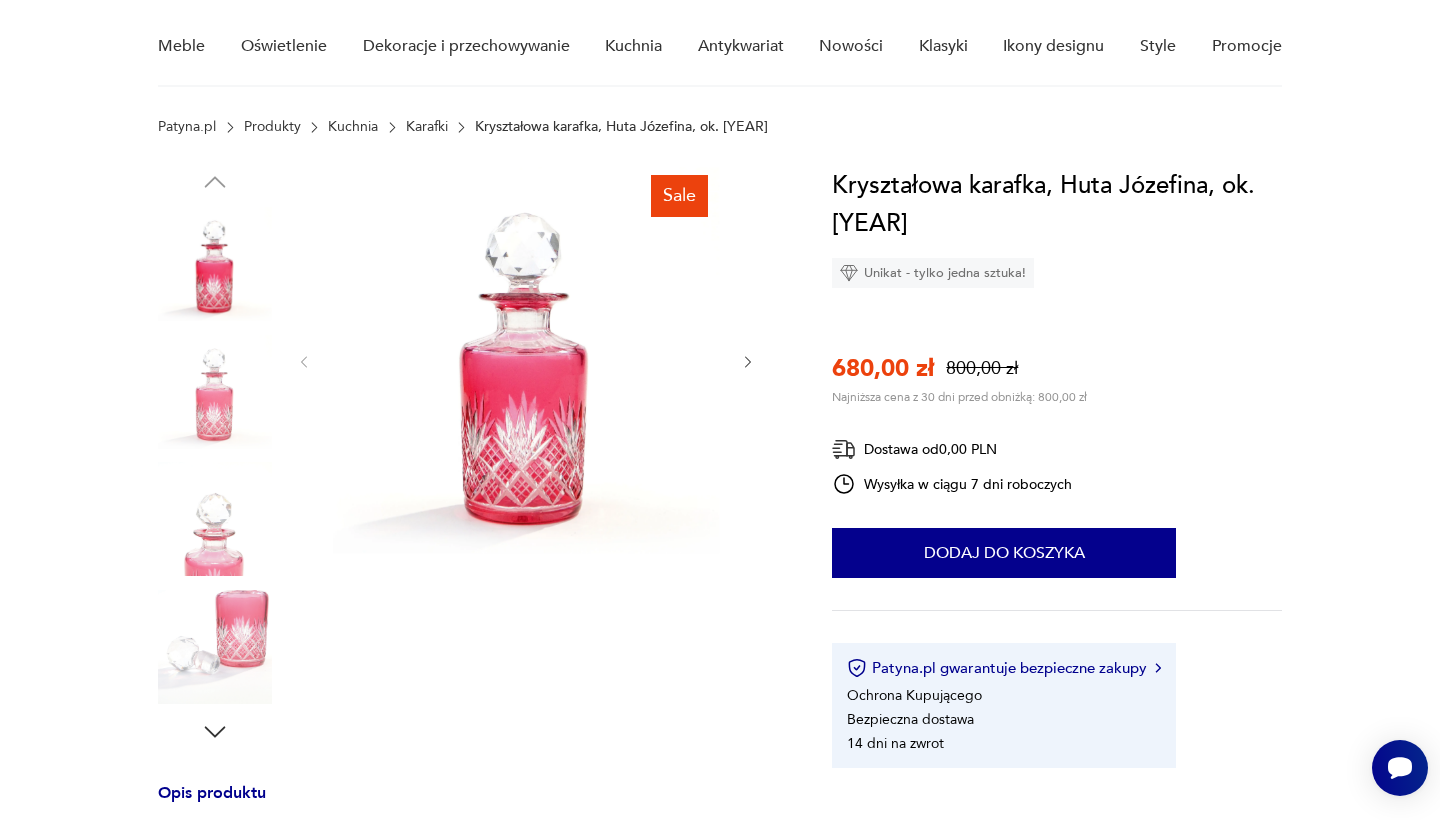 click at bounding box center [526, 362] 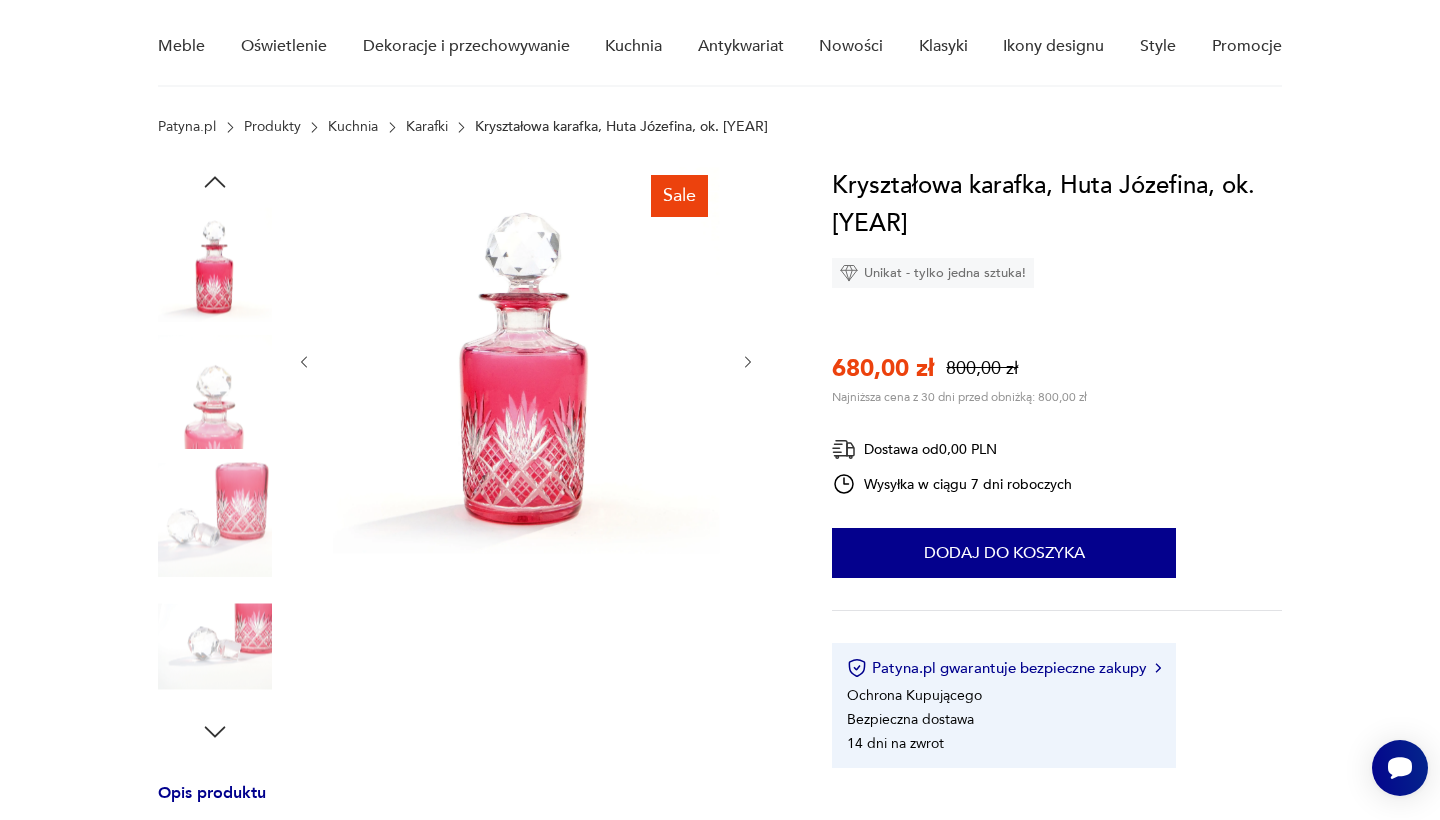 click 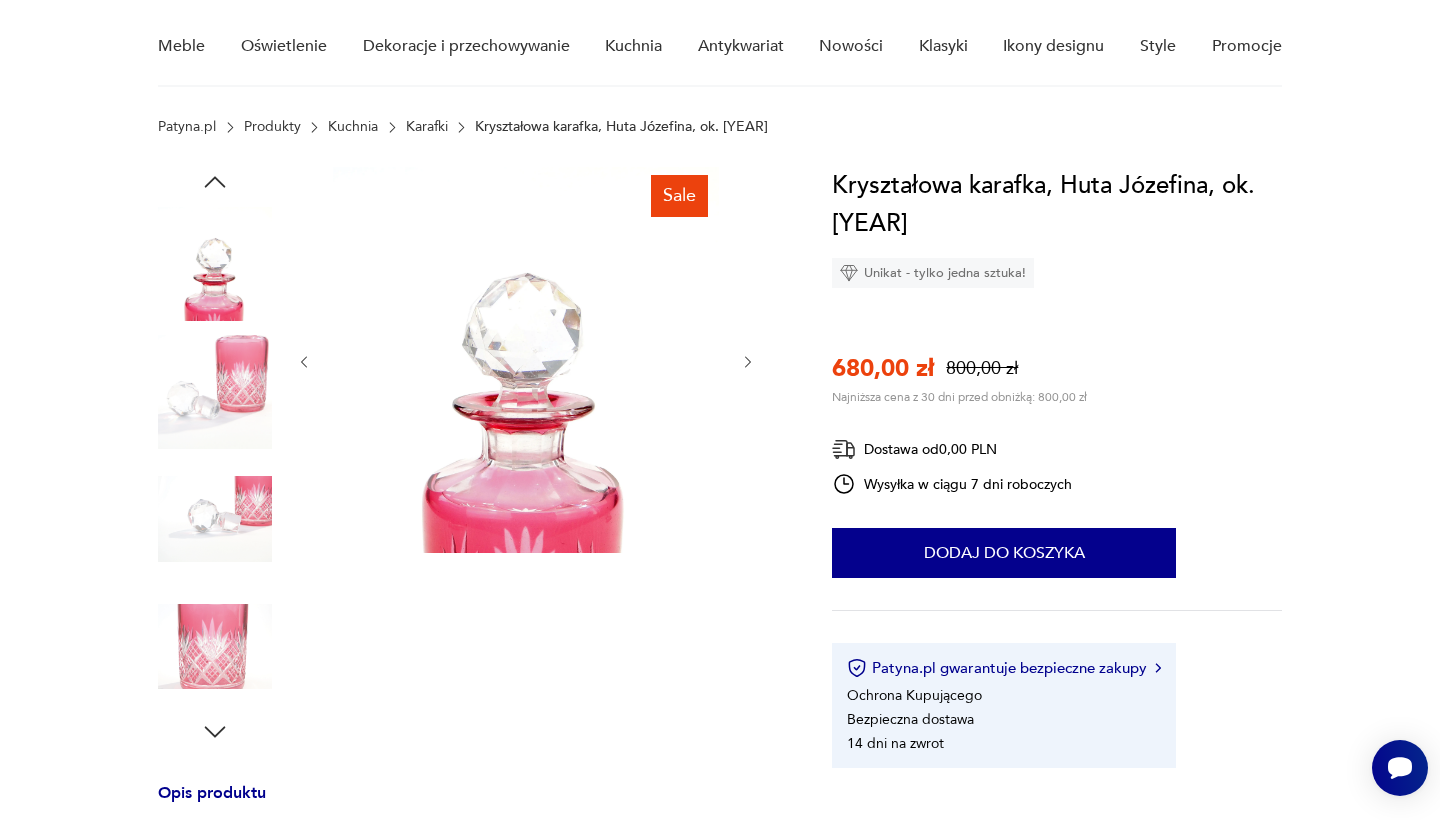 click 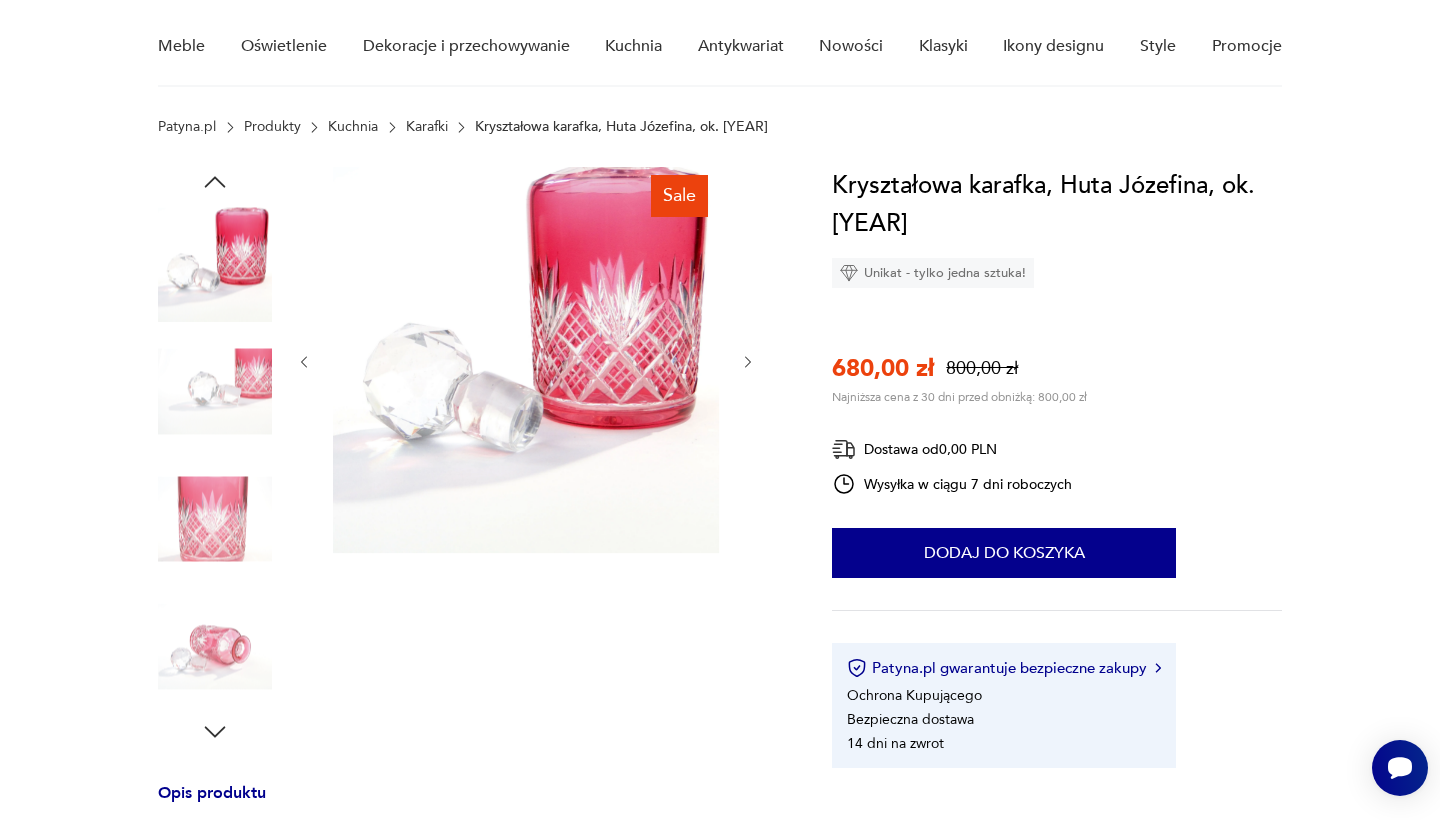 click 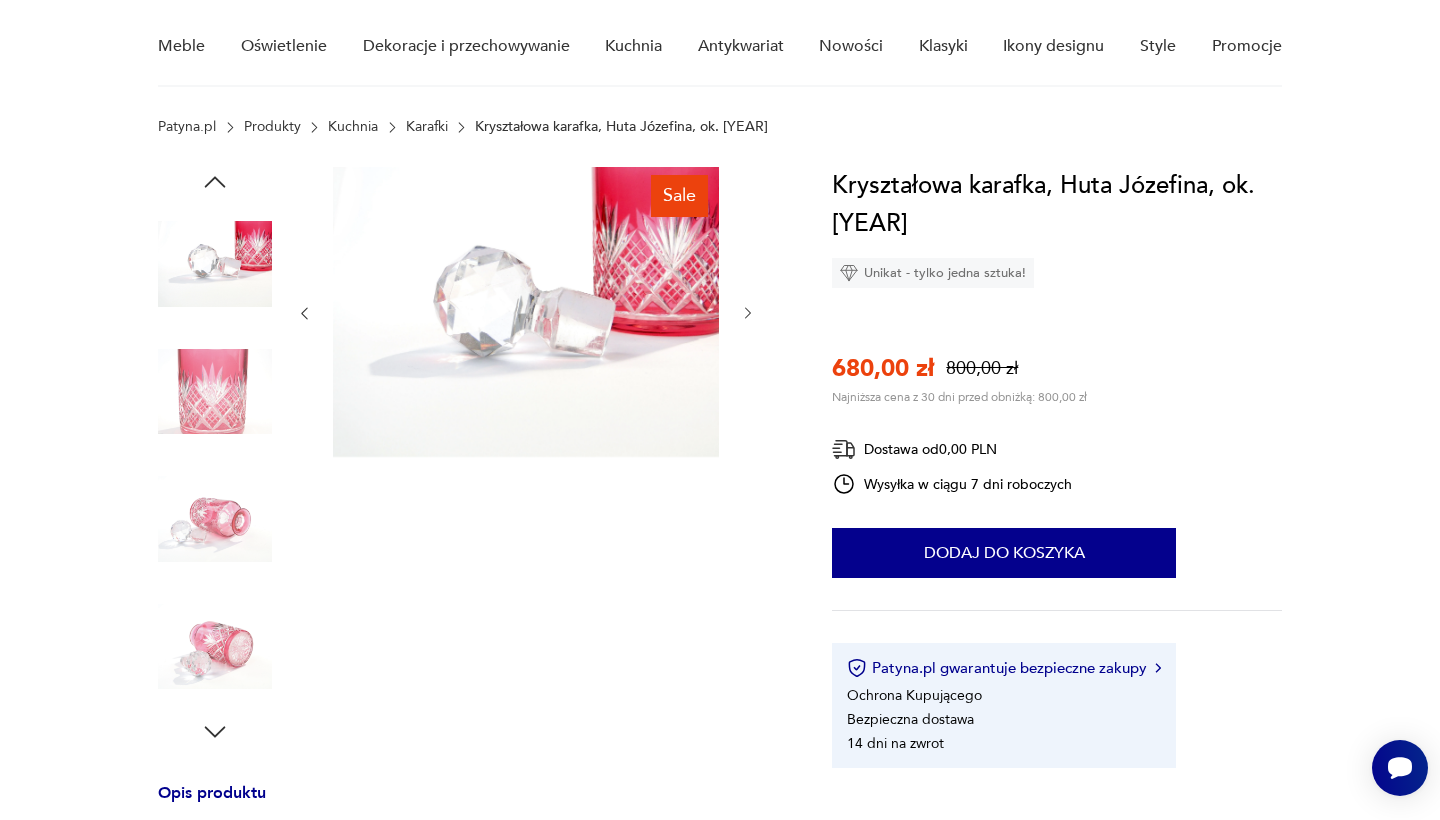 click 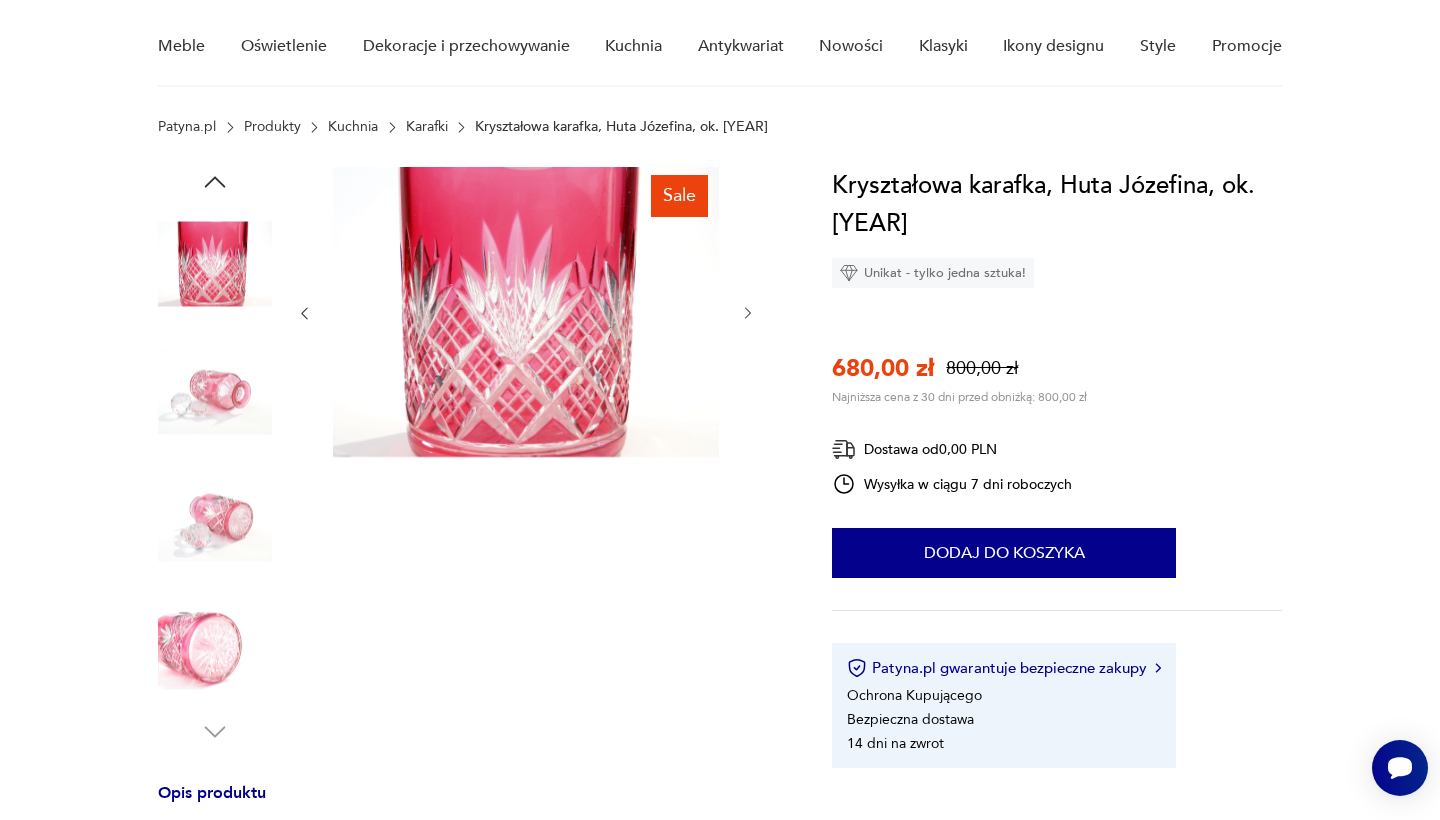 click 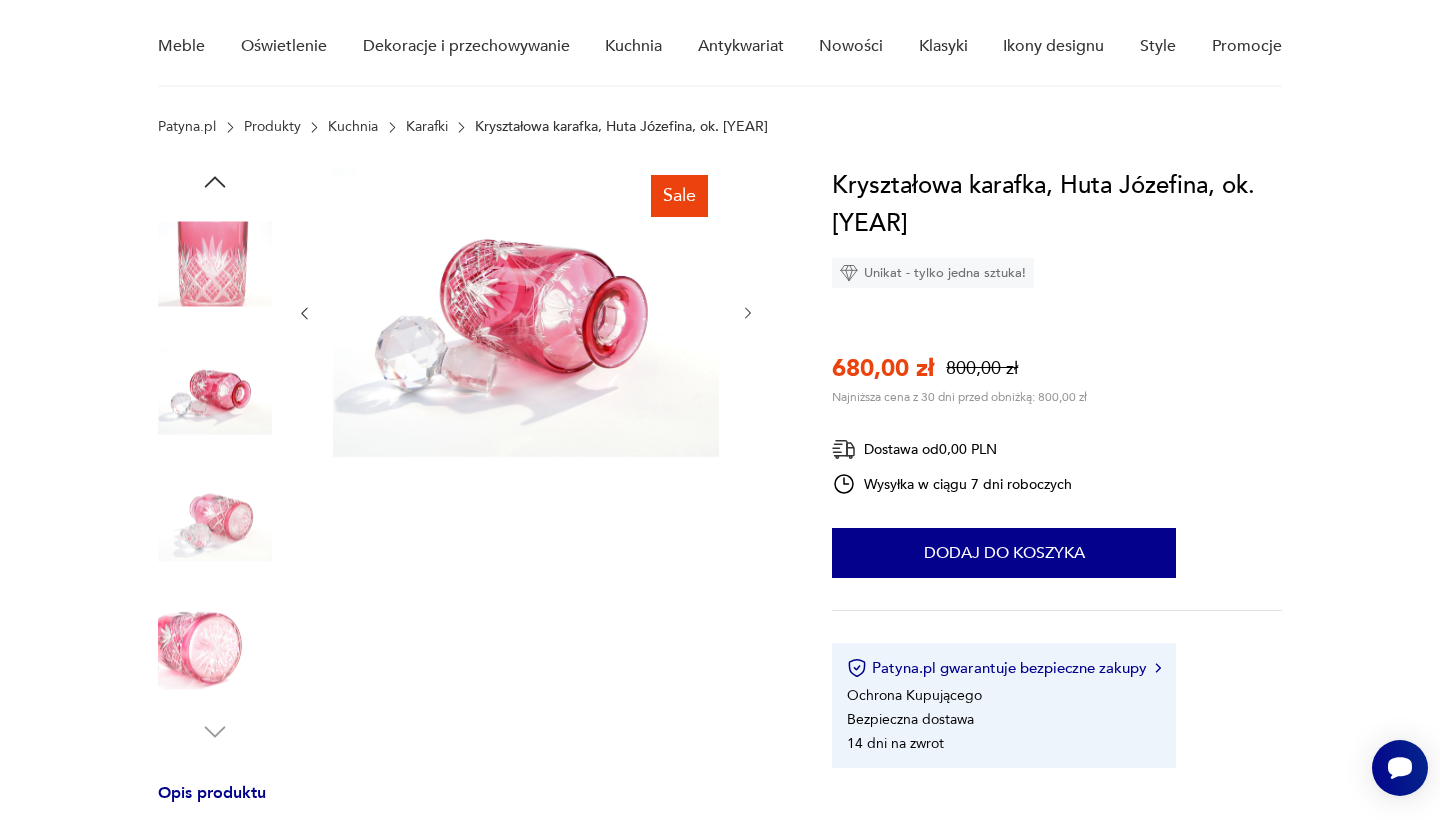 click 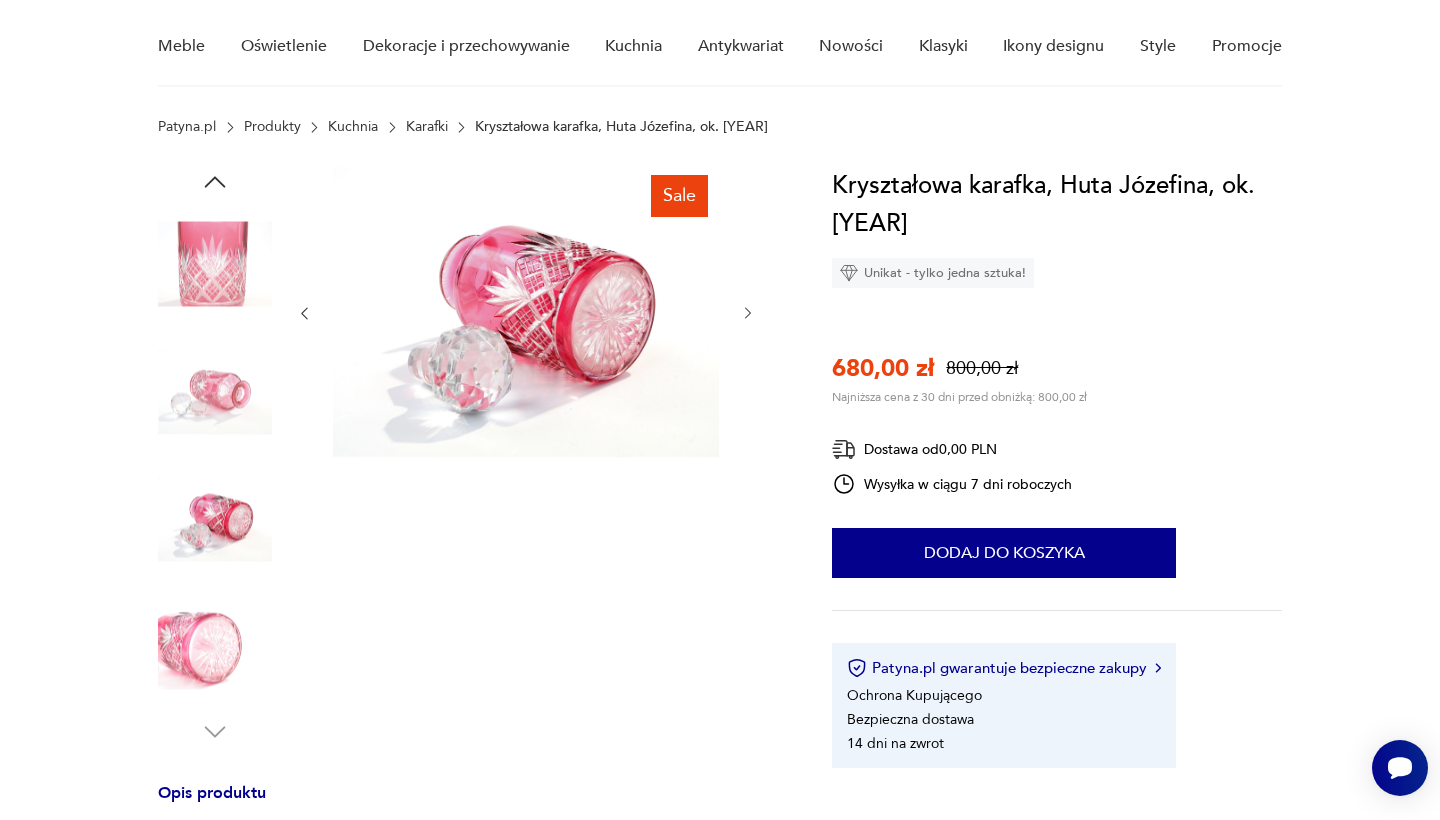 click 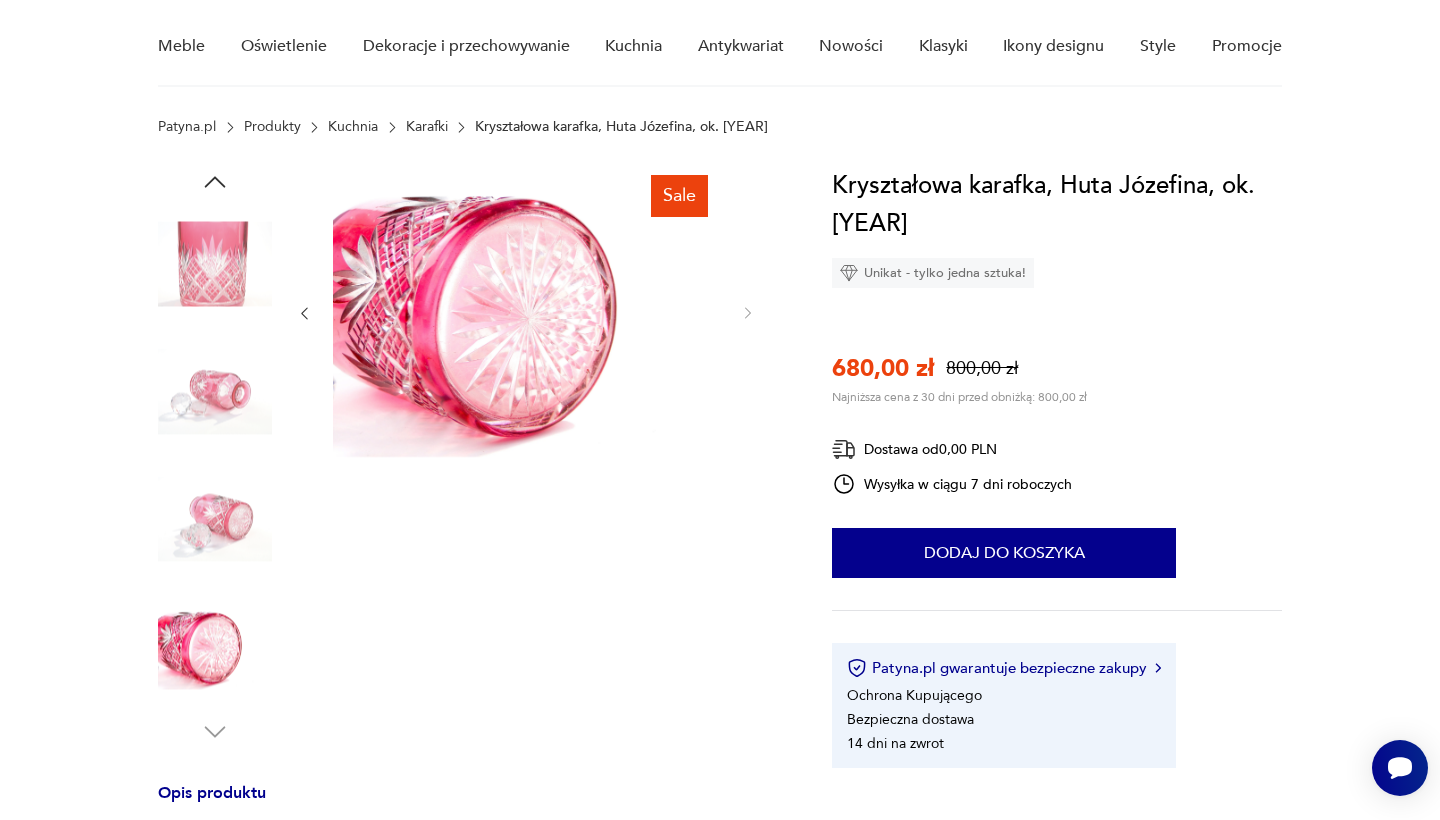 click 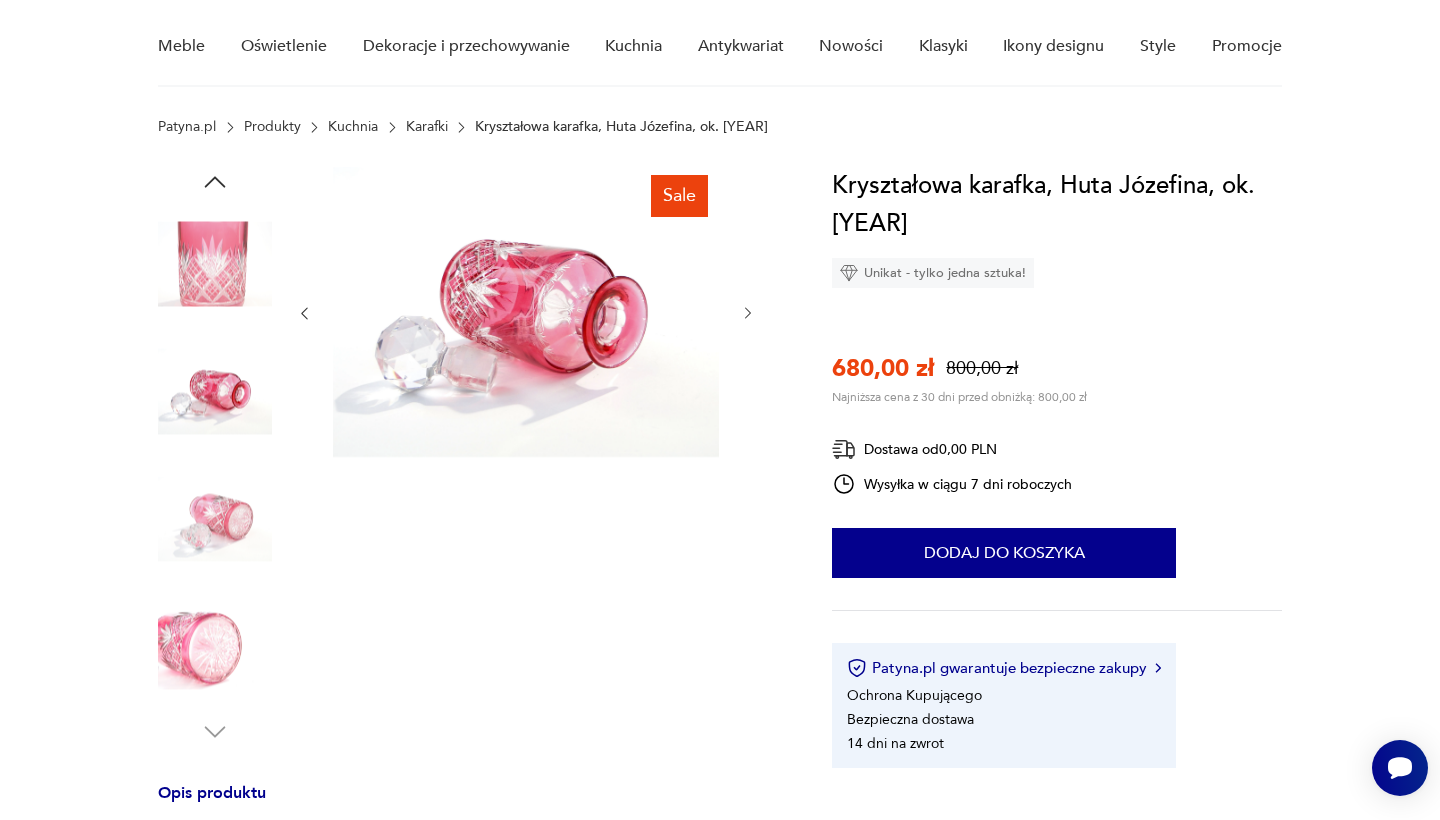 click at bounding box center [215, 264] 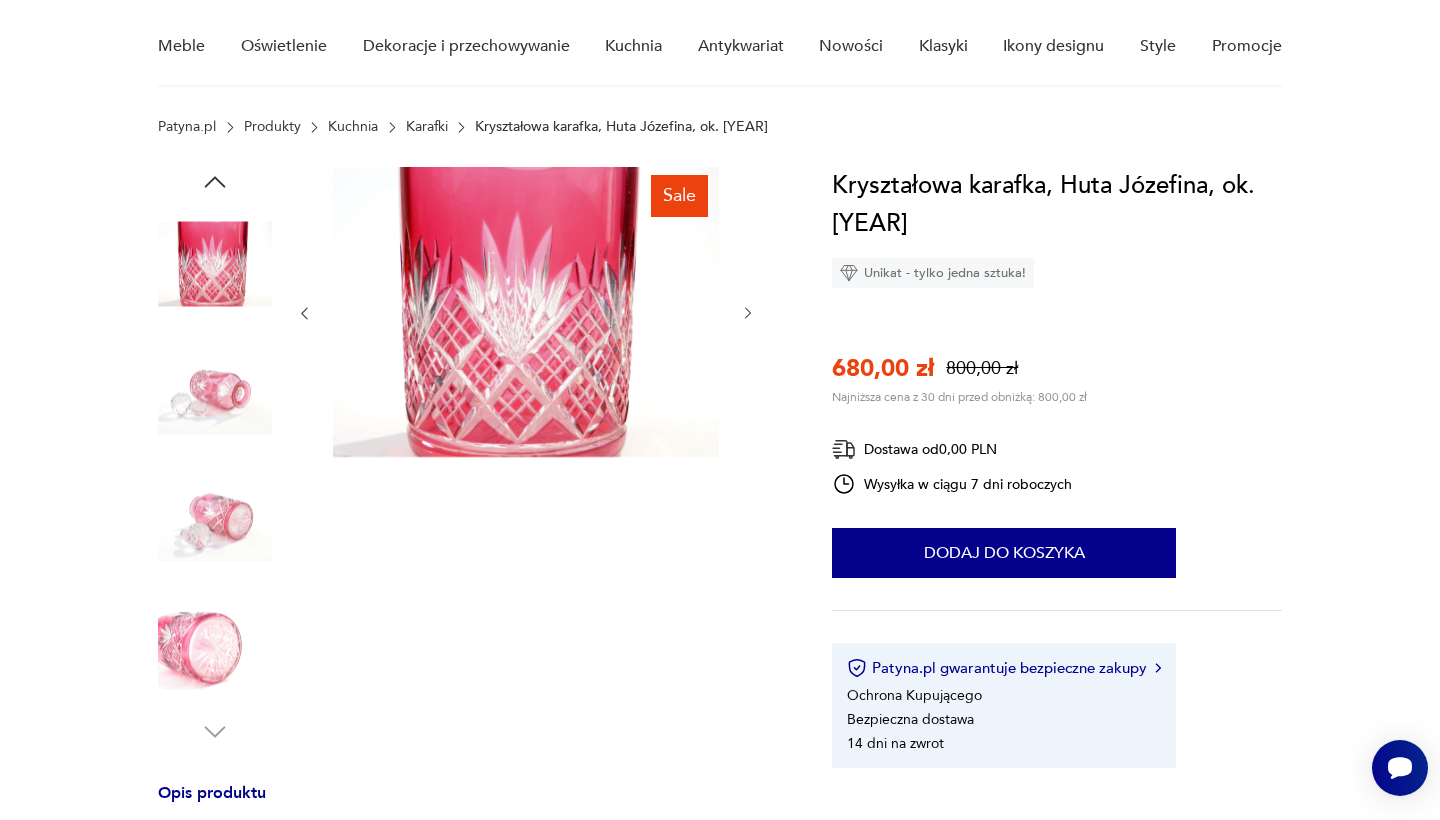 click 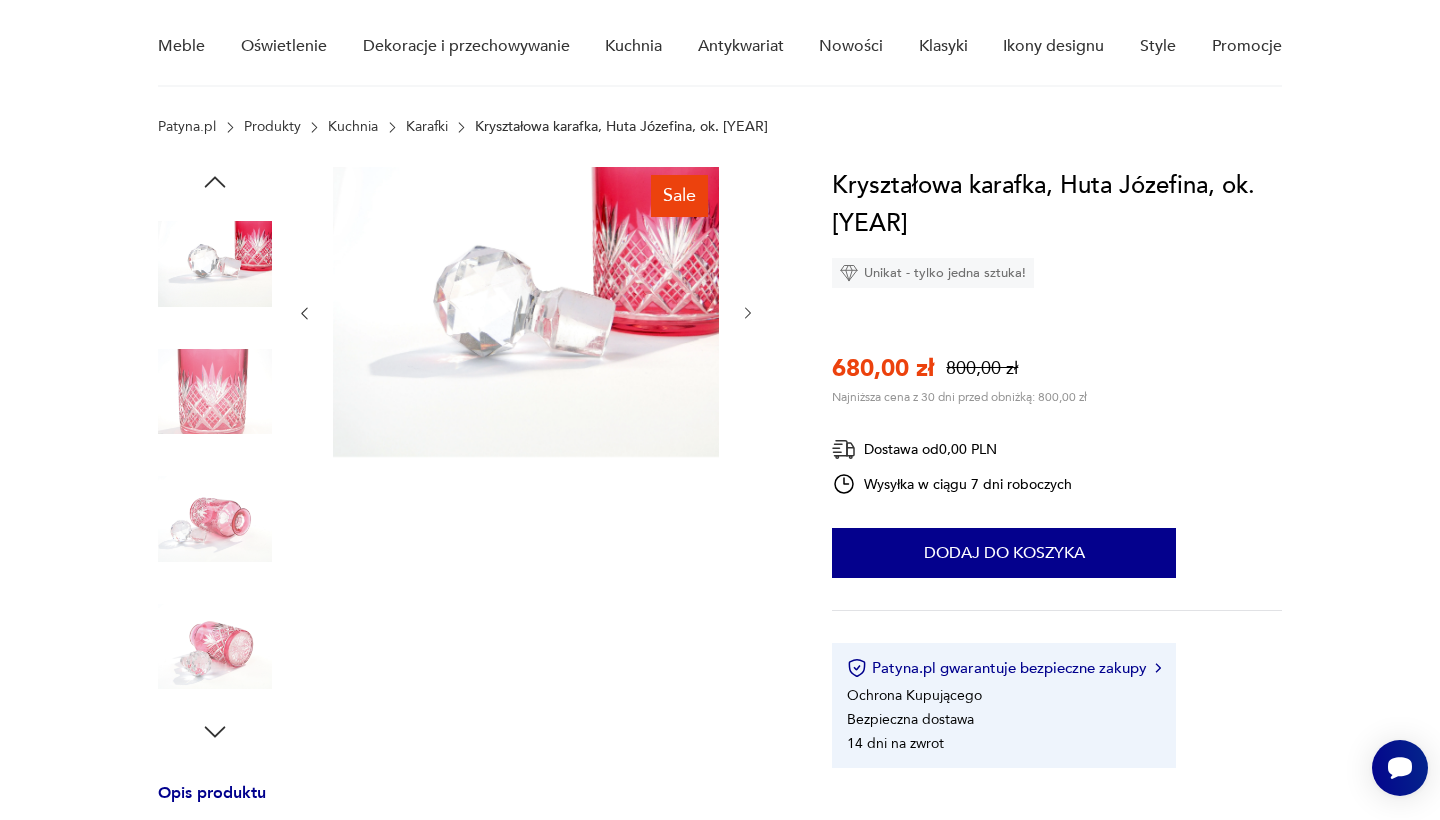 click 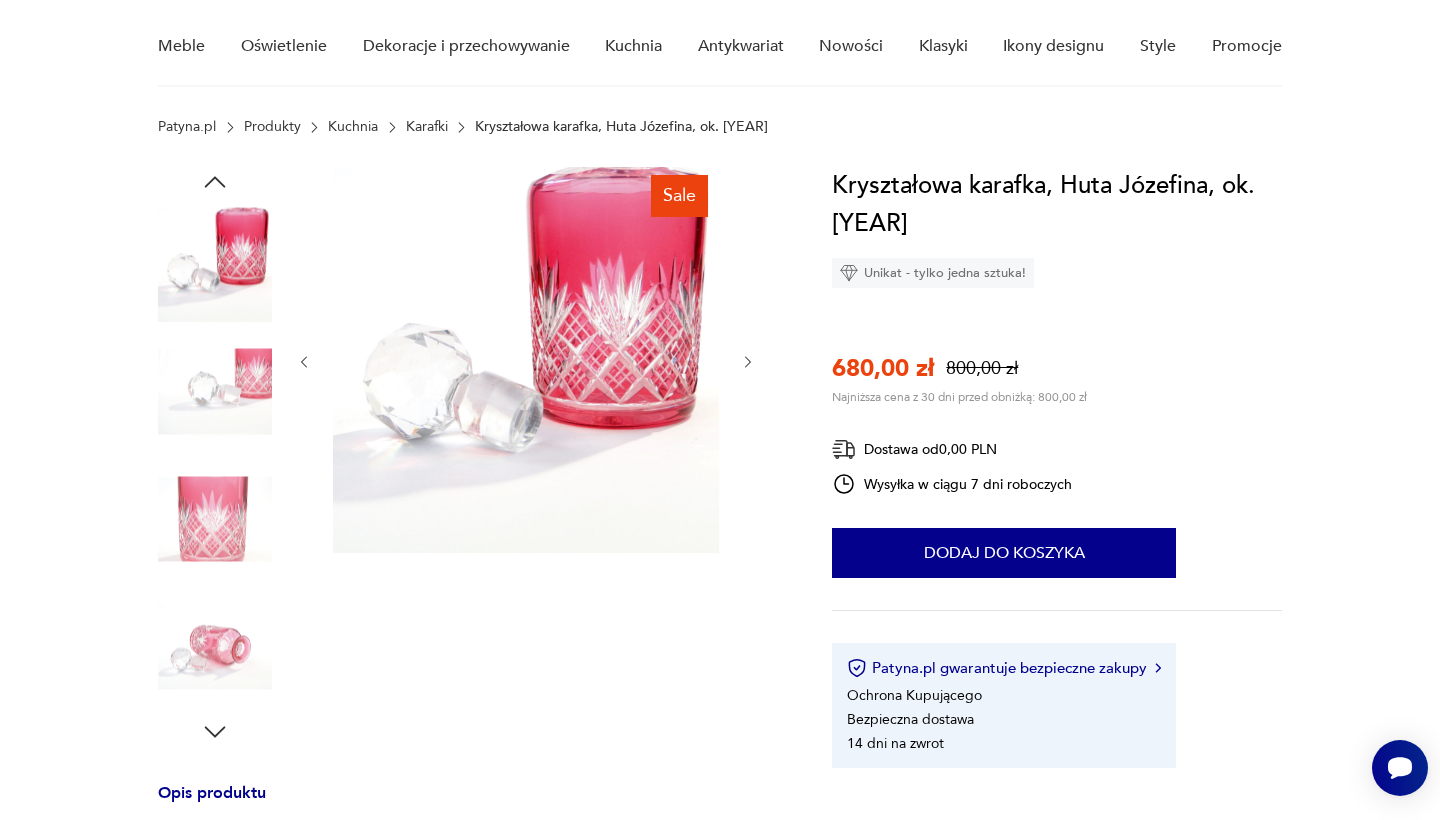 click 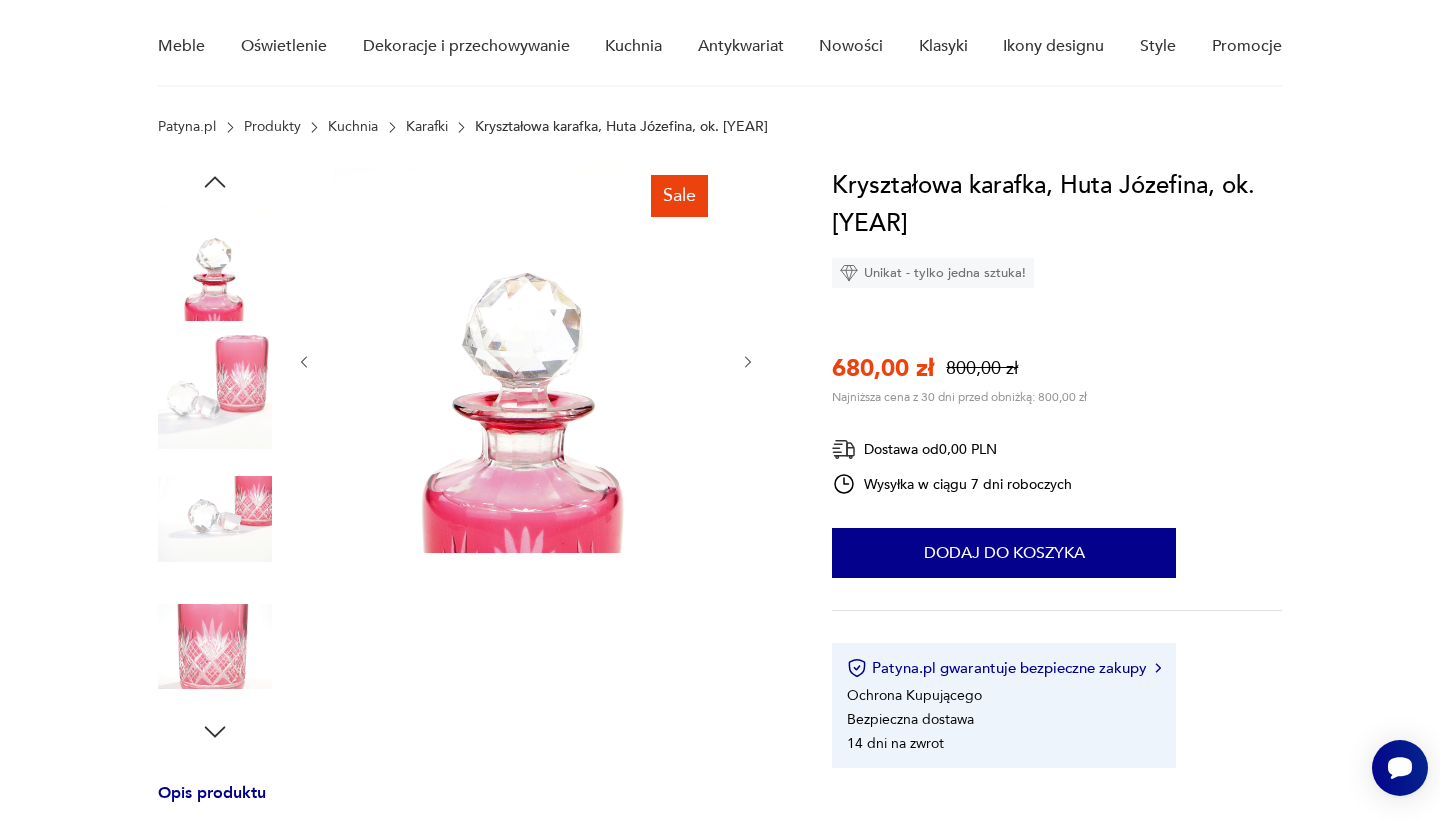 click 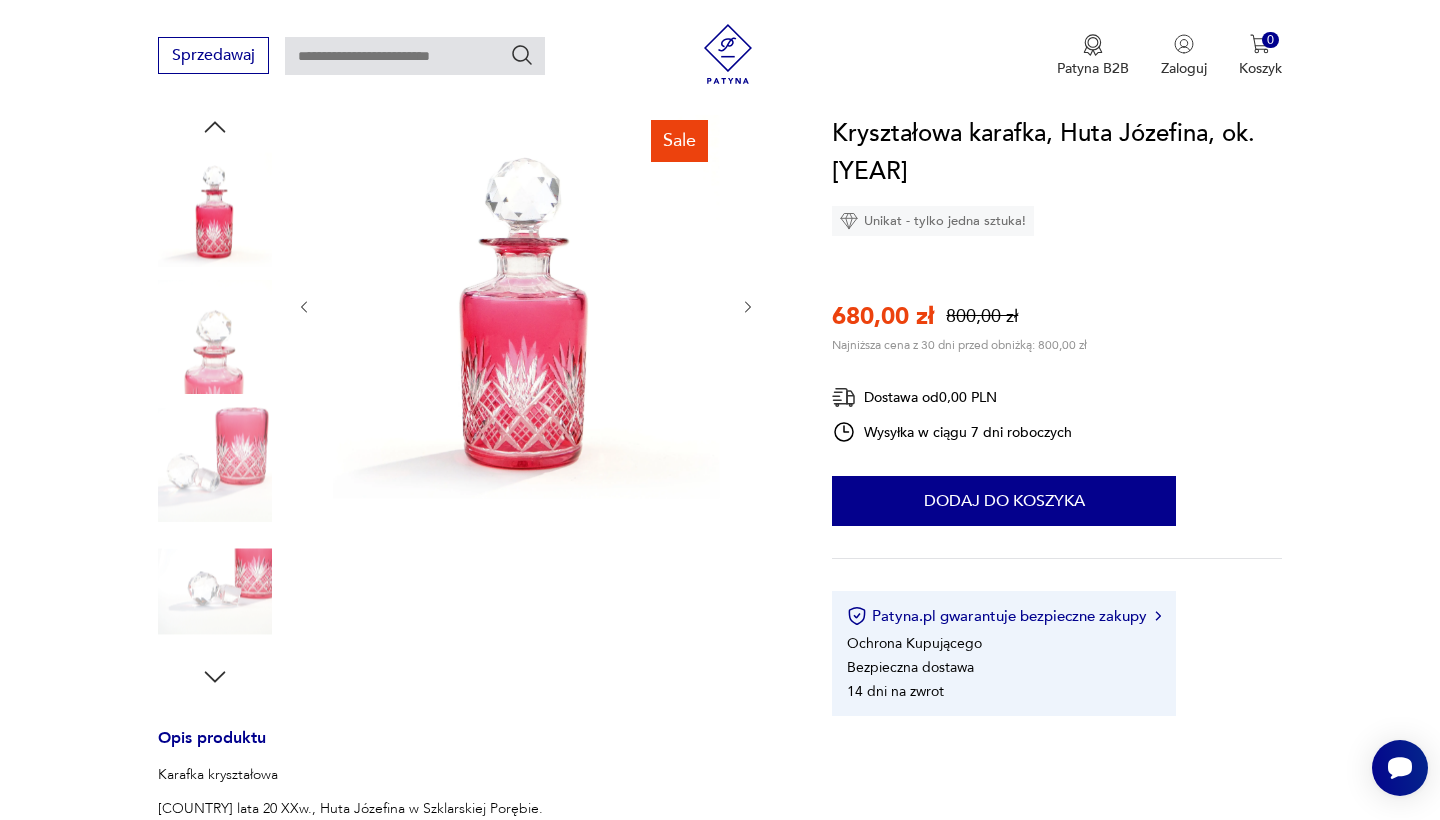 scroll, scrollTop: 217, scrollLeft: 0, axis: vertical 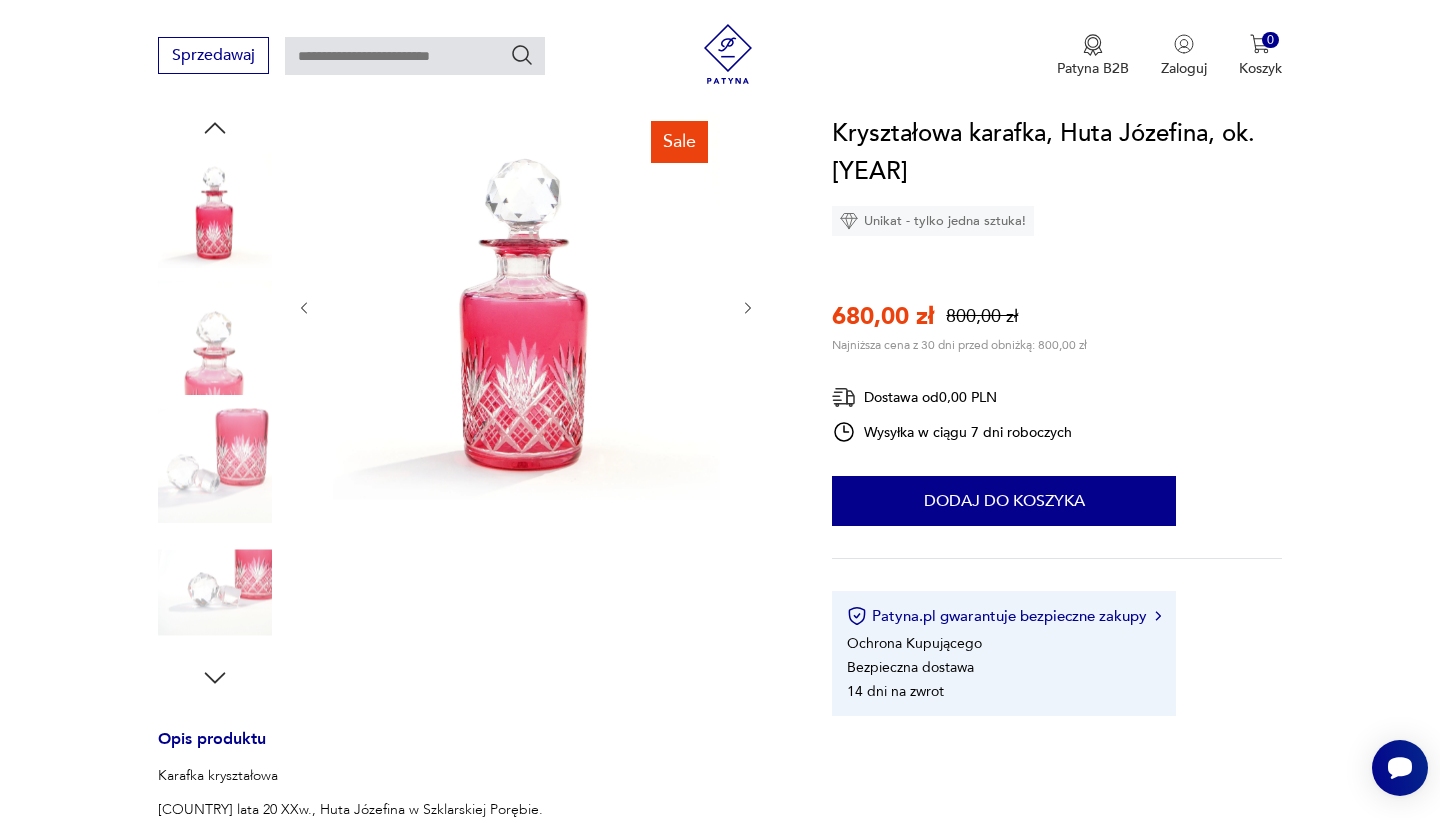 click at bounding box center [526, 306] 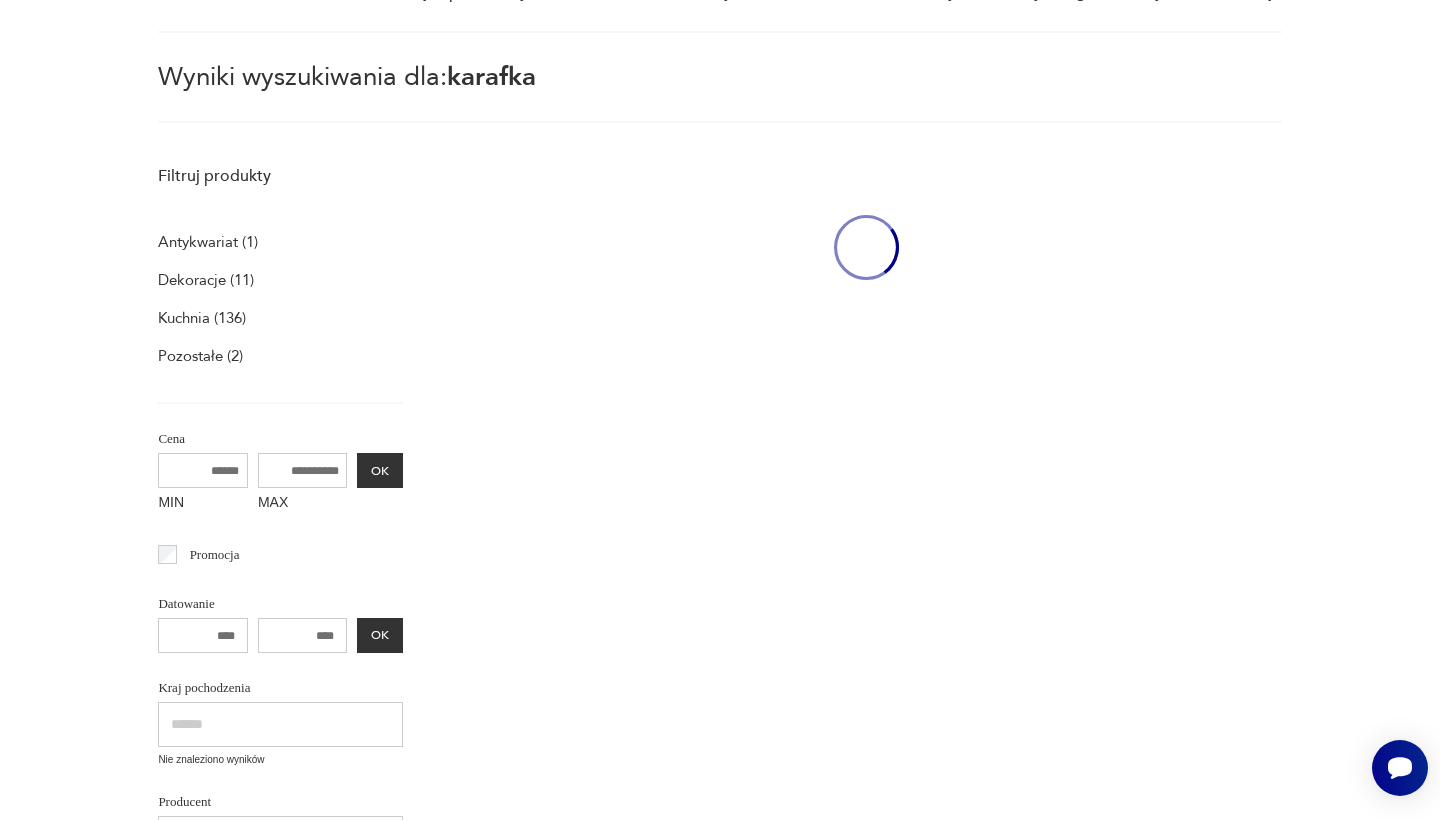 type on "*******" 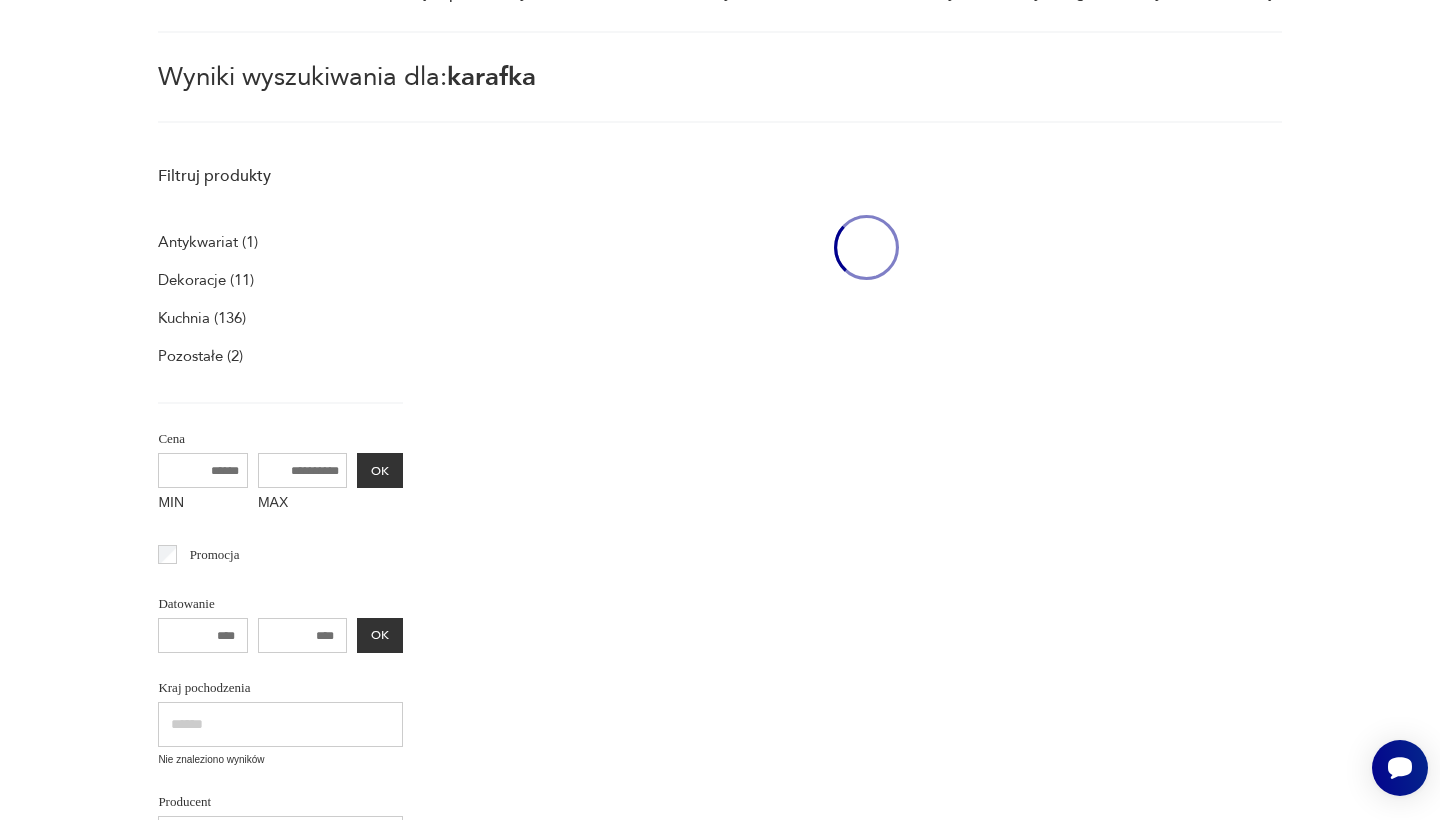 type on "*******" 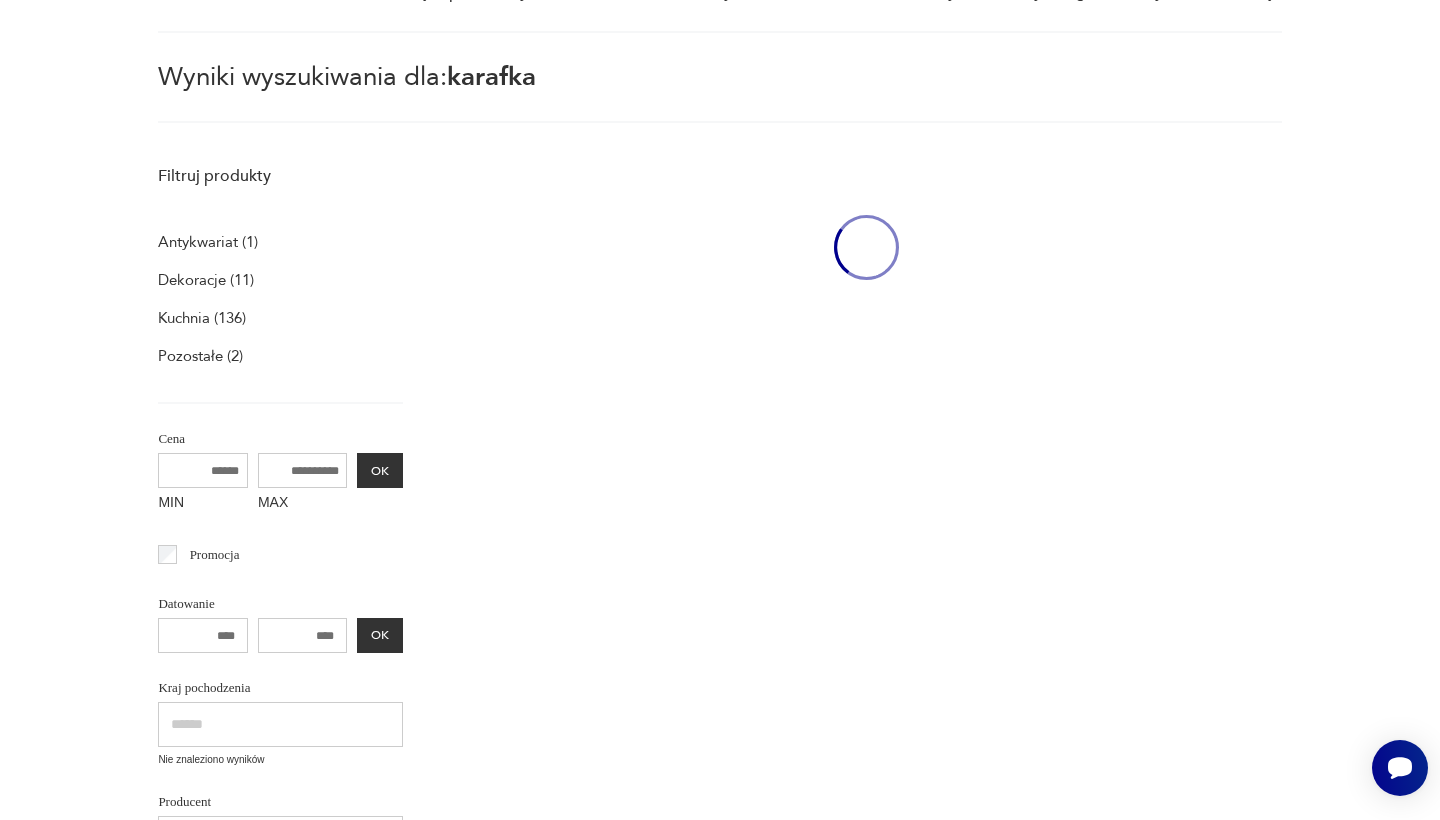 scroll, scrollTop: 0, scrollLeft: 0, axis: both 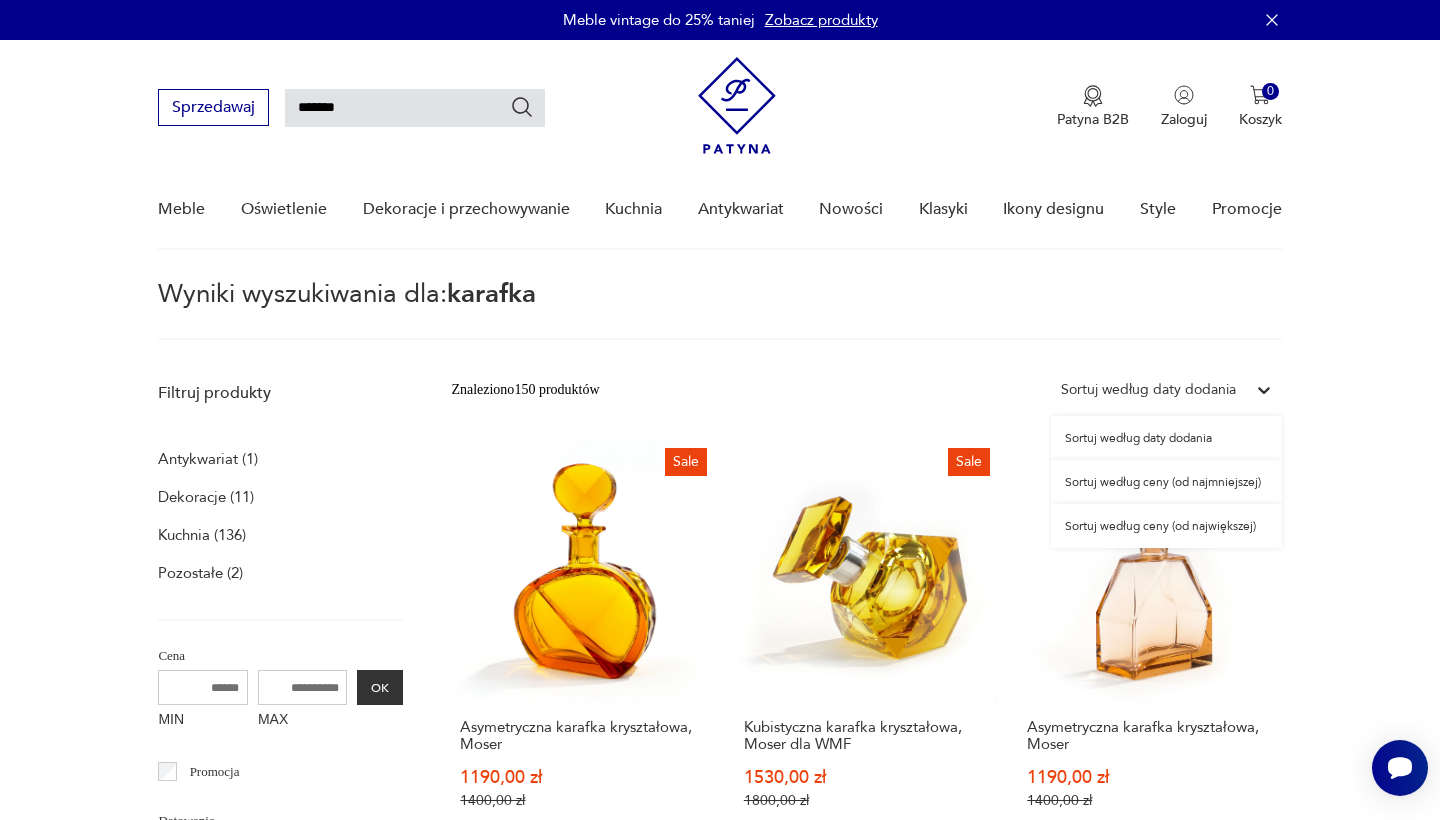 click on "Sortuj według daty dodania" at bounding box center [1148, 390] 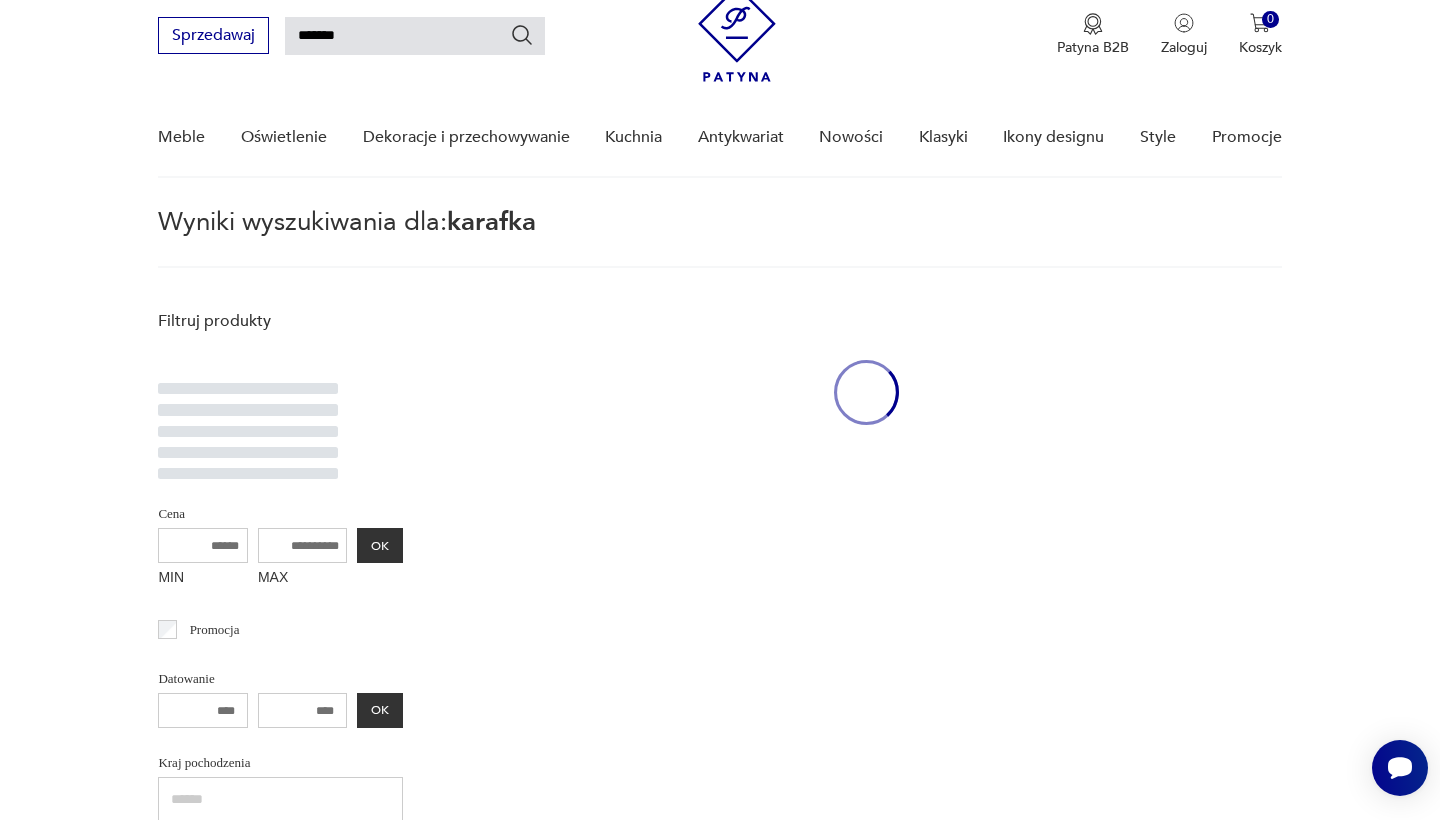 scroll, scrollTop: 1303, scrollLeft: 0, axis: vertical 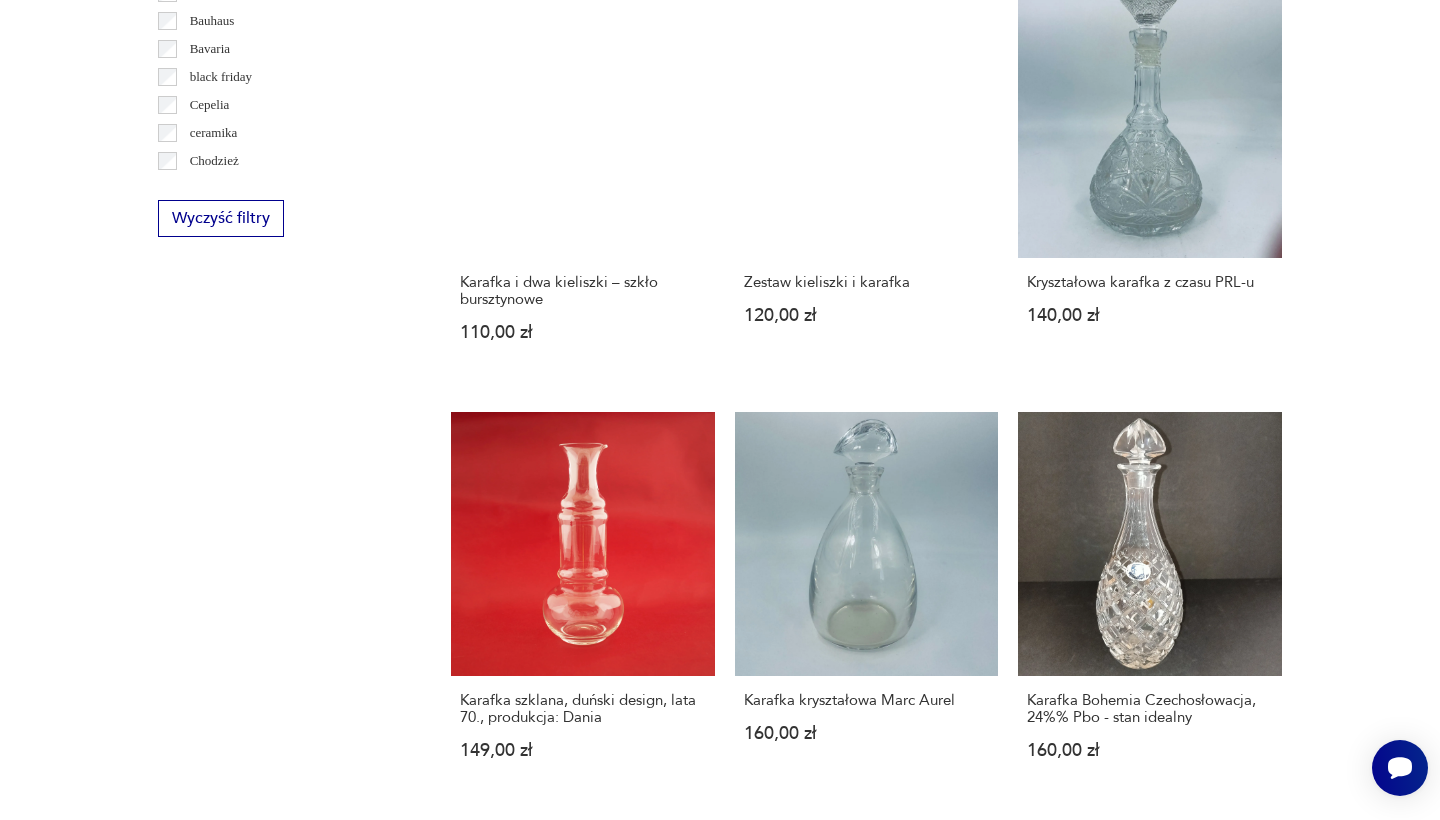 click on "Filtruj produkty Antykwariat (1) Dekoracje (11) Kuchnia (136) Pozostałe (2) Cena MIN MAX OK Promocja Datowanie OK Kraj pochodzenia Nie znaleziono wyników Producent Projektant Klasyk Tag art deco Bauhaus Bavaria black friday Cepelia ceramika Chodzież Ćmielów Wyczyść filtry Znaleziono  150   produktów Filtruj Sortuj według ceny (od najmniejszej) Sortuj według ceny (od najmniejszej) Sale Szklana karafka vintage w stylu art deco 30,00 zł 40,00 zł Karafka szklana 50,00 zł Karafka ze szklanką z cienkiego szkła 60,00 zł Karafka na wodę, wino, w stylu Vintage 80,00 zł Karafka bez korka 80,00 zł Karafka 100,00 zł Karafka i dwa kieliszki – szkło bursztynowe 110,00 zł Zestaw kieliszki i karafka 120,00 zł Kryształowa karafka z czasu PRL-u 140,00 zł Karafka szklana, duński design, lata 70., produkcja: Dania 149,00 zł Karafka kryształowa Marc Aurel 160,00 zł Karafka Bohemia Czechosłowacja, 24%% Pbo - stan idealny 160,00 zł 169,00 zł 190,00 zł 195,00 zł 200,00 zł 1 2 3 4" at bounding box center [720, 443] 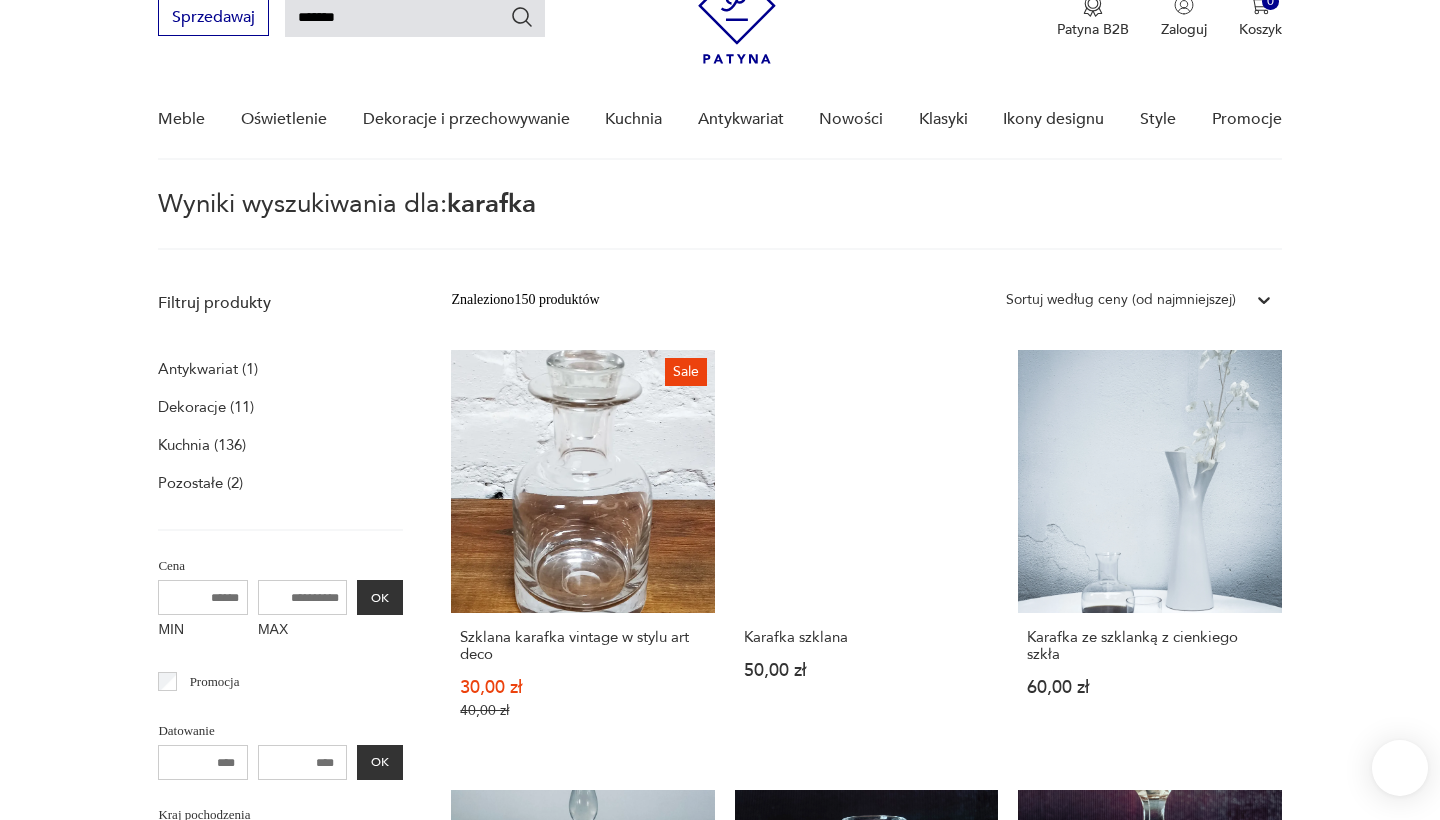 scroll, scrollTop: 90, scrollLeft: 0, axis: vertical 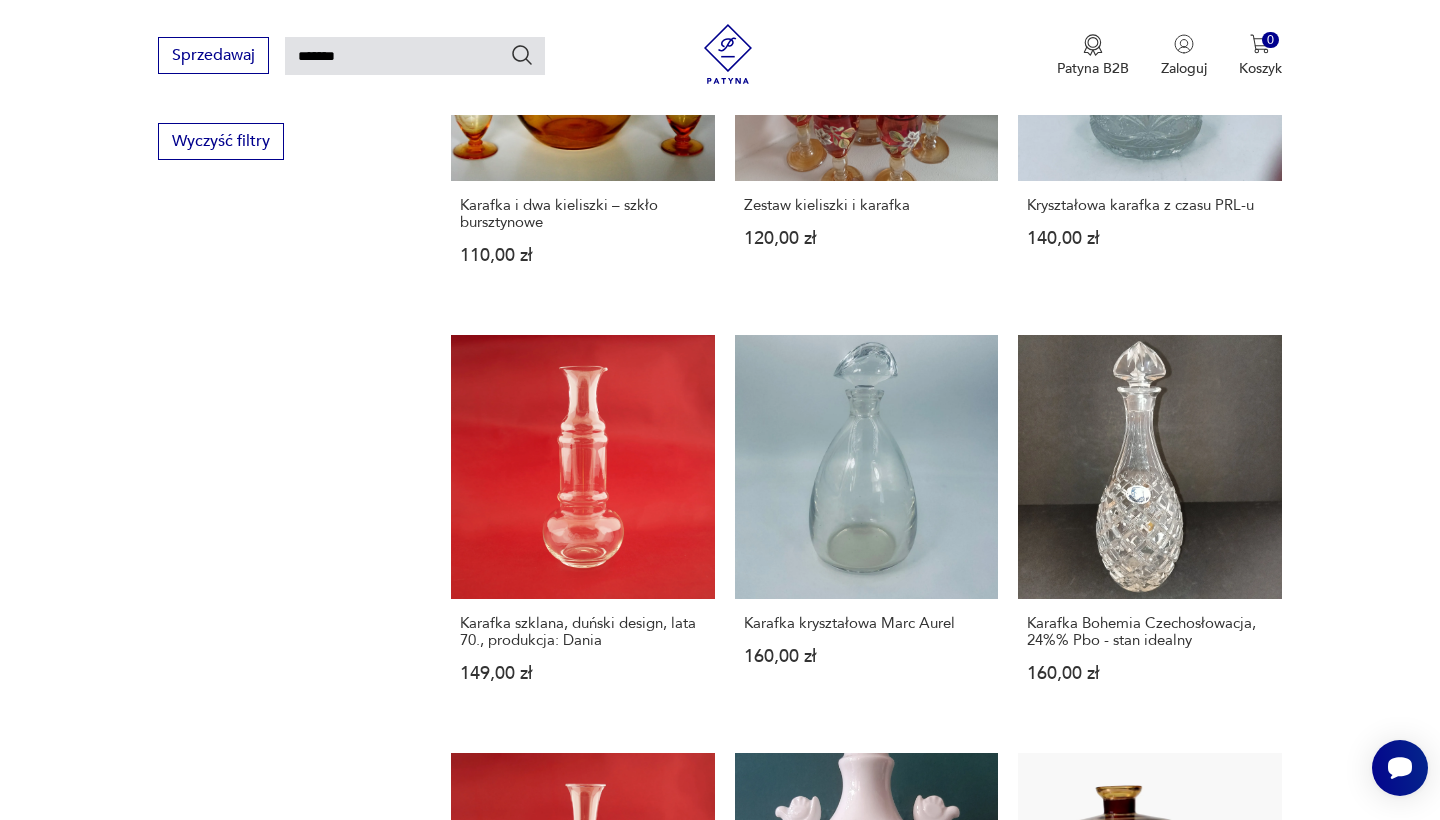 click on "2" at bounding box center [866, 1626] 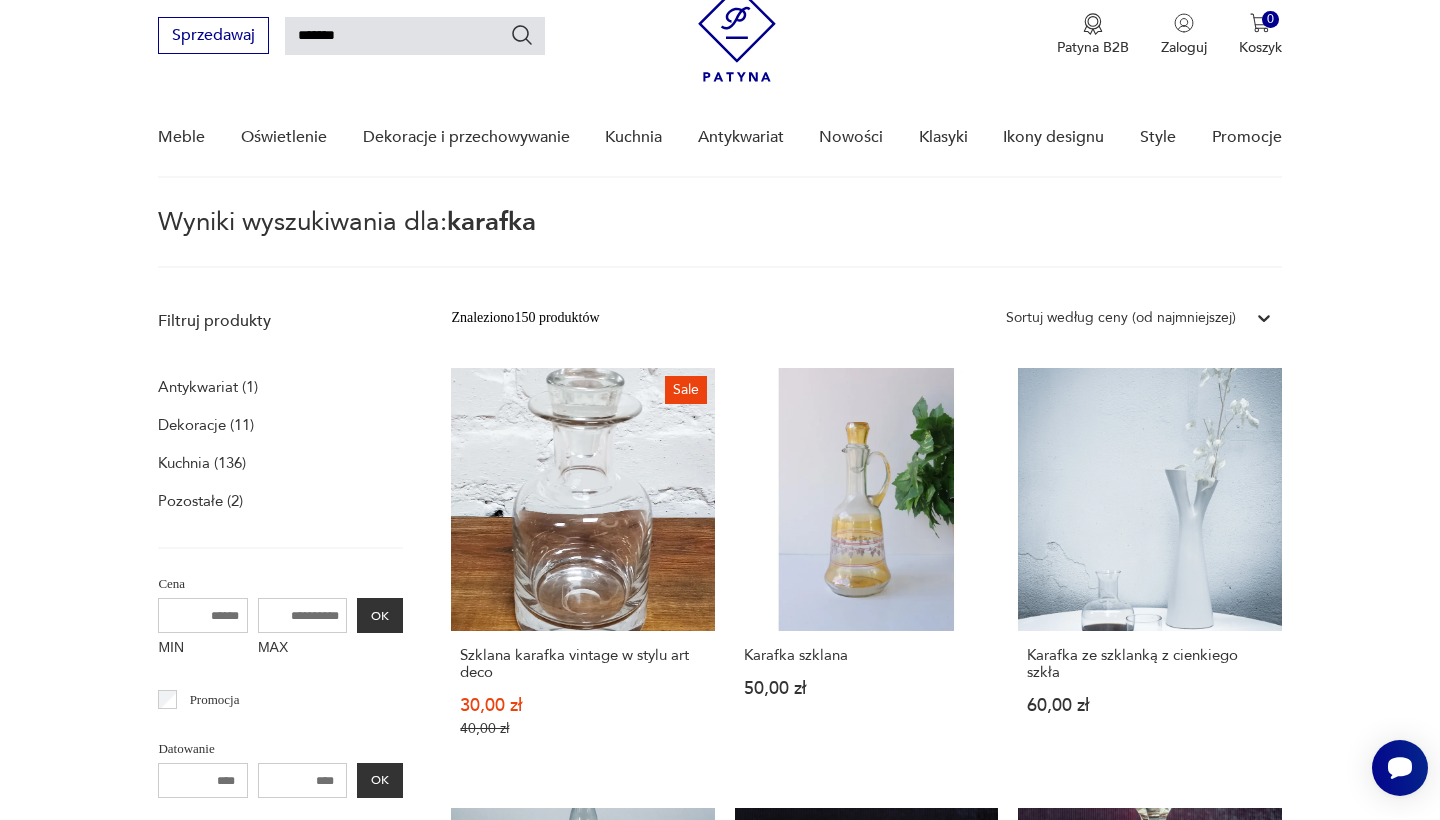 click on "Patyna B2B Zaloguj 0 Koszyk Twój koszyk ( 0 ) Brak produktów w koszyku IDŹ DO KOSZYKA" at bounding box center (990, 35) 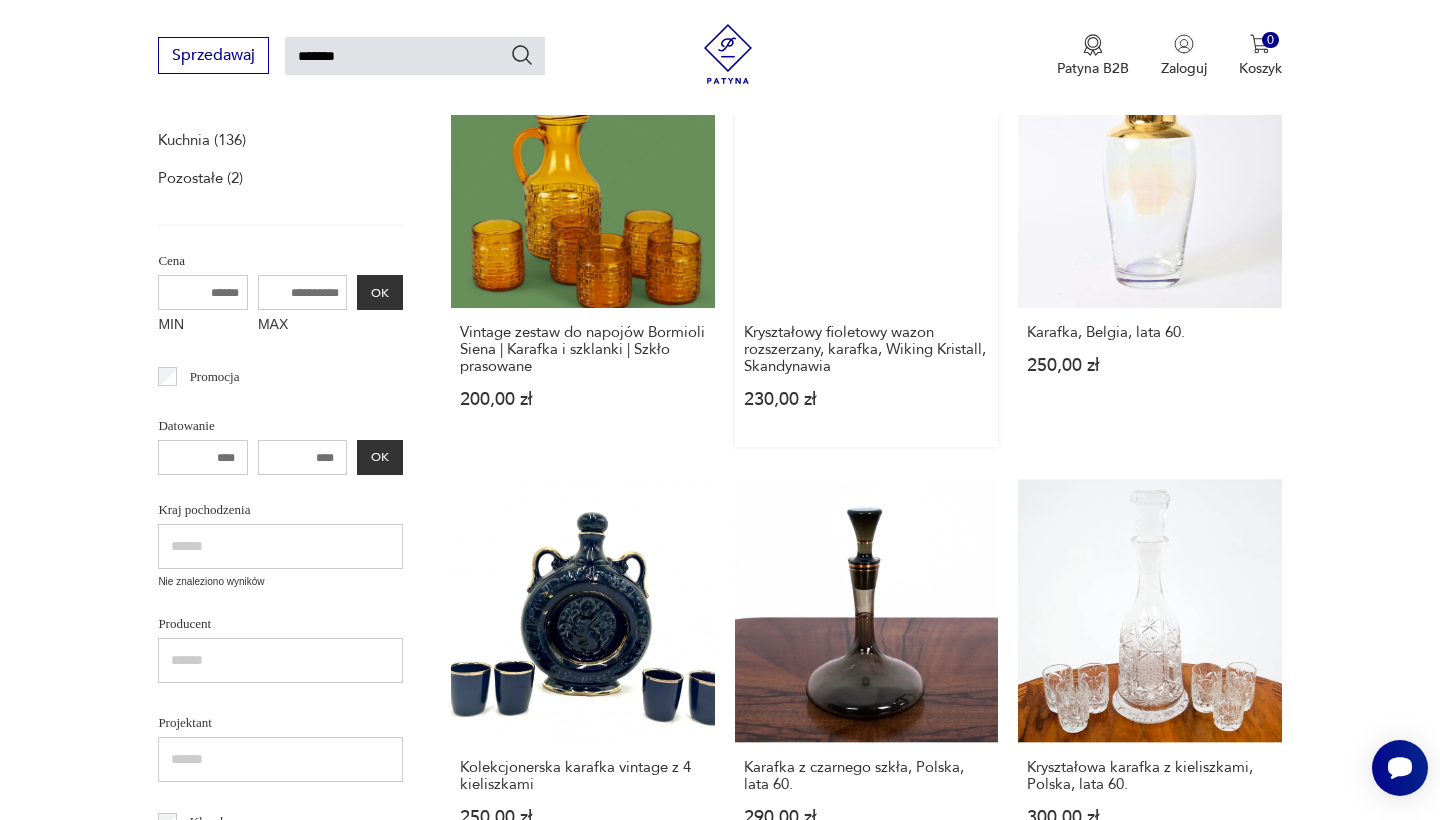 scroll, scrollTop: 388, scrollLeft: 0, axis: vertical 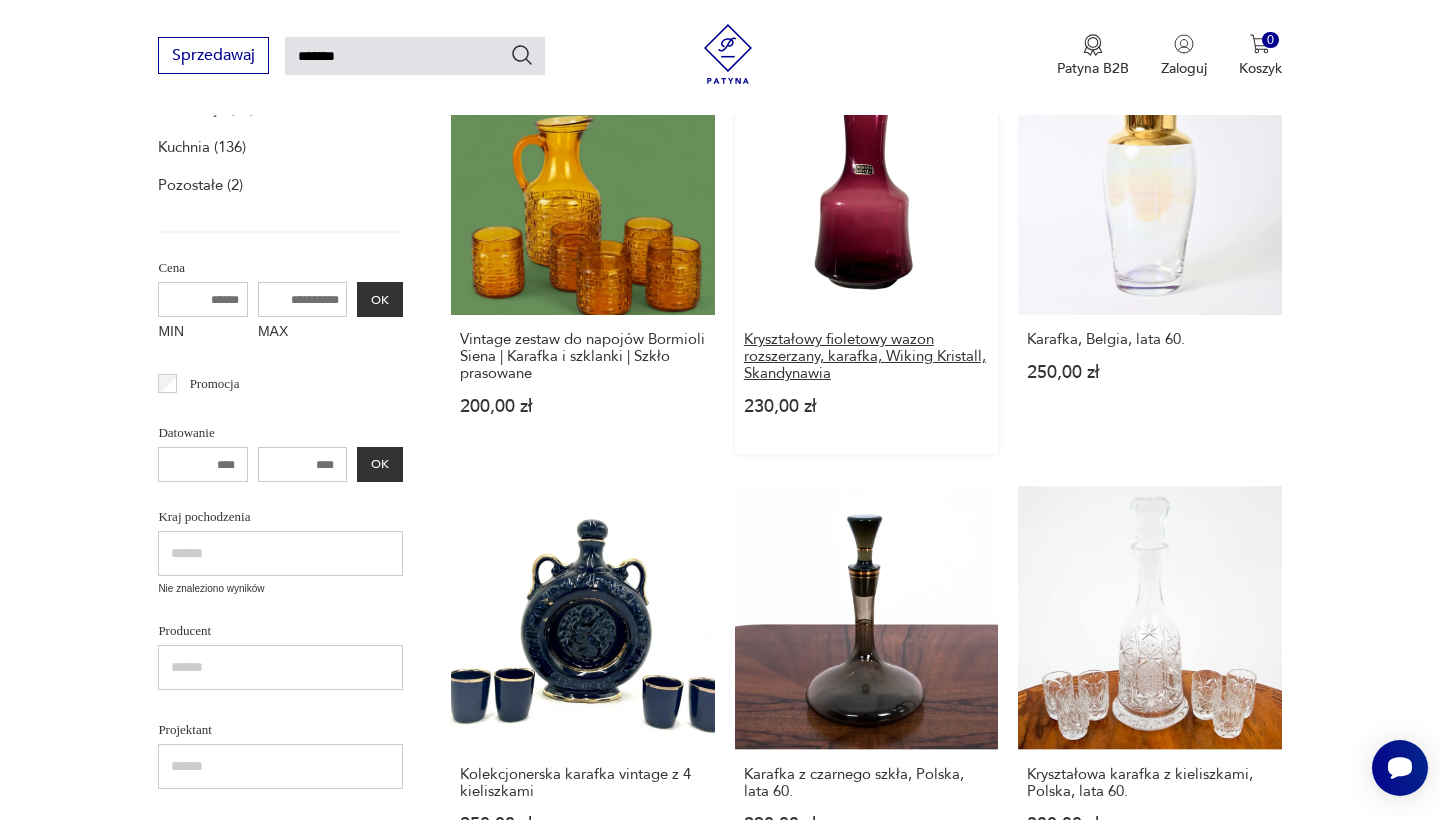 click on "Kryształowy fioletowy wazon rozszerzany, karafka, Wiking Kristall, Skandynawia" at bounding box center [866, 356] 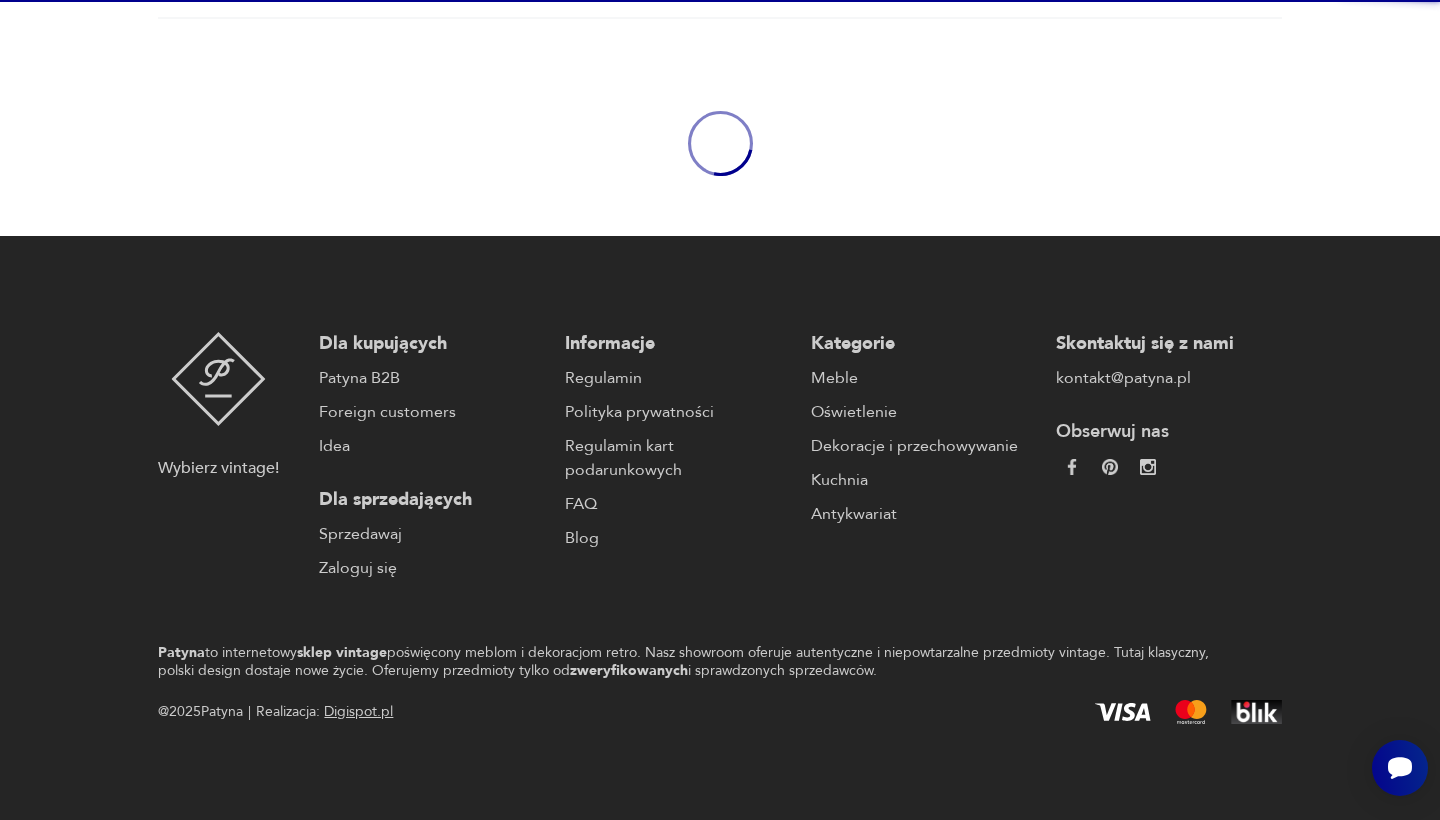 type 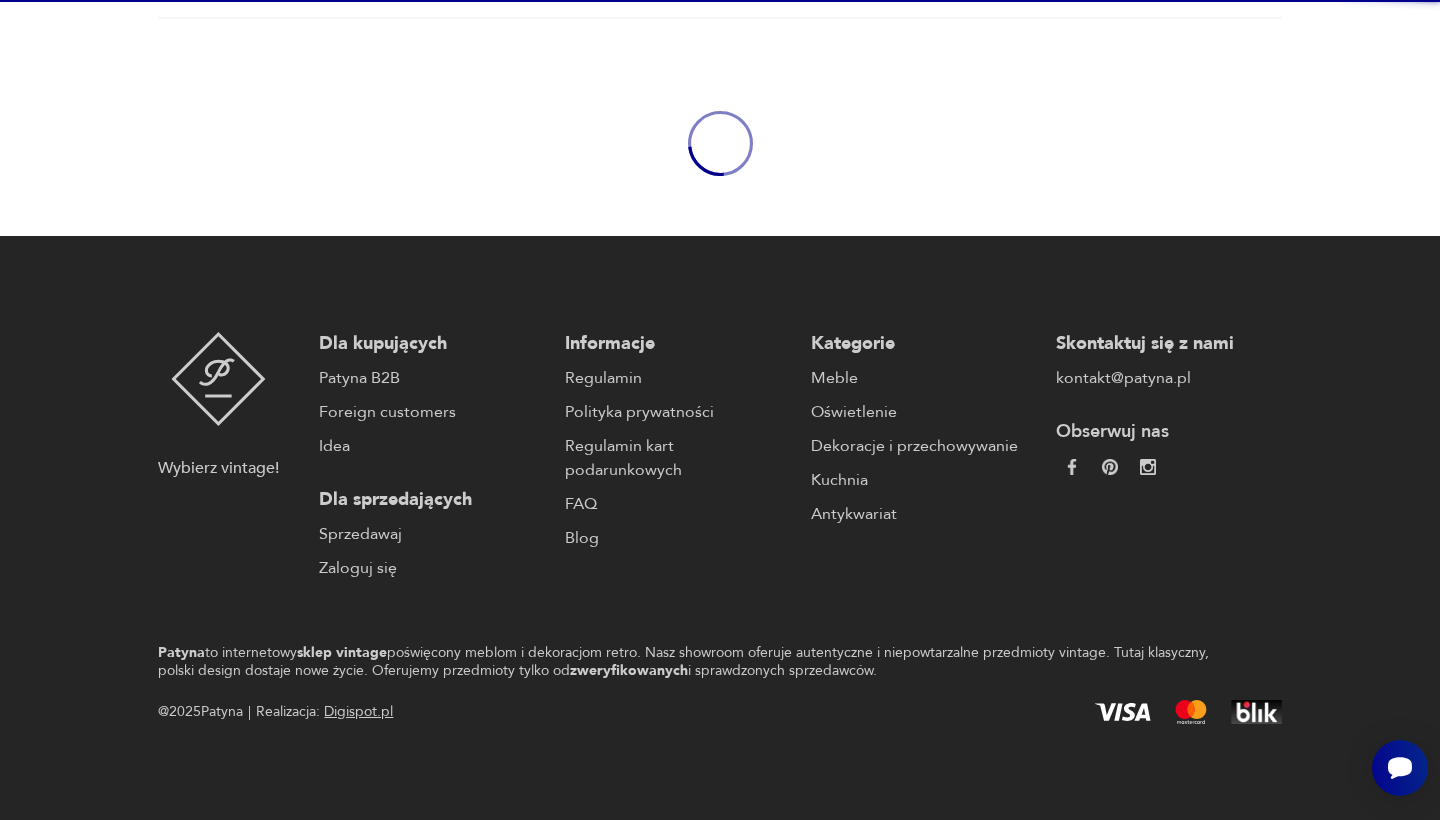 type 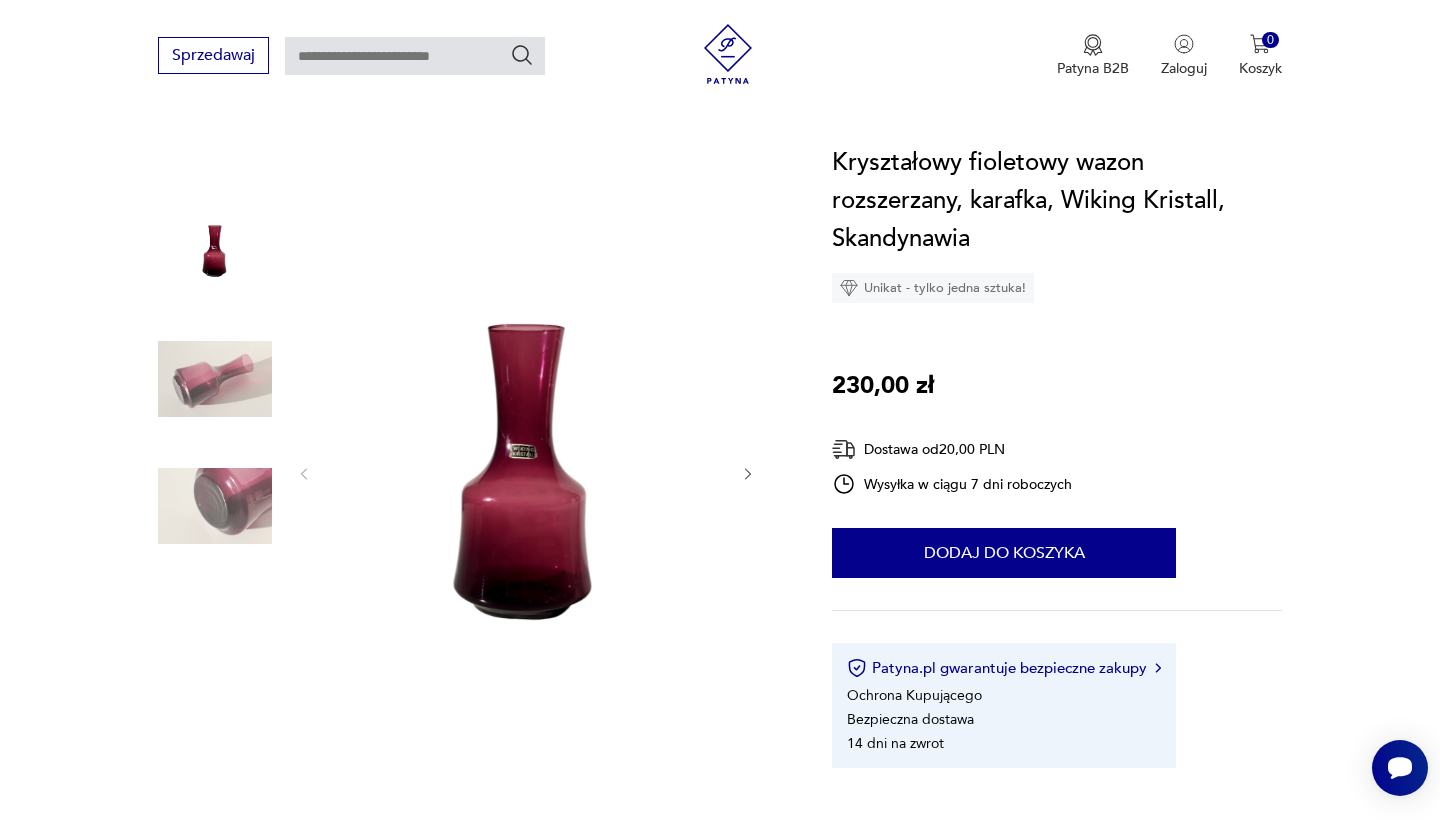 scroll, scrollTop: 182, scrollLeft: 0, axis: vertical 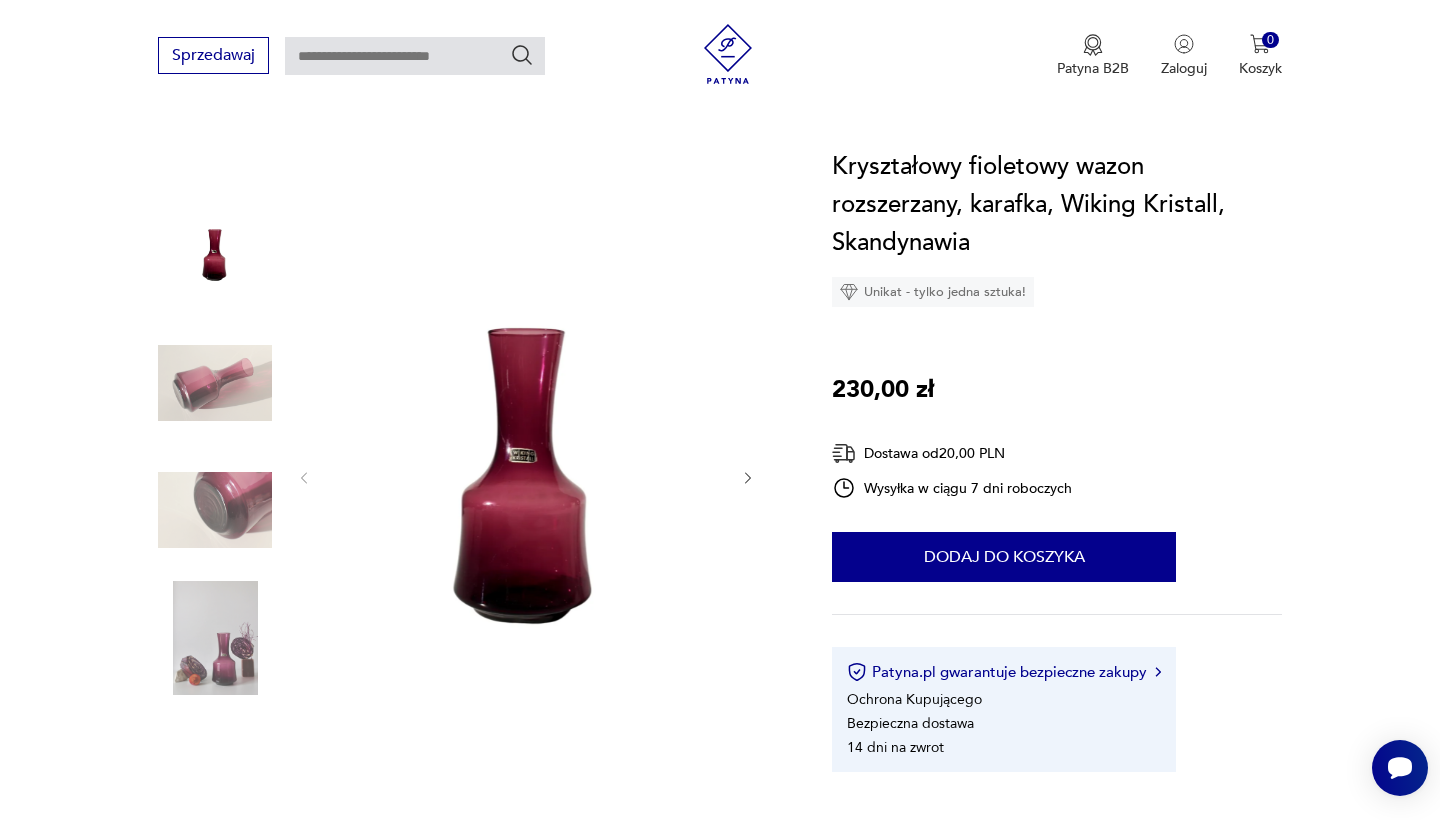 click 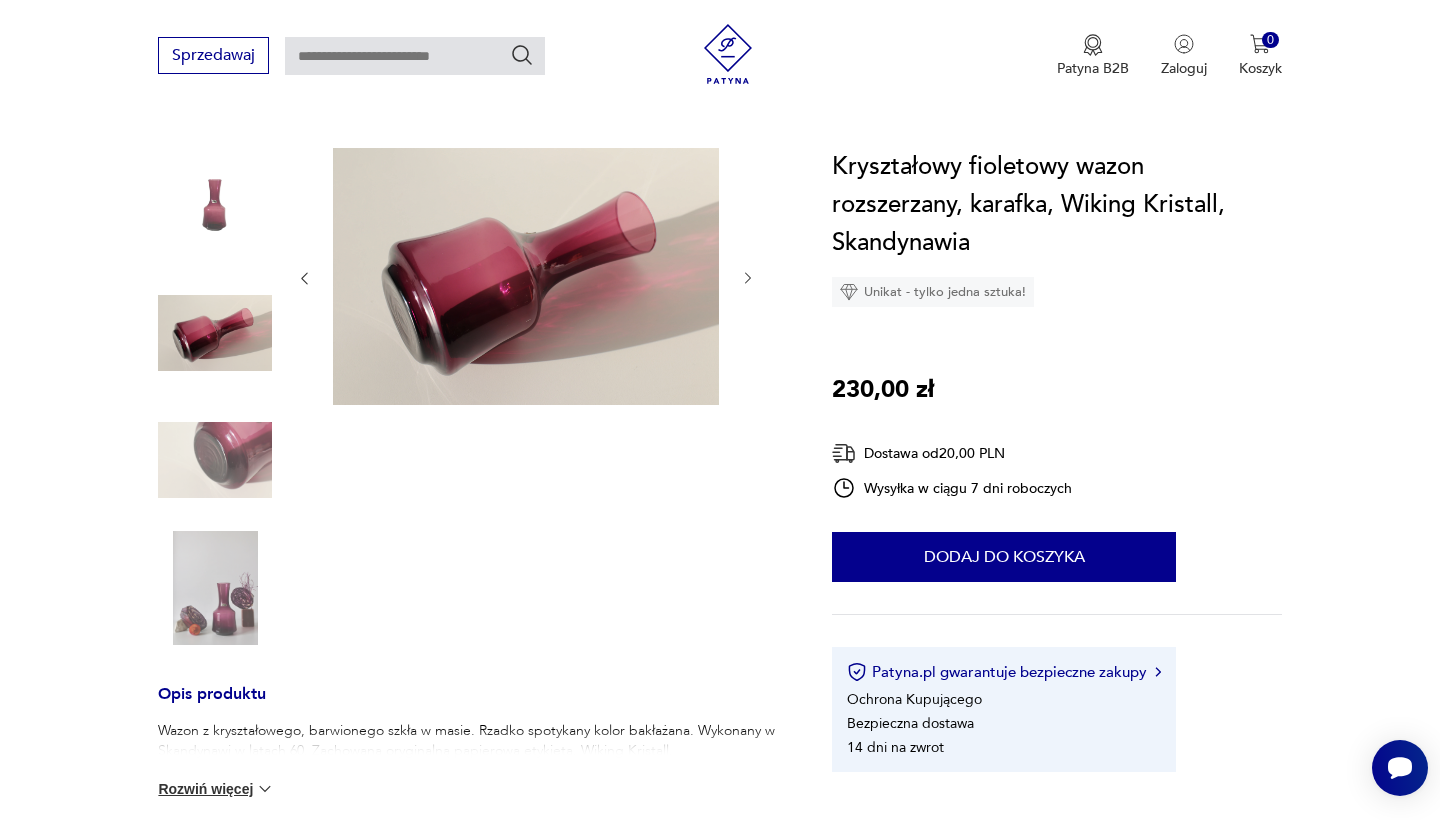 click at bounding box center (526, 398) 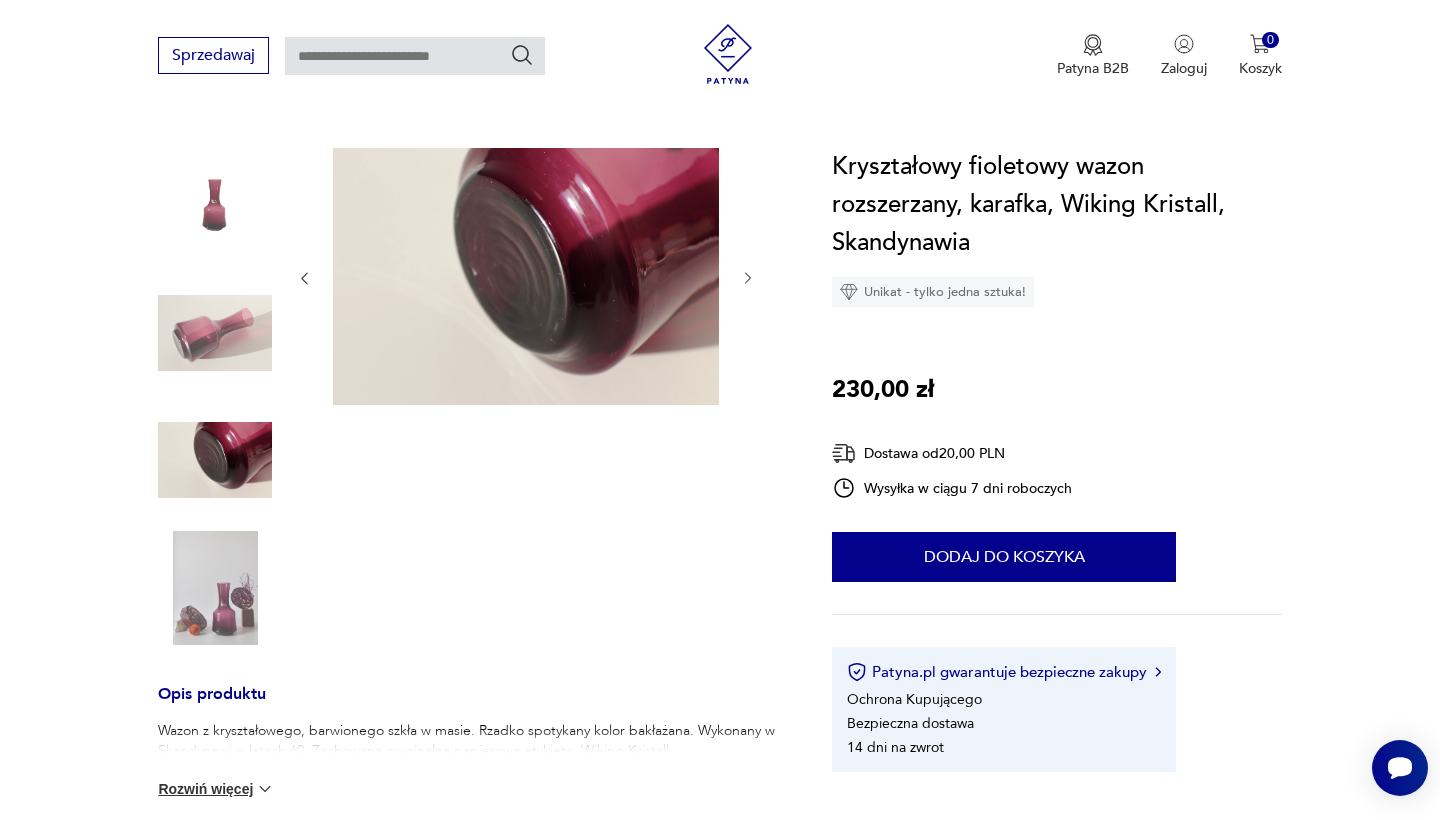 click 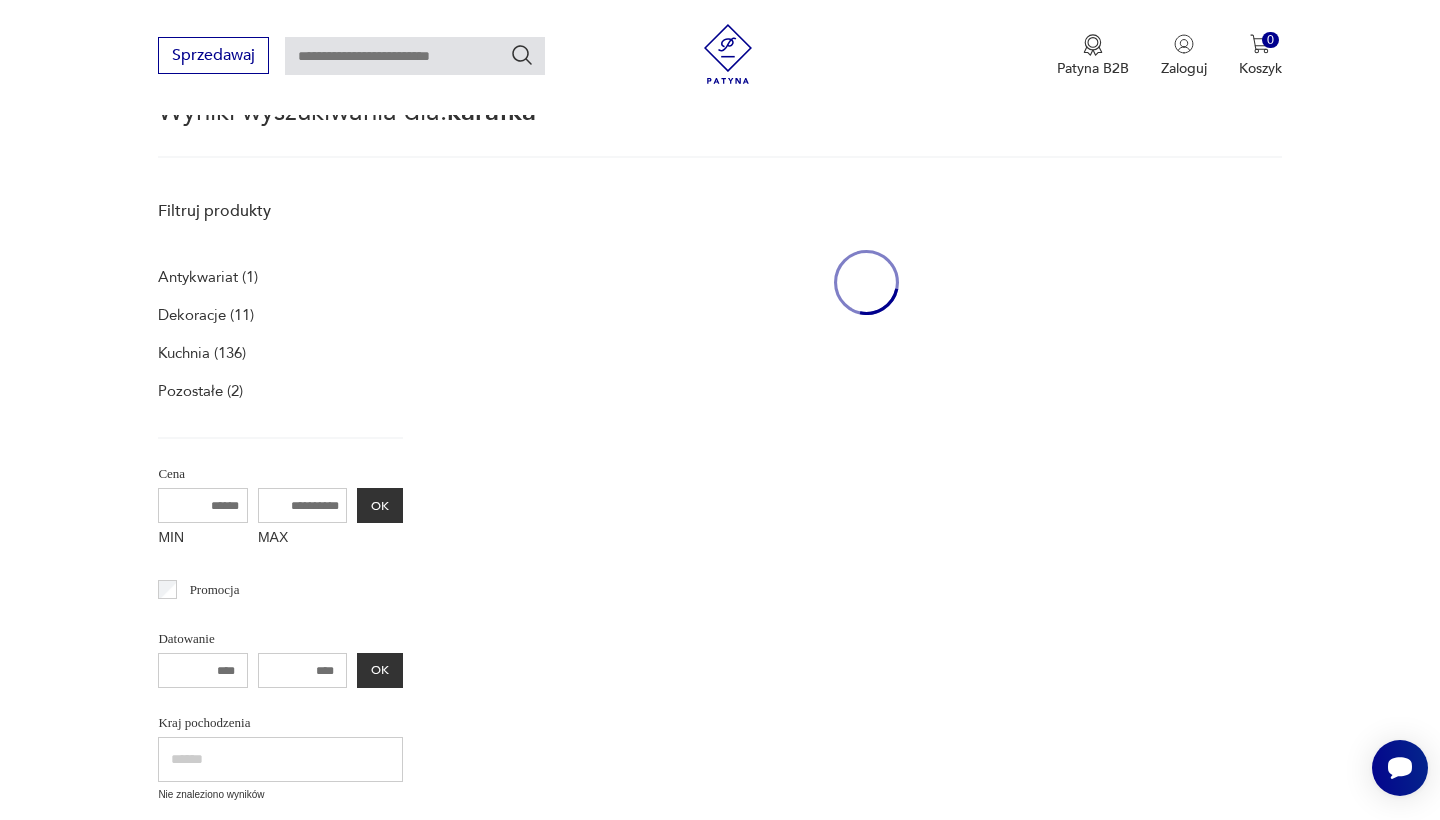 type on "*******" 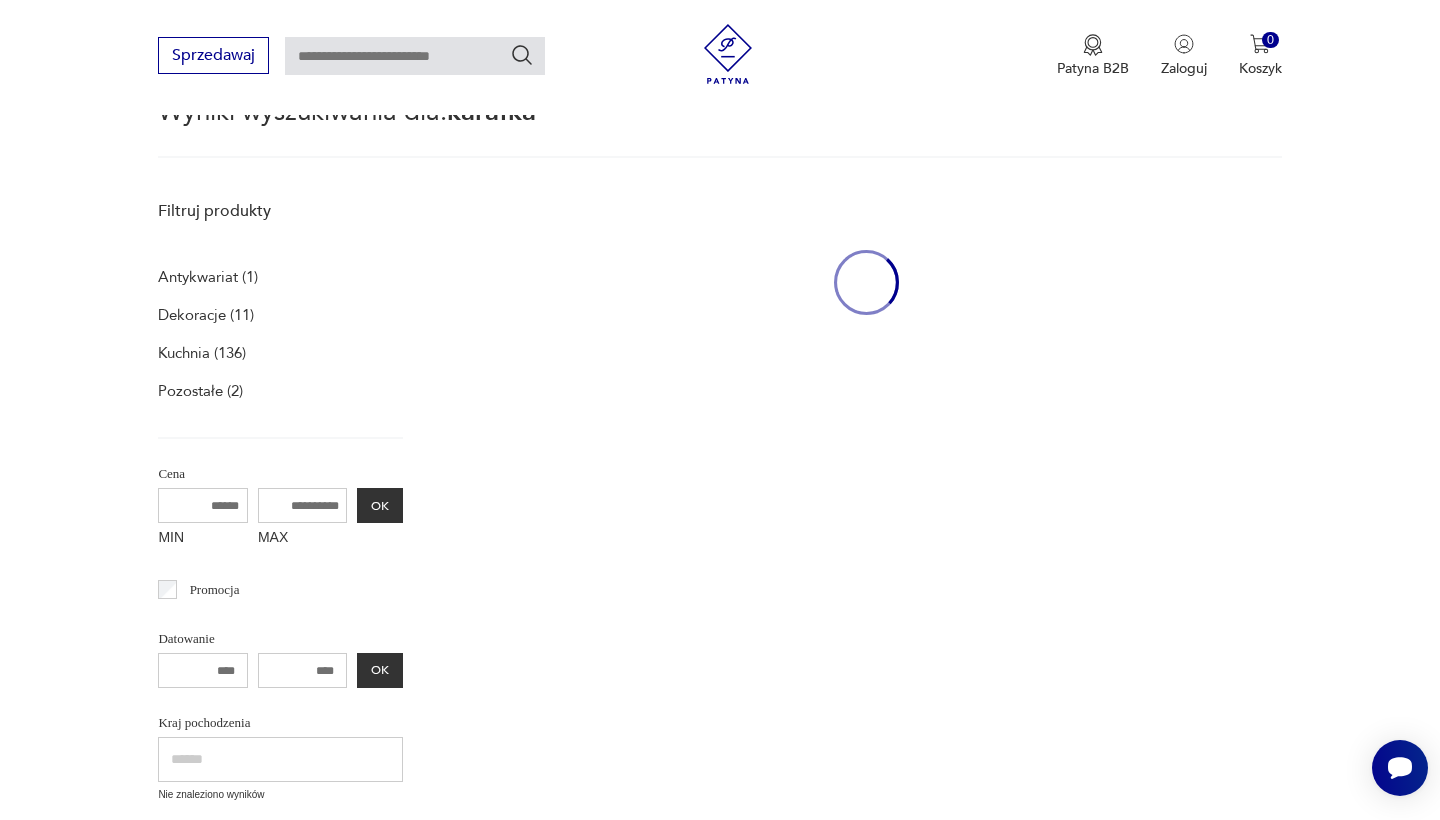 type on "*******" 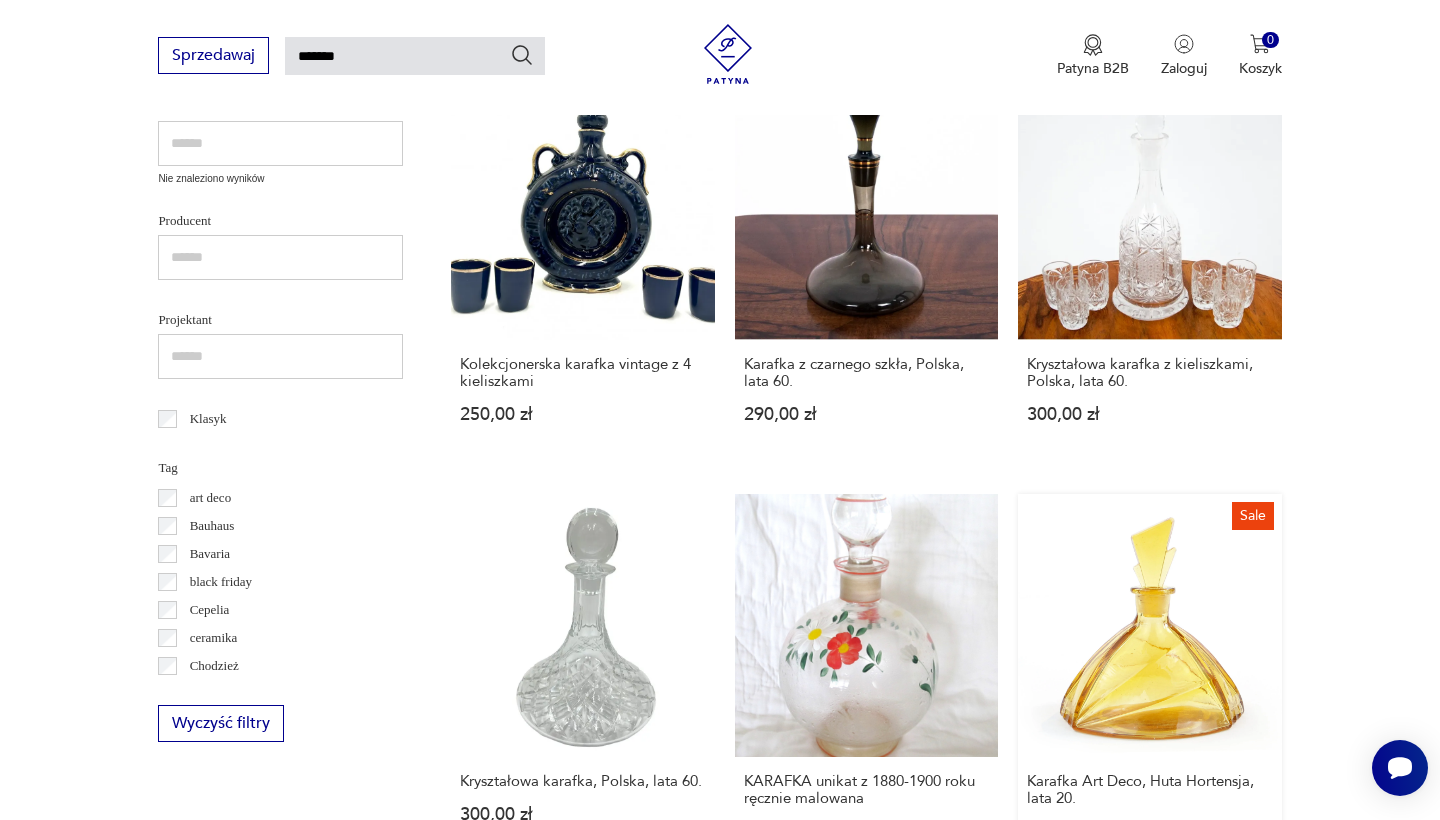 scroll, scrollTop: 840, scrollLeft: 0, axis: vertical 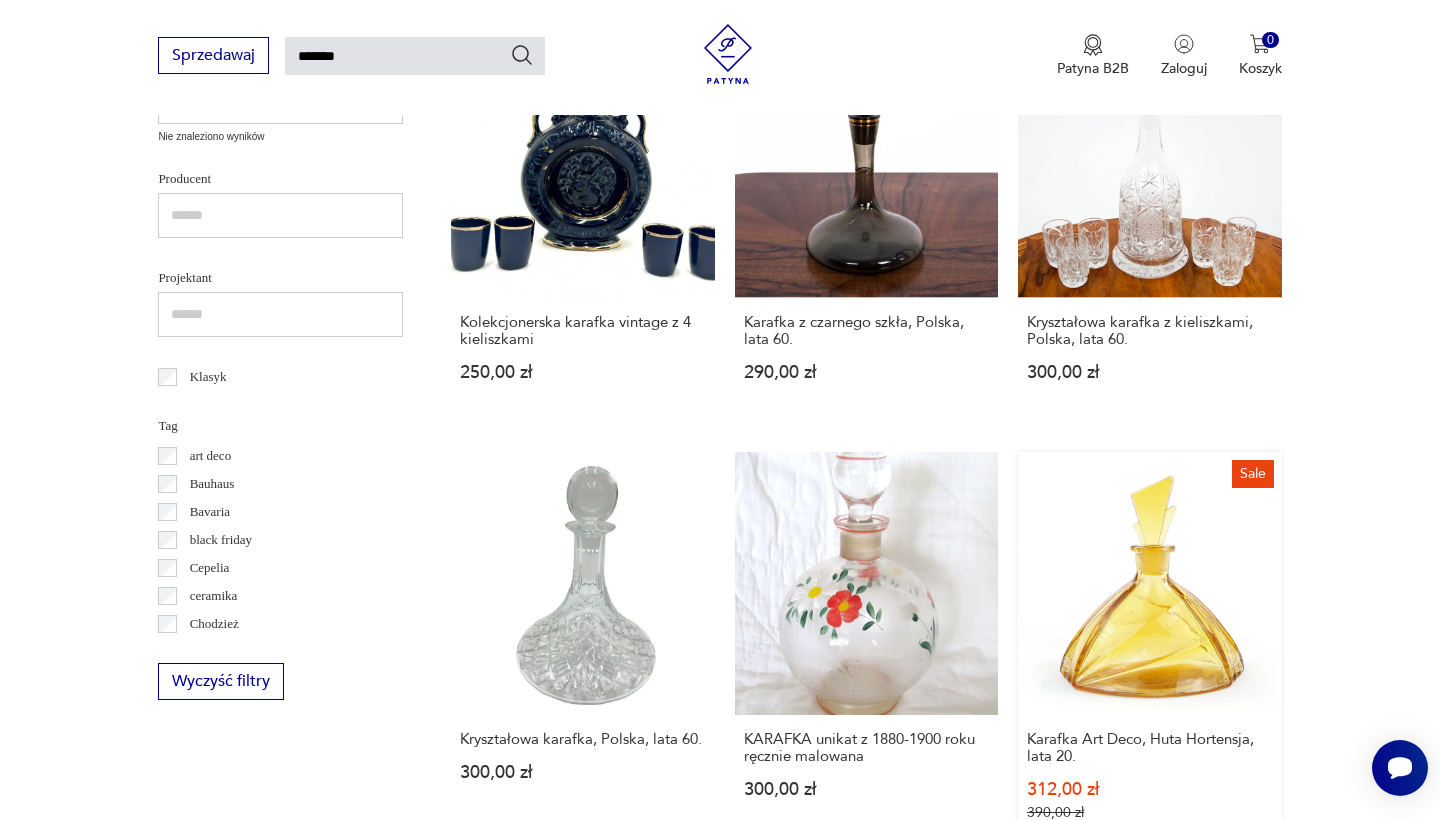 click on "Sale Karafka Art Deco, Huta Hortensja, lata 20. 312,00 zł 390,00 zł" at bounding box center [1149, 656] 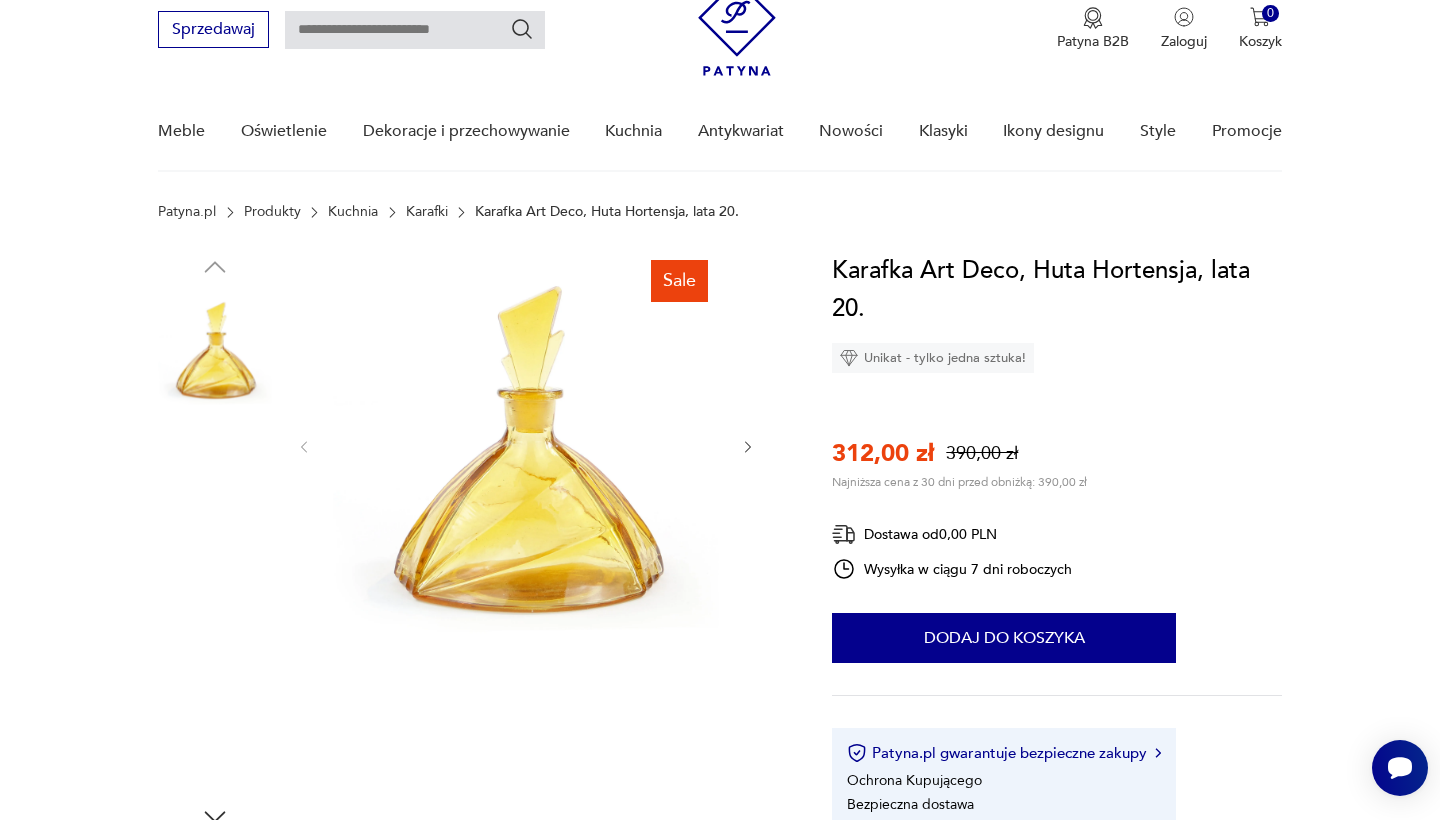 scroll, scrollTop: 83, scrollLeft: 0, axis: vertical 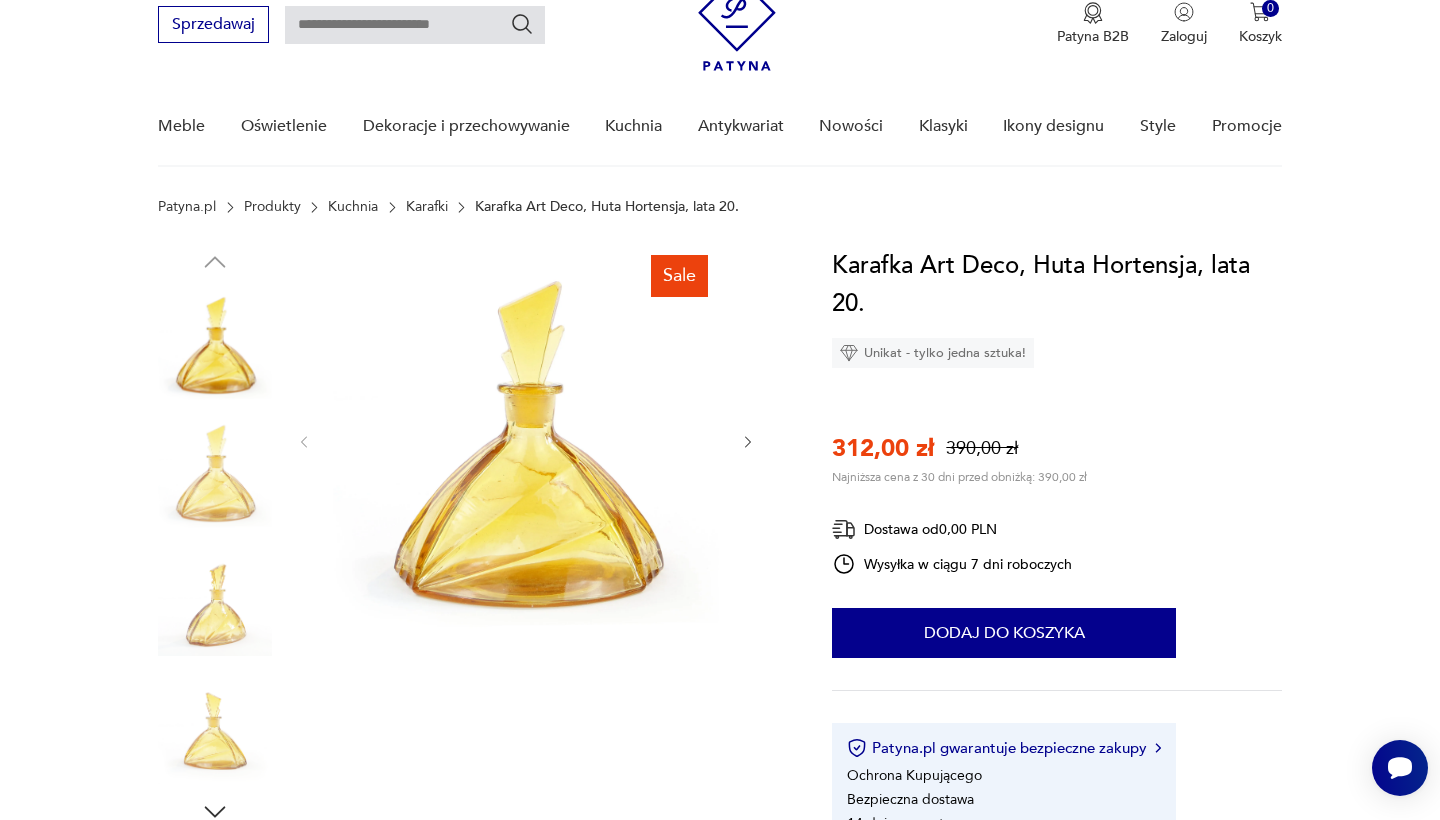 click 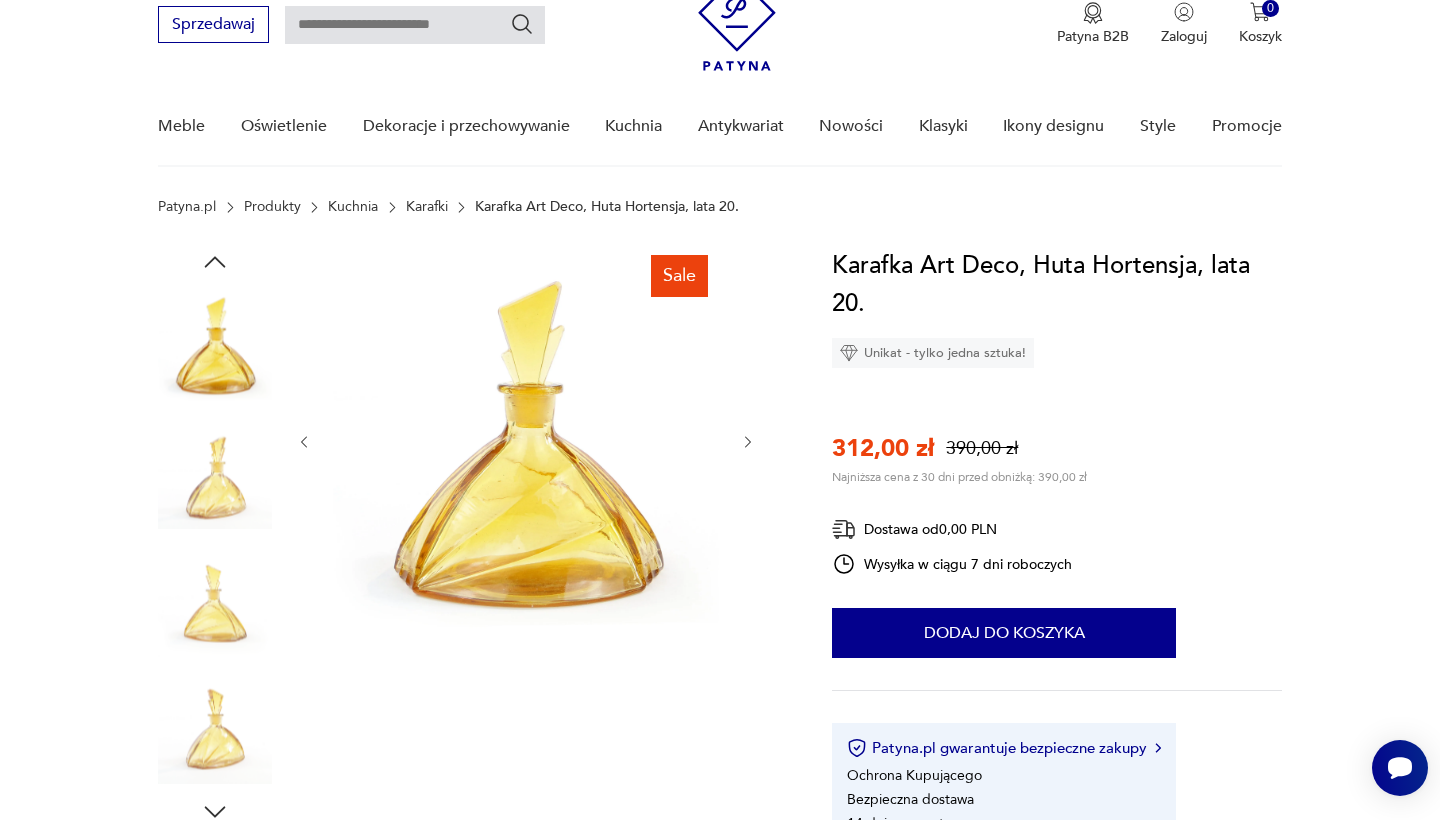 click 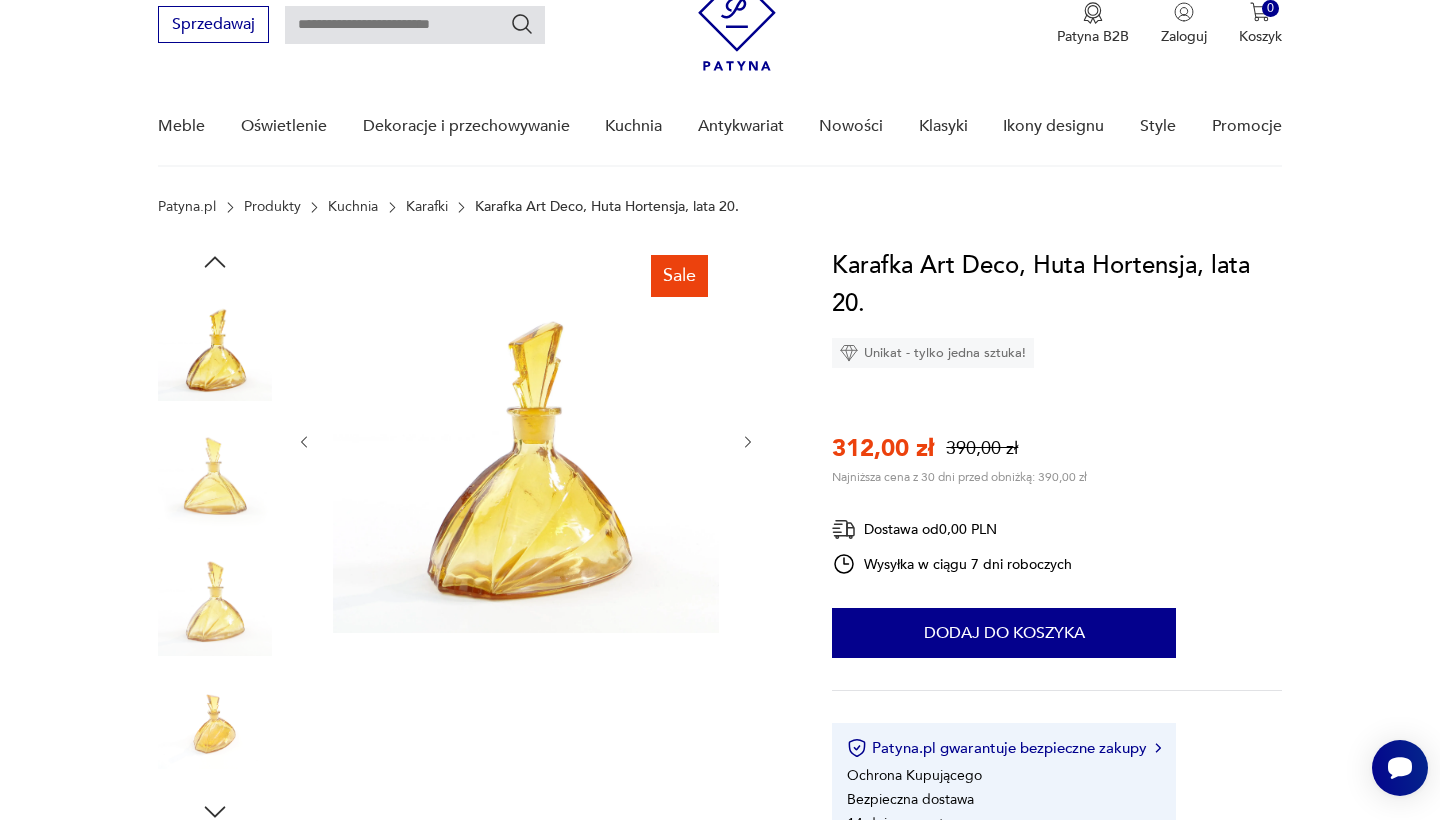 click 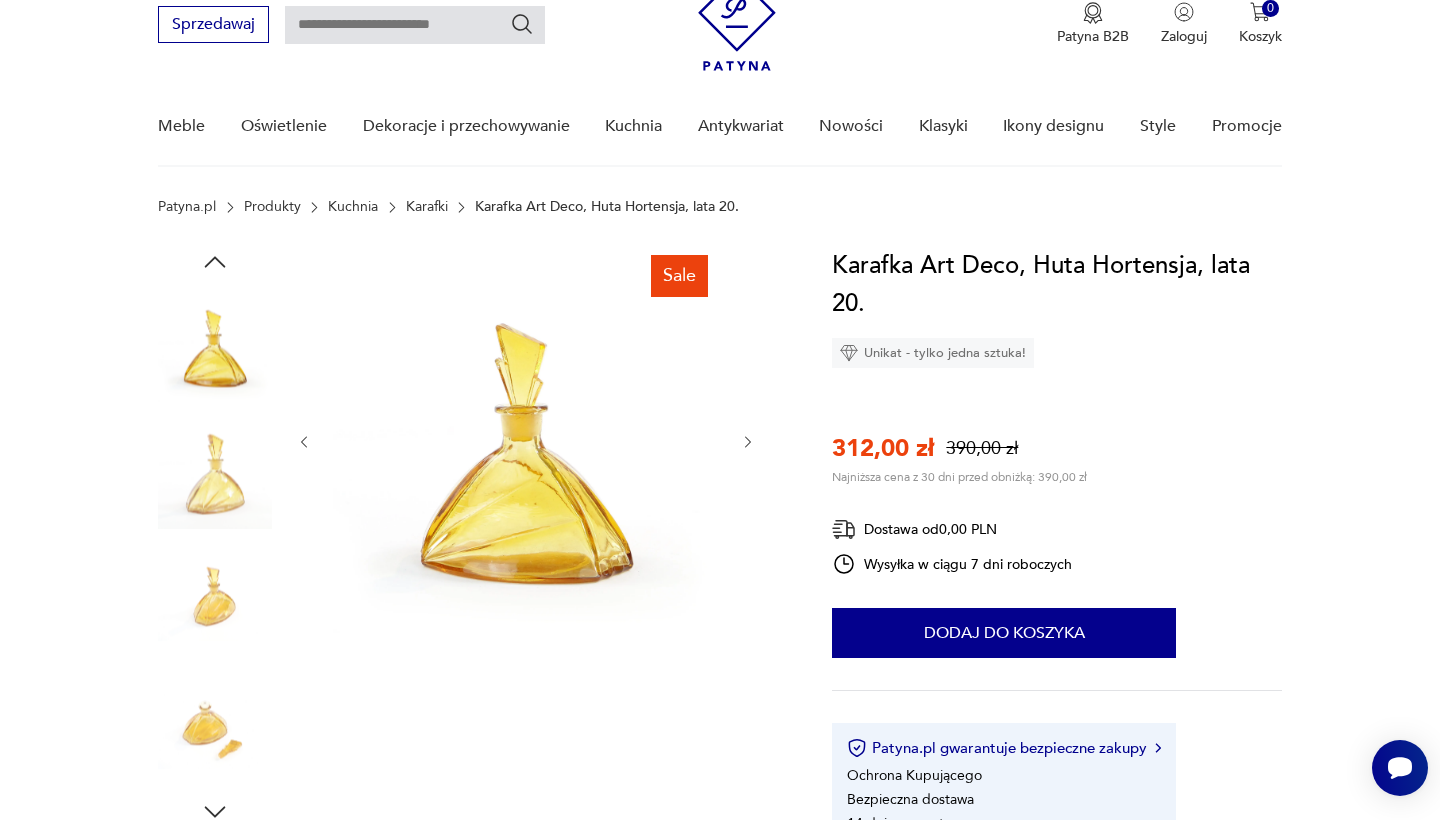 click 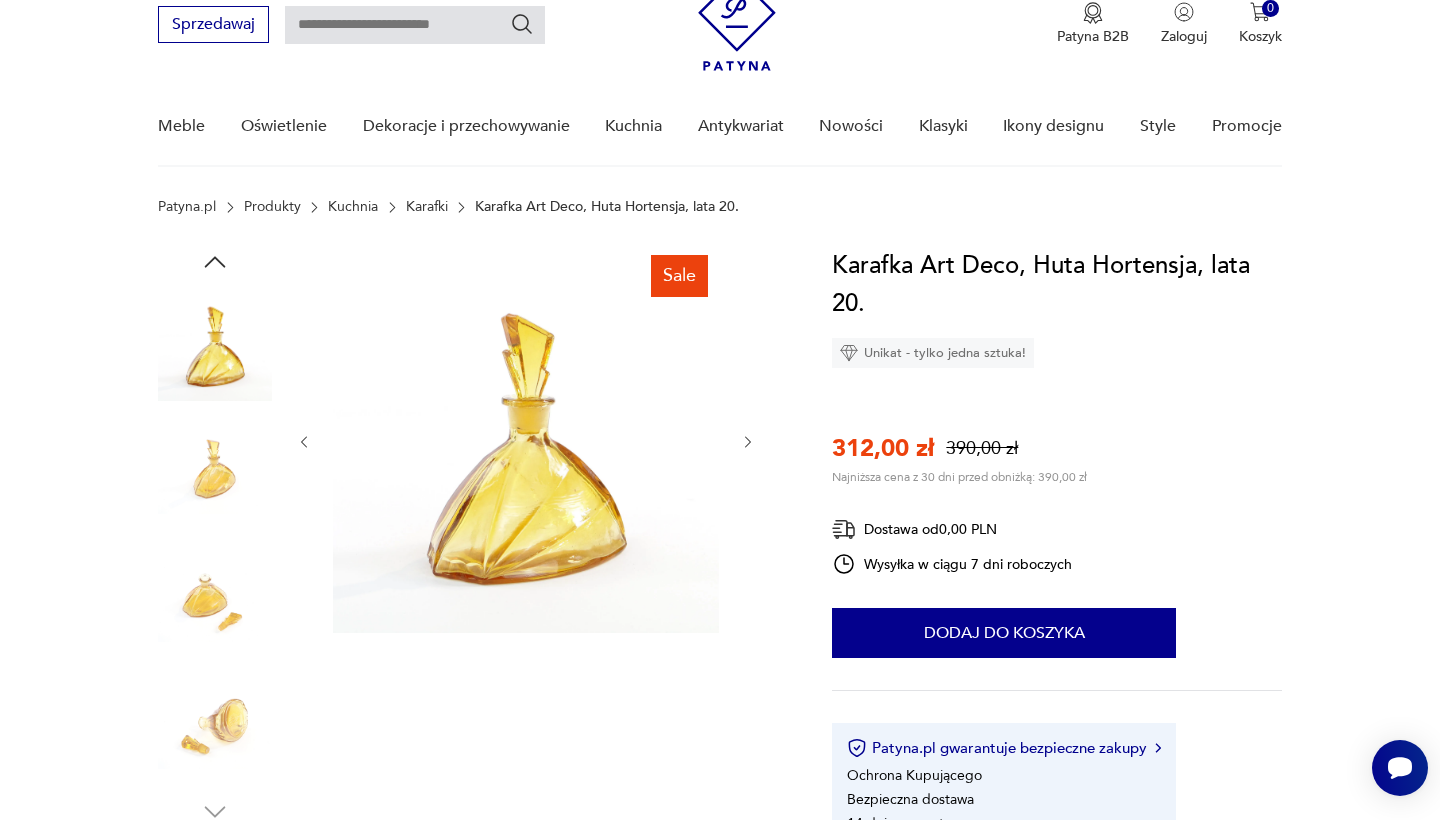 click 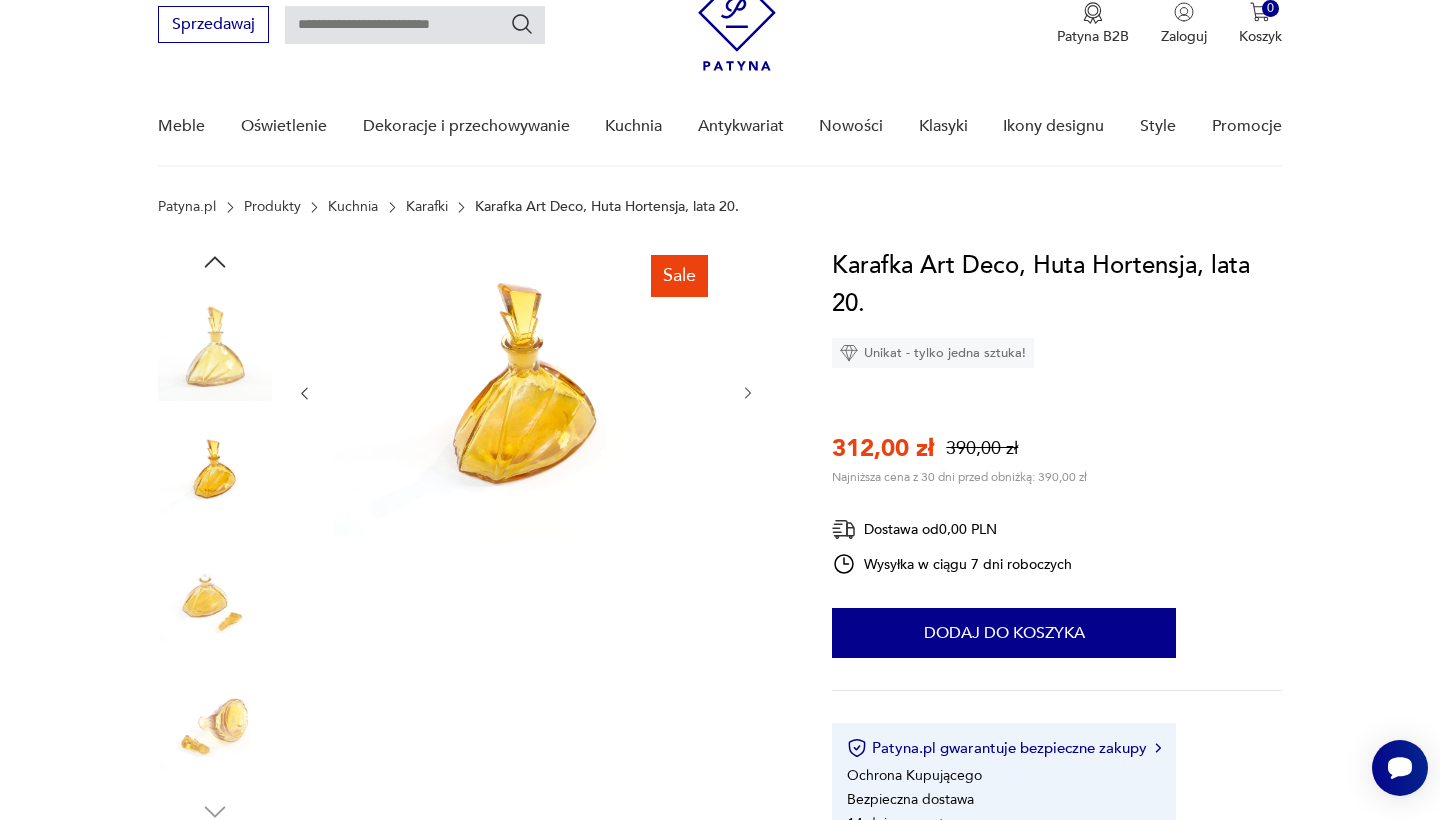 click at bounding box center [526, 393] 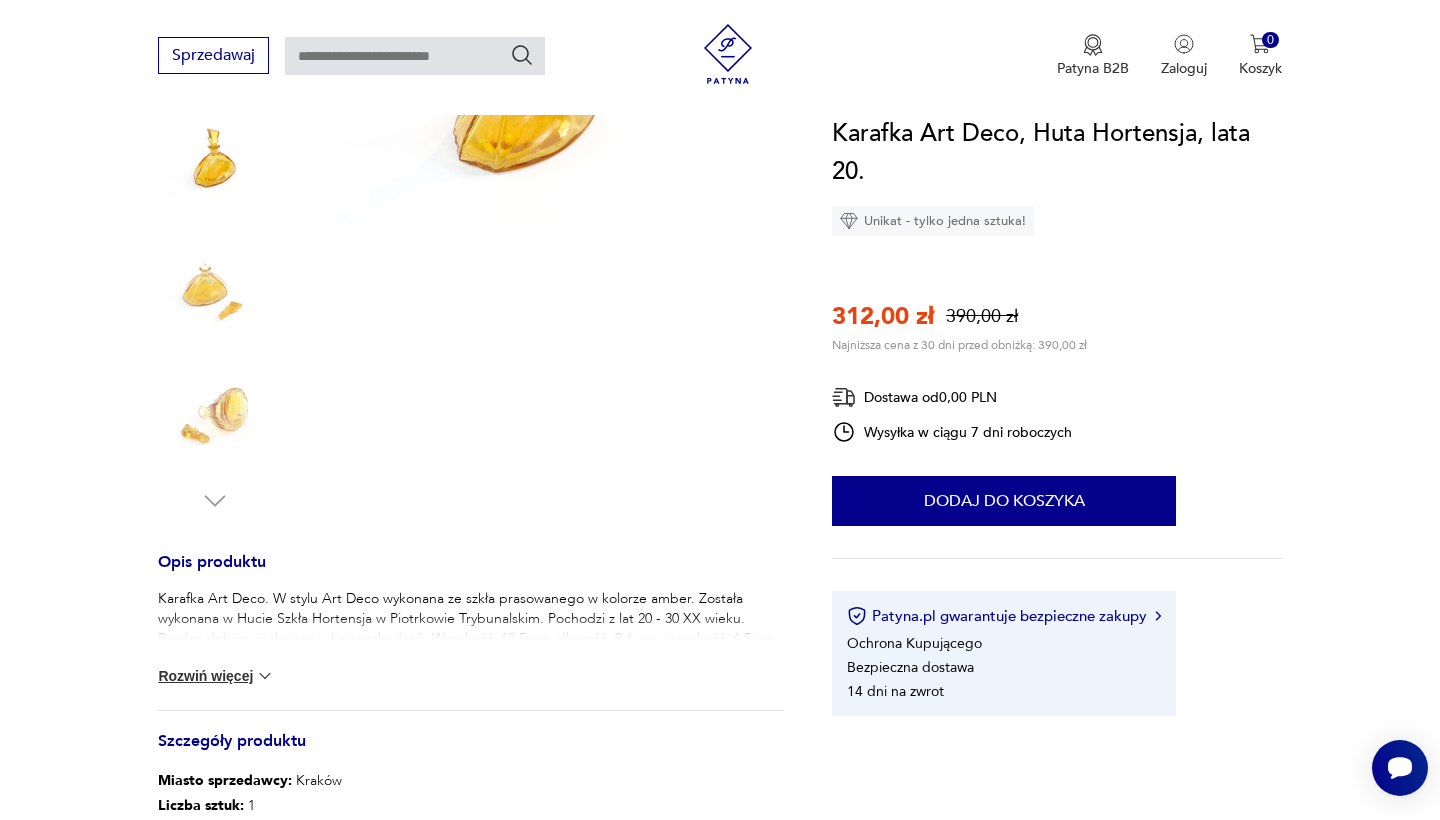 scroll, scrollTop: 724, scrollLeft: 0, axis: vertical 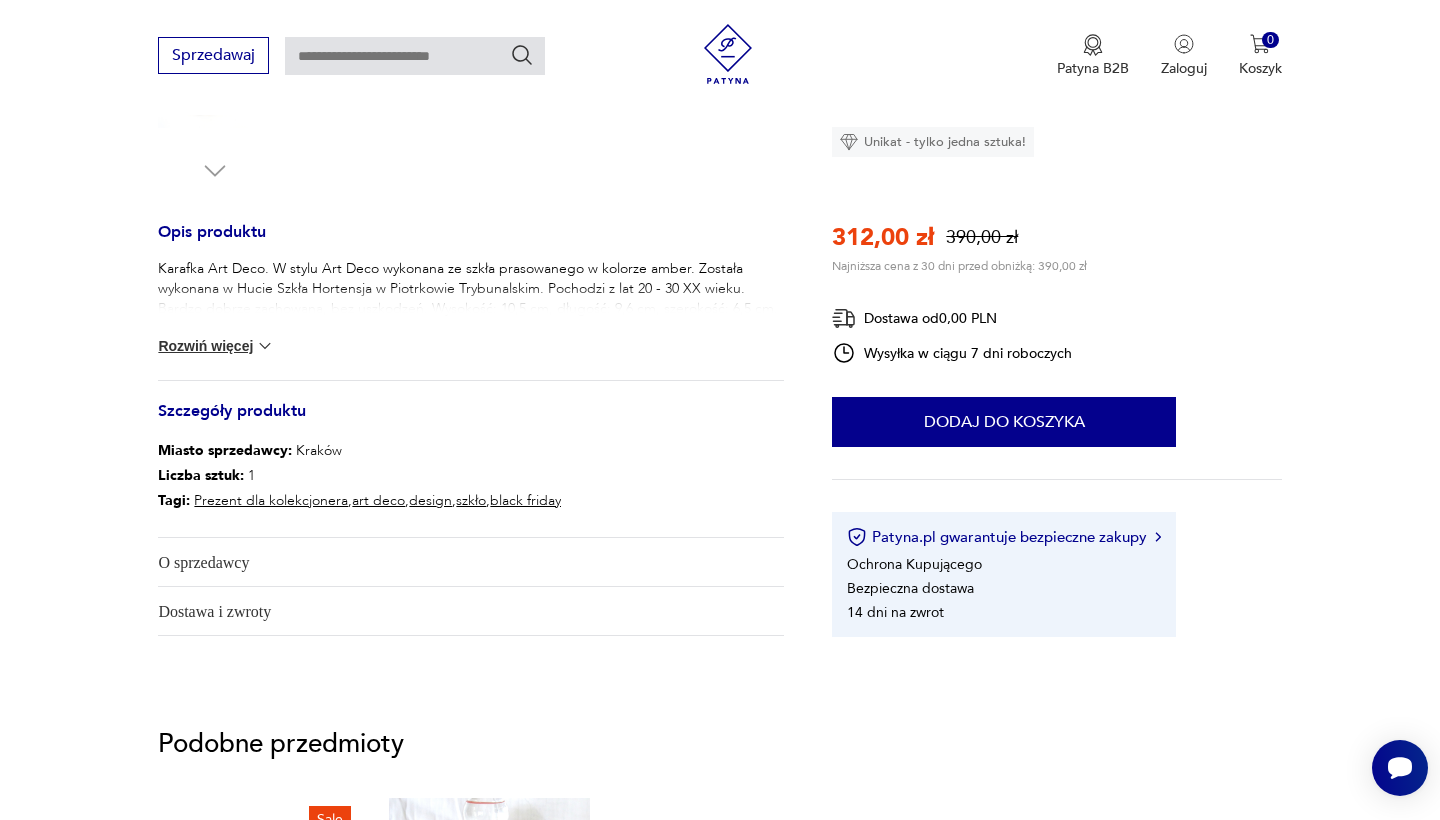 click on "Rozwiń więcej" at bounding box center [216, 346] 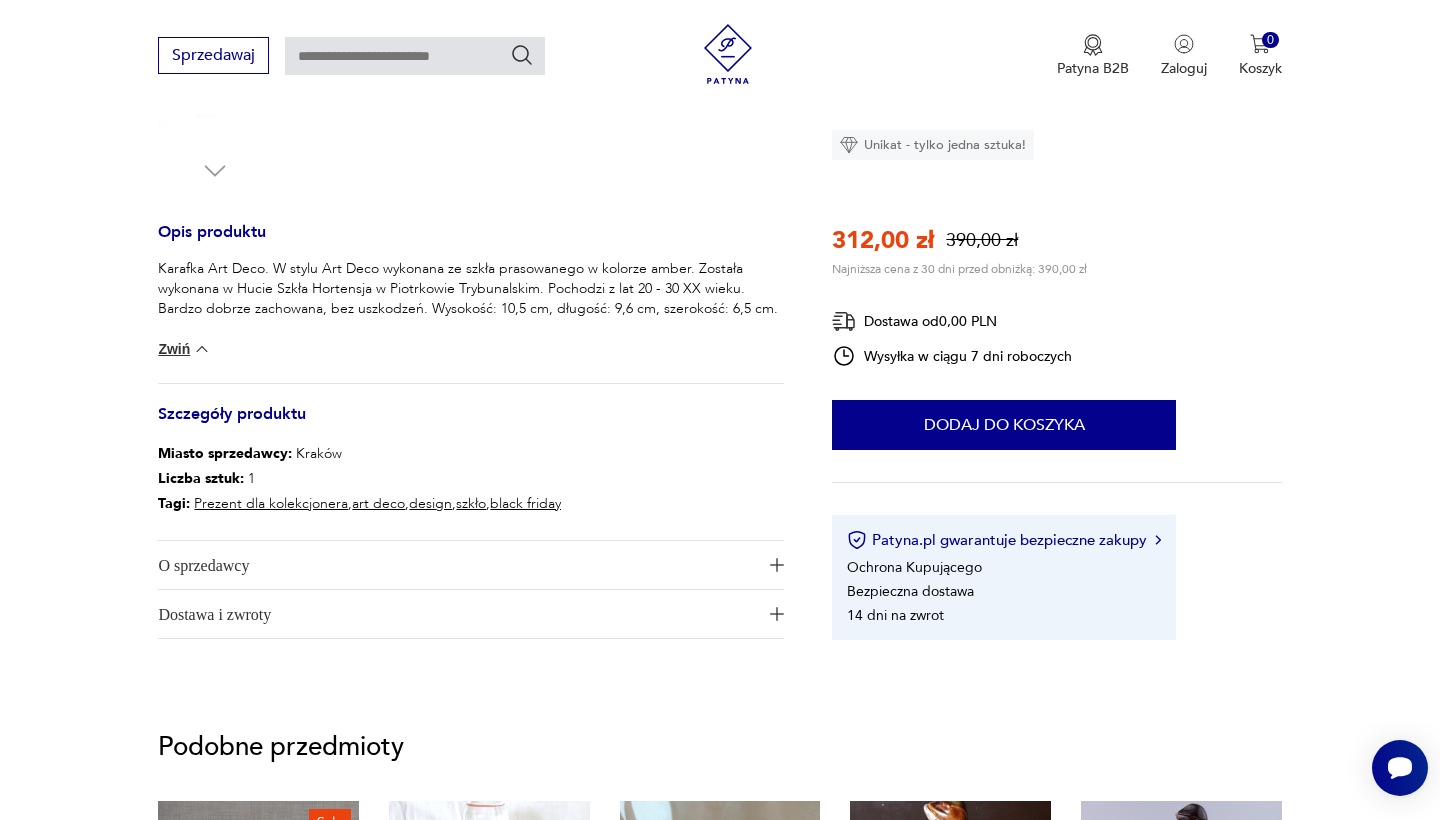 click on "Karafka Art Deco. W stylu Art Deco wykonana ze szkła prasowanego w kolorze amber. Została wykonana w Hucie Szkła Hortensja w Piotrkowie Trybunalskim. Pochodzi z lat 20 - 30 XX wieku. Bardzo dobrze zachowana, bez uszkodzeń. Wysokość: 10,5 cm, długość: 9,6 cm, szerokość: 6,5 cm. Zwiń" at bounding box center [471, 321] 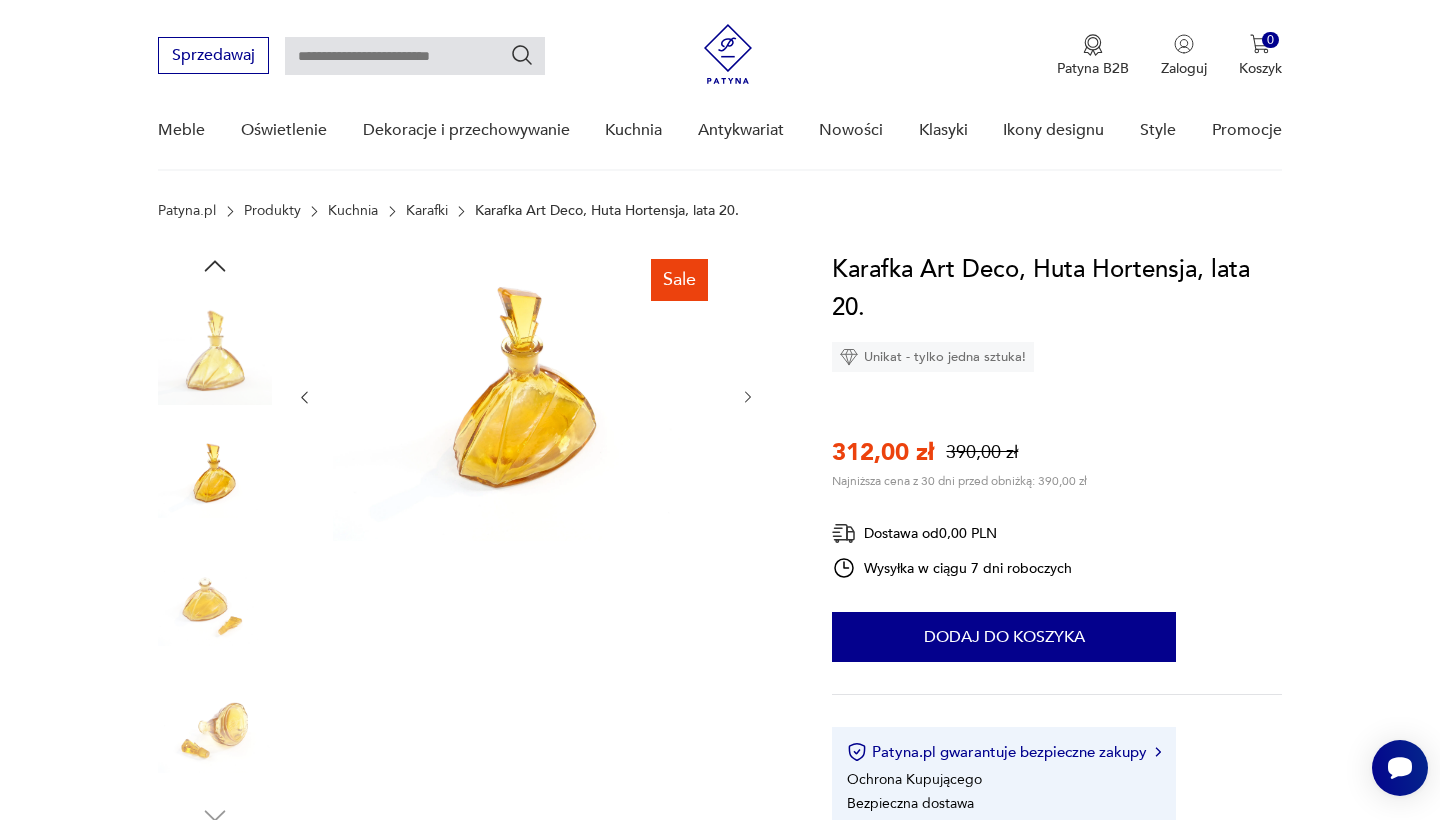 scroll, scrollTop: 30, scrollLeft: 0, axis: vertical 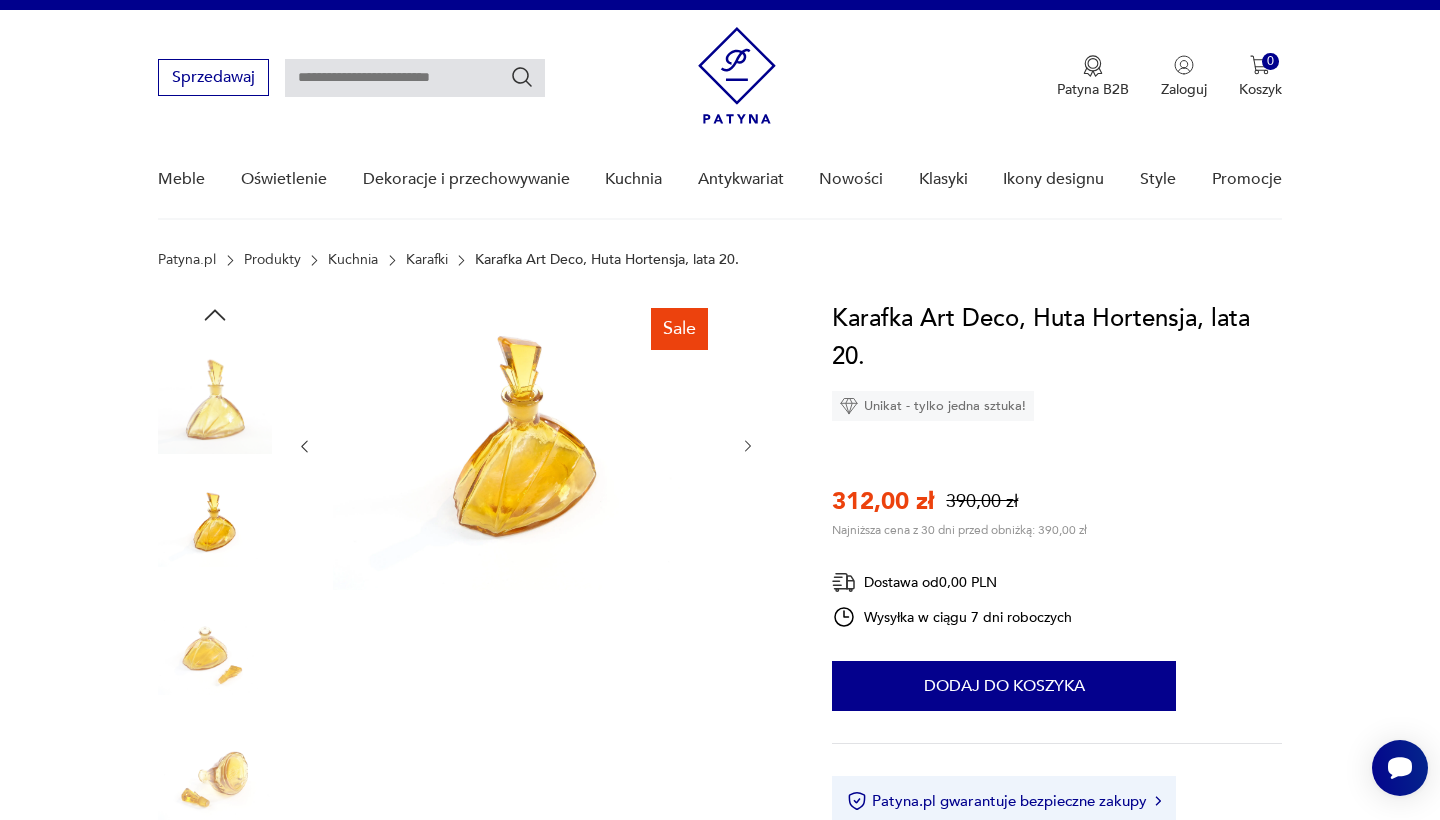 type on "*******" 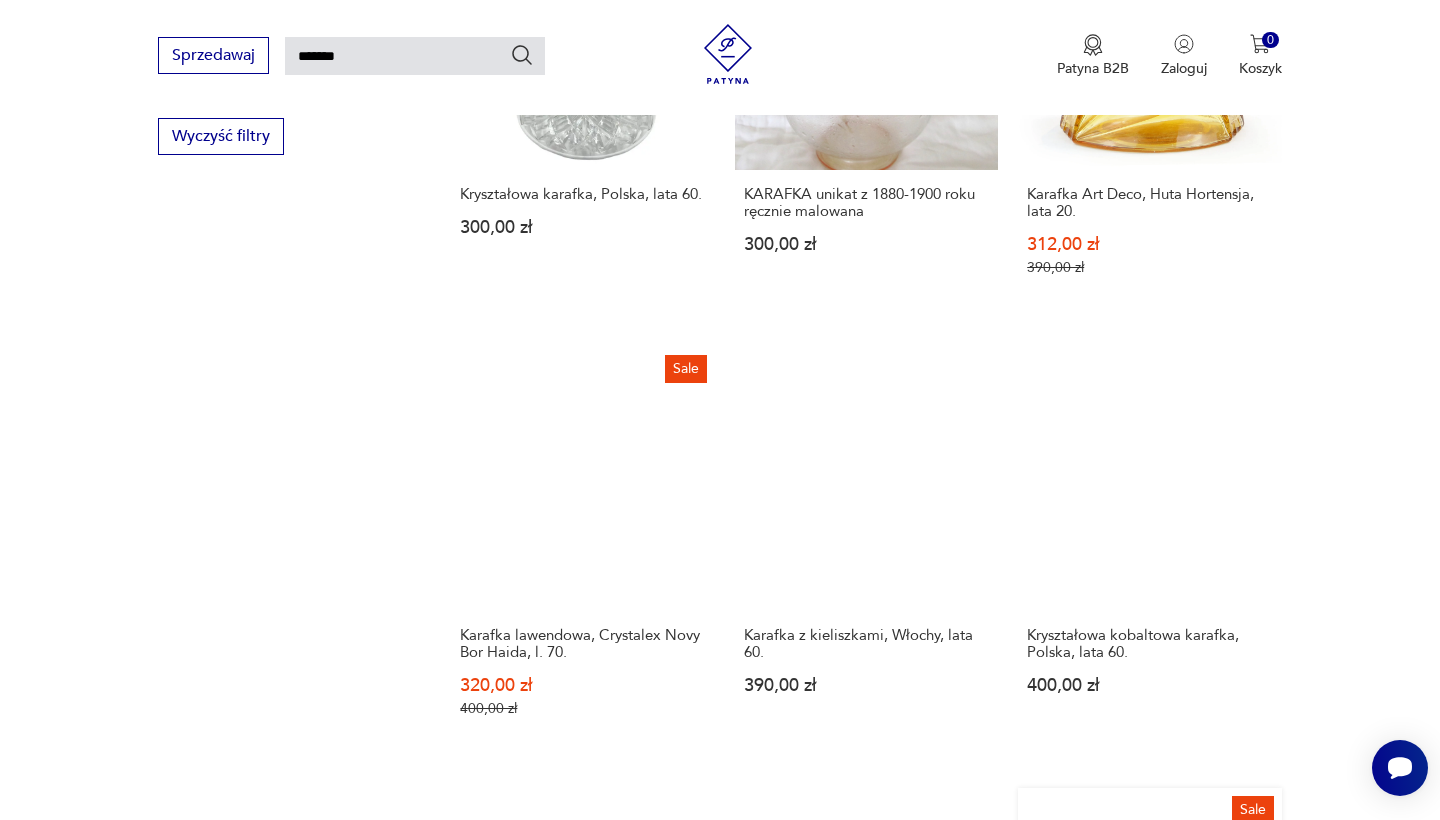 scroll, scrollTop: 1388, scrollLeft: 0, axis: vertical 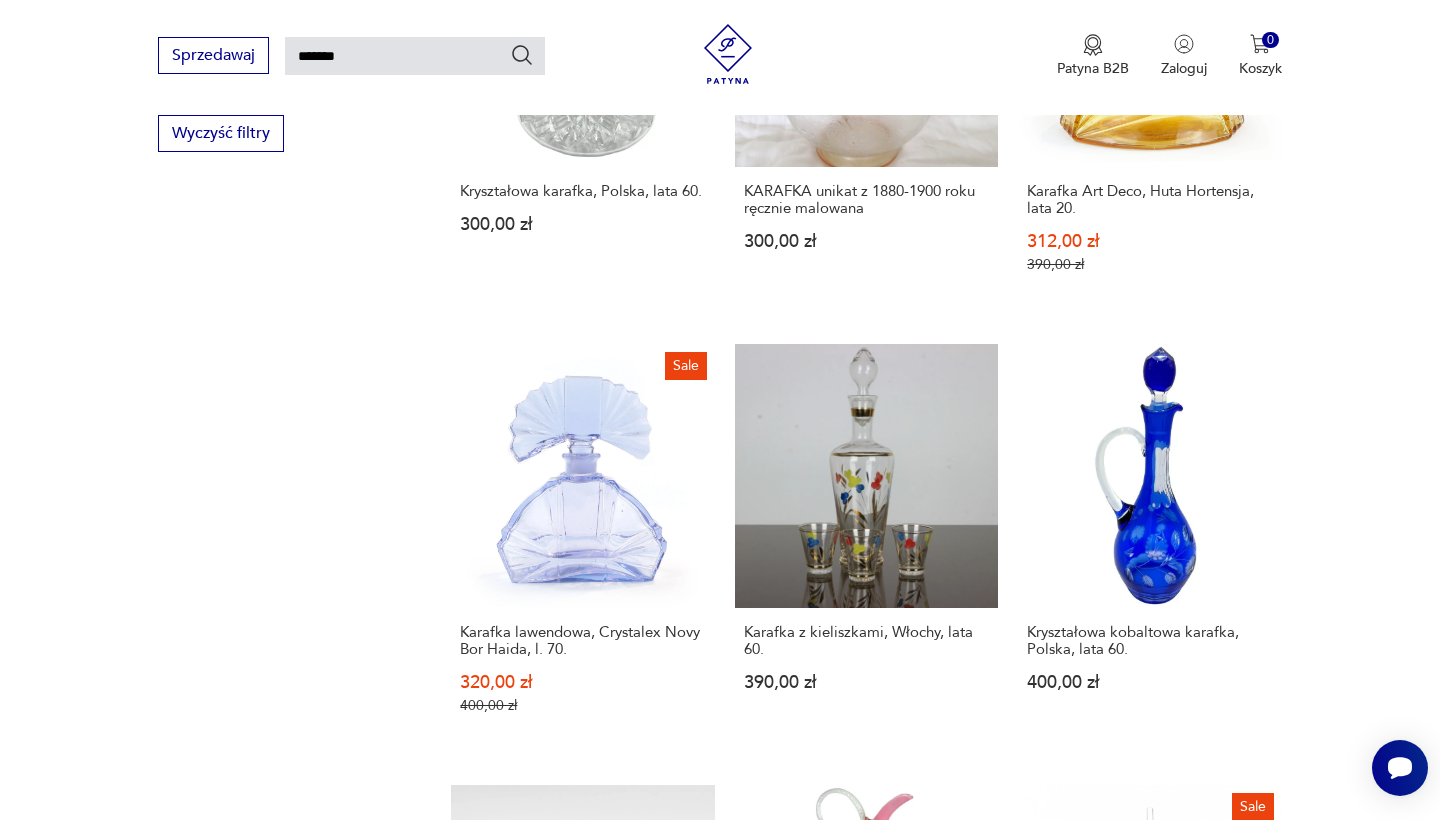 click on "3" at bounding box center [912, 1664] 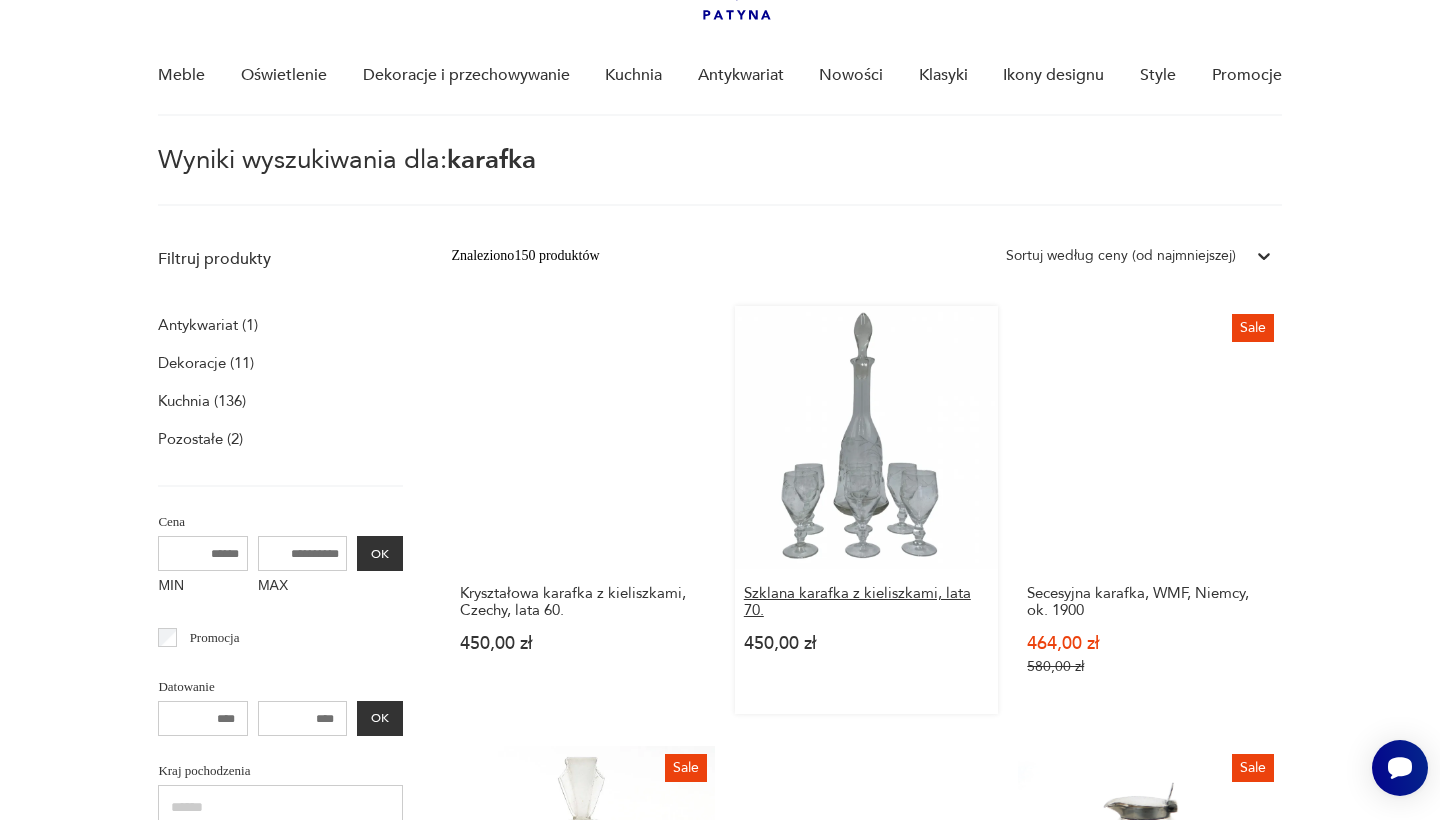 scroll, scrollTop: 143, scrollLeft: 0, axis: vertical 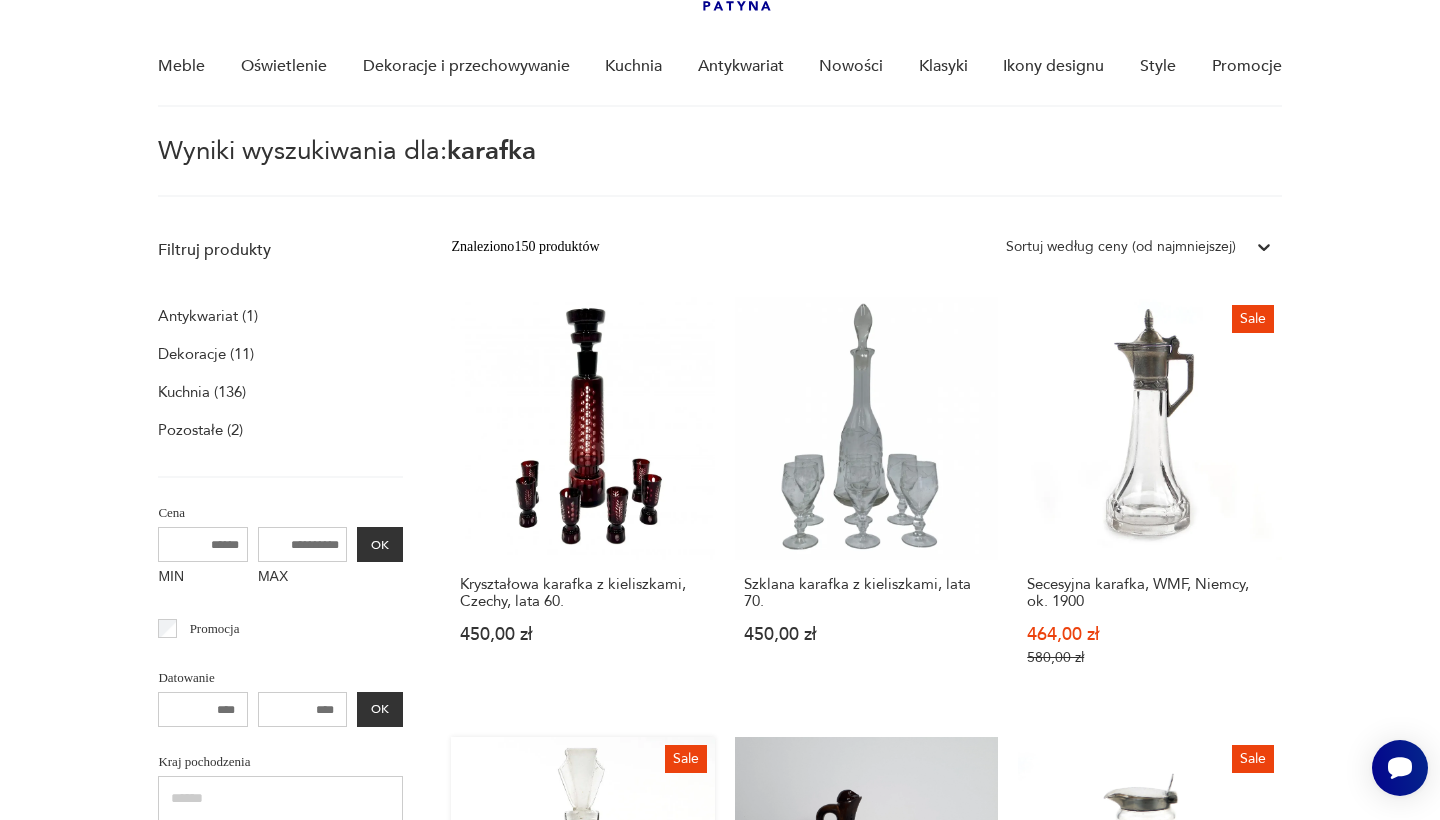 click on "Sale Karafka na perfumy Art Deco, huta Niemen, Polska, lata 30. 480,00 zł 600,00 zł" at bounding box center (582, 941) 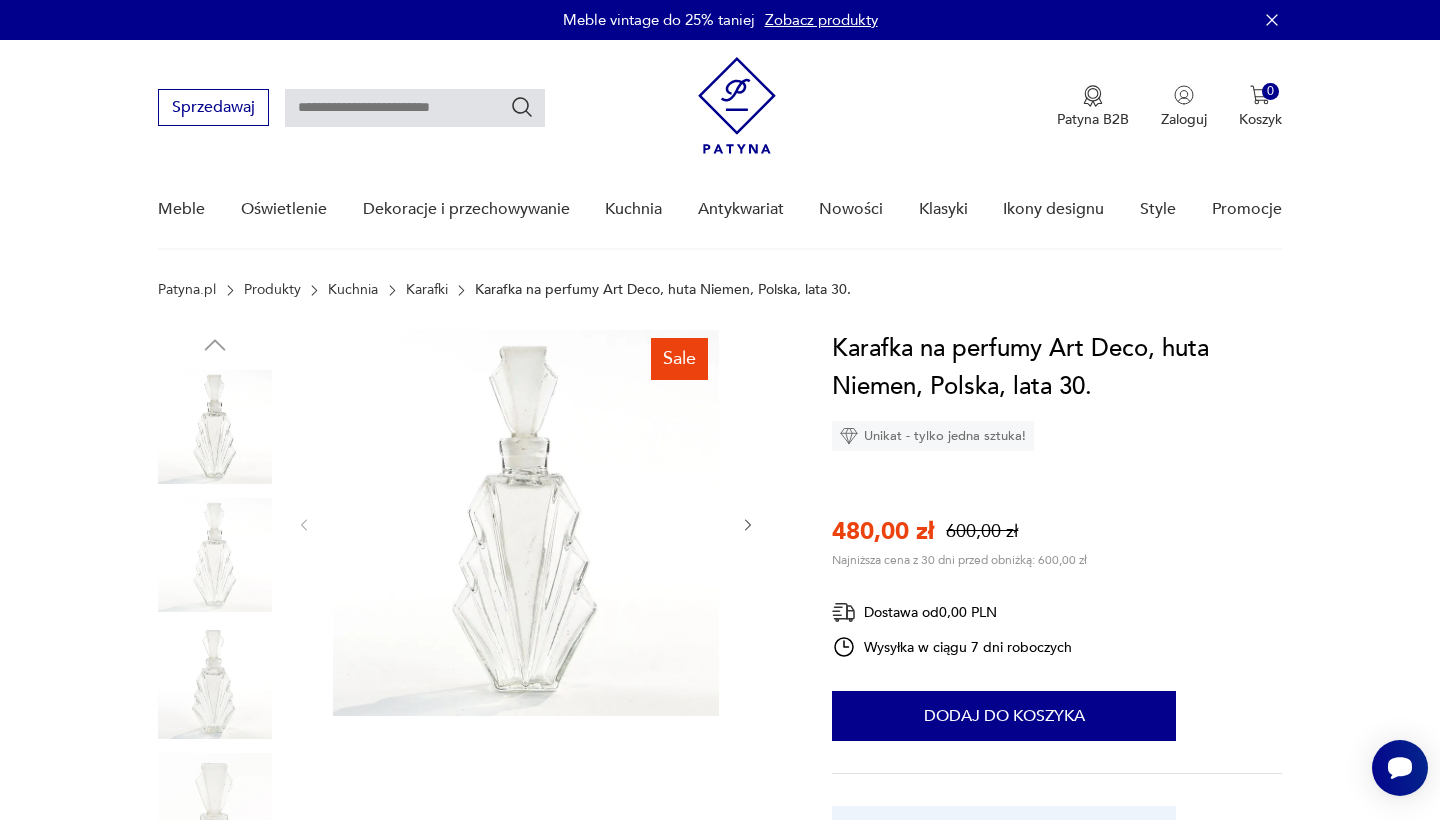 scroll, scrollTop: 110, scrollLeft: 0, axis: vertical 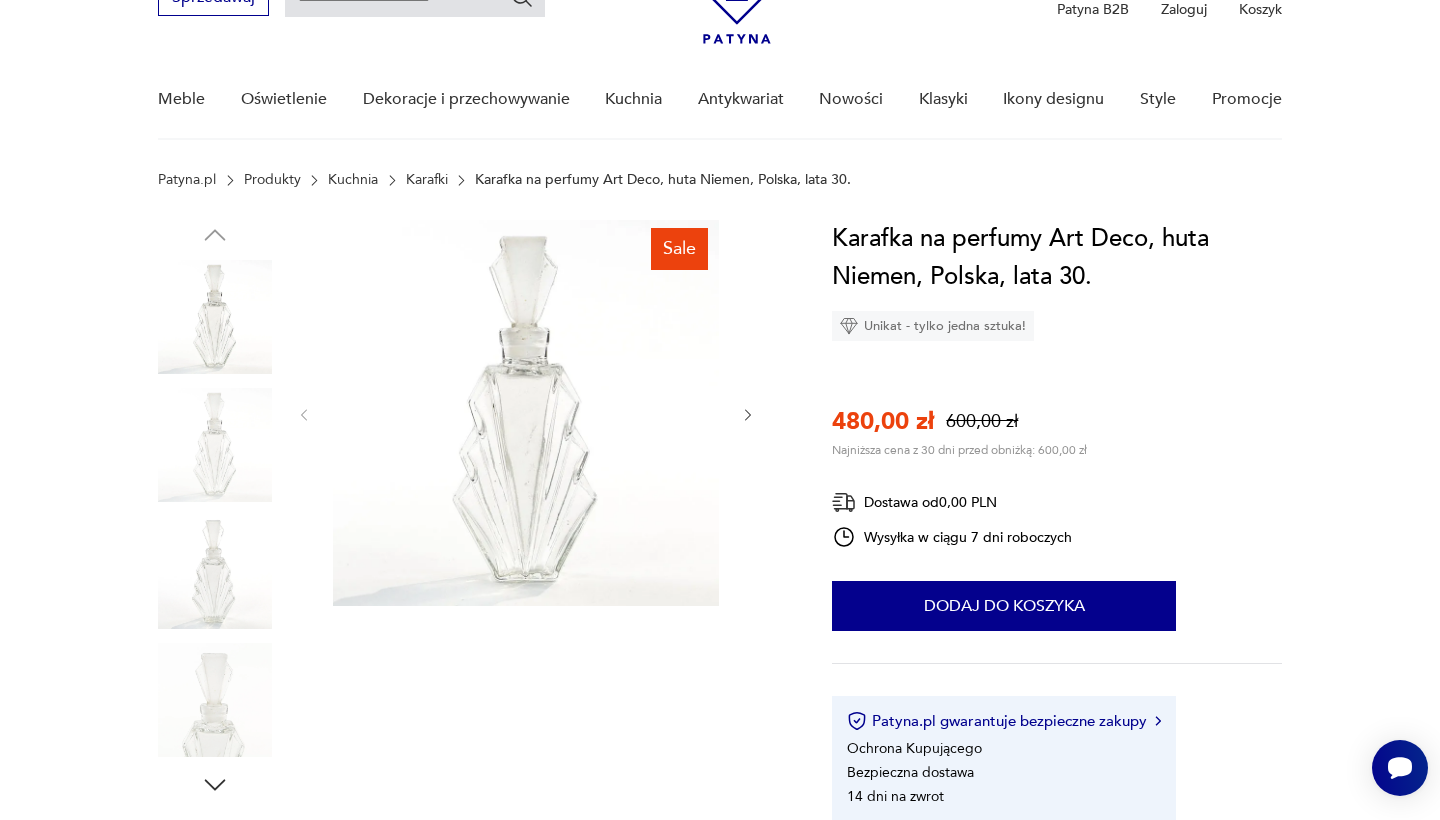 click 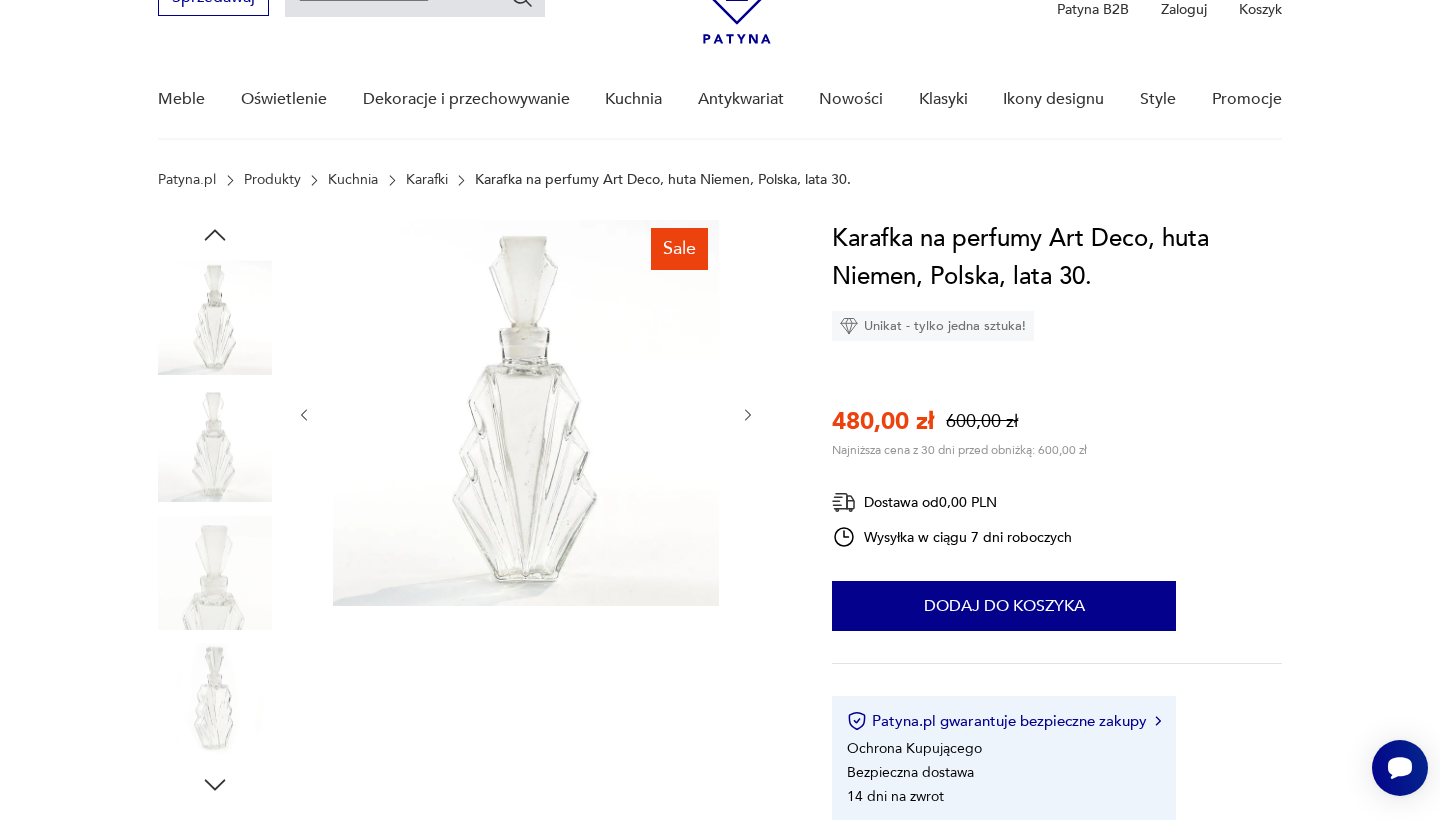 click 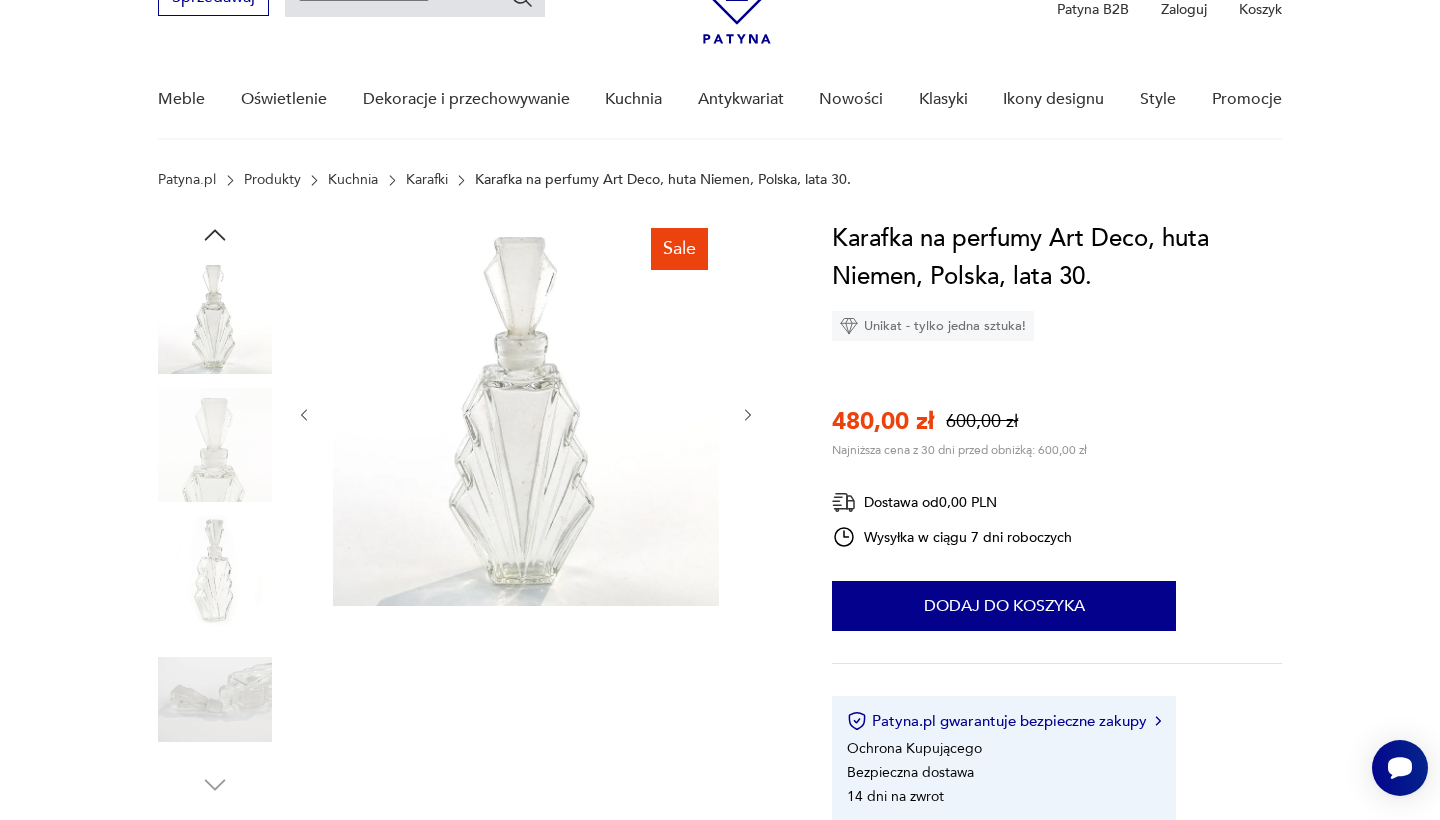 click 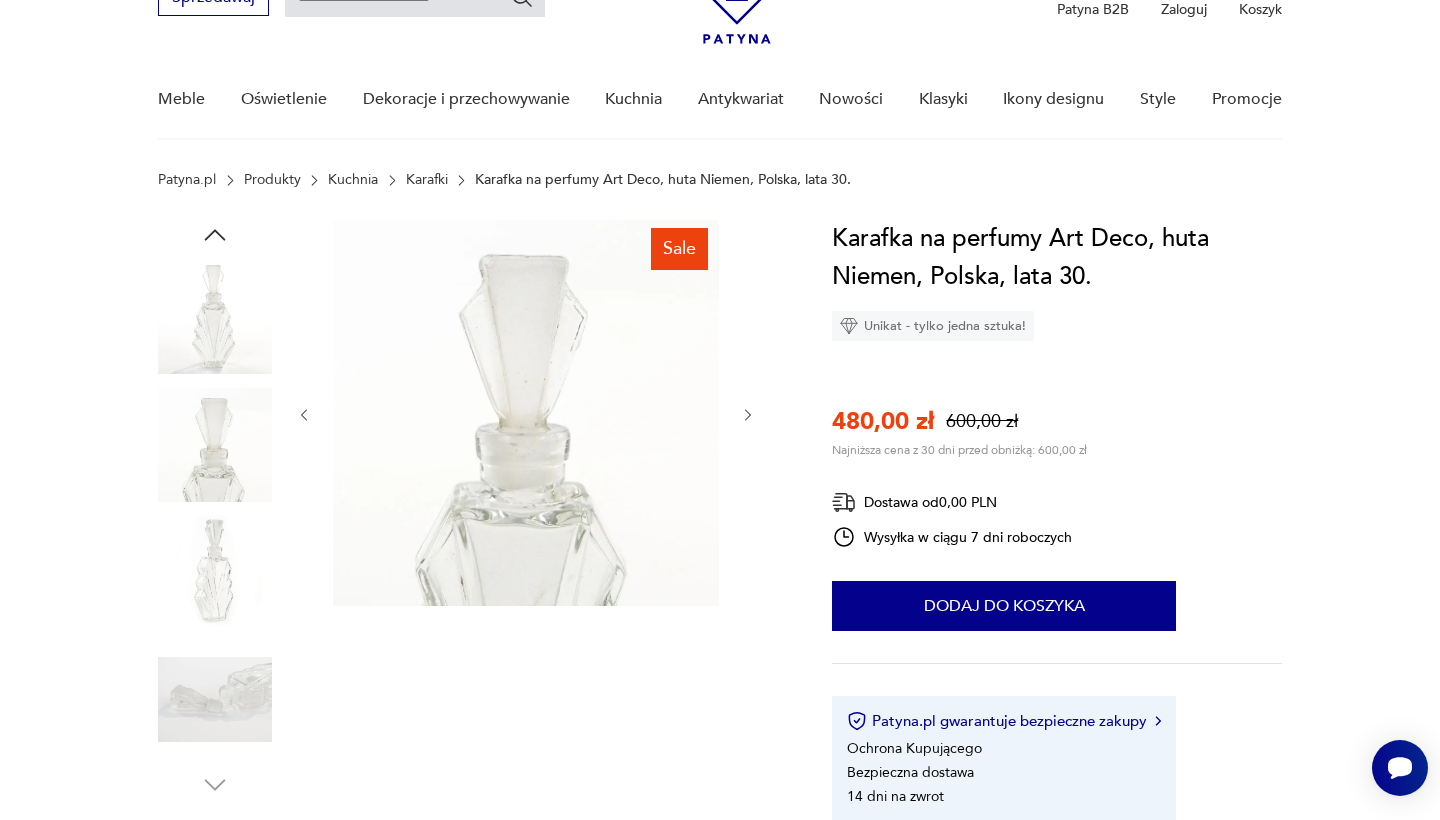 click 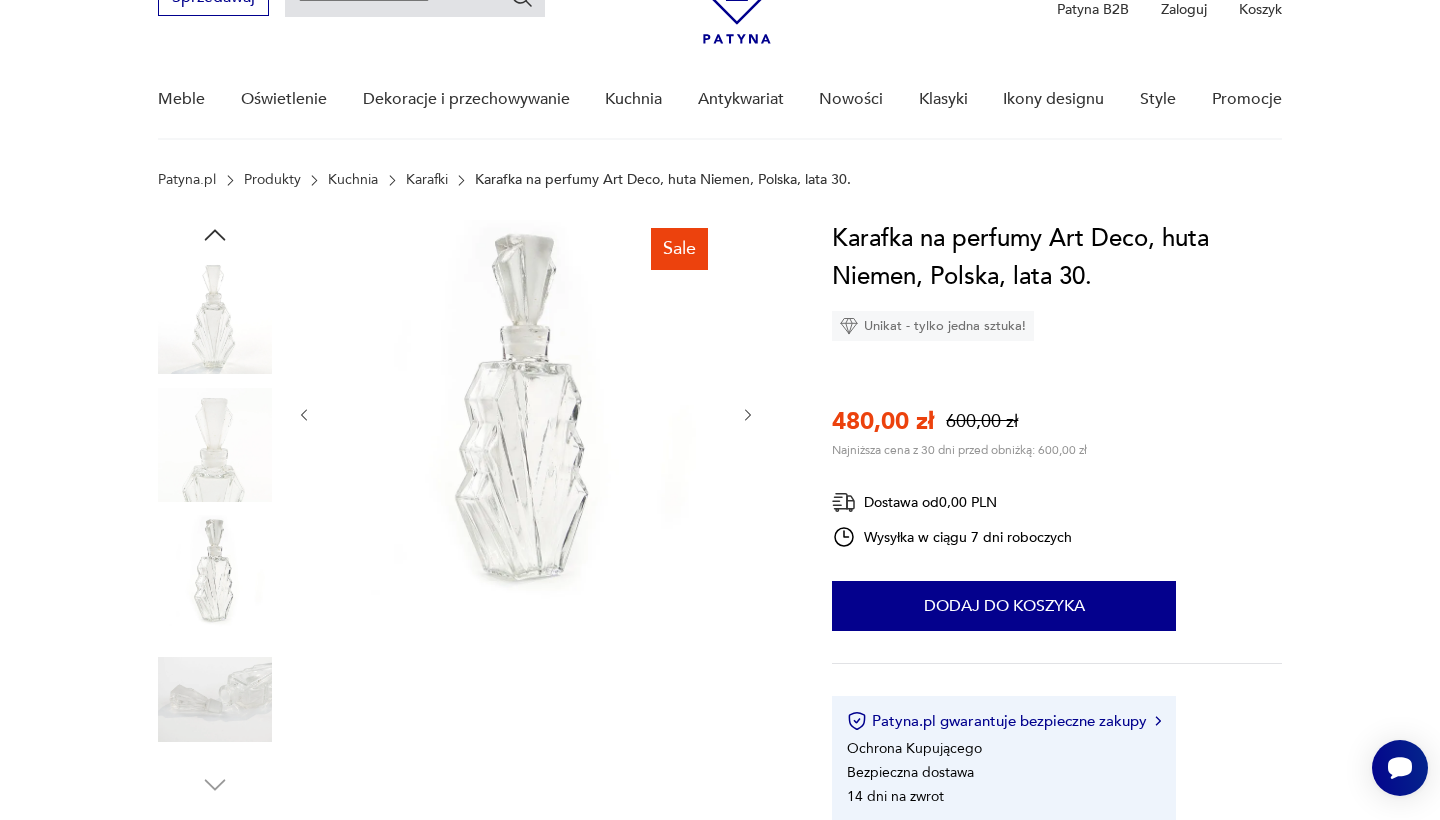 click 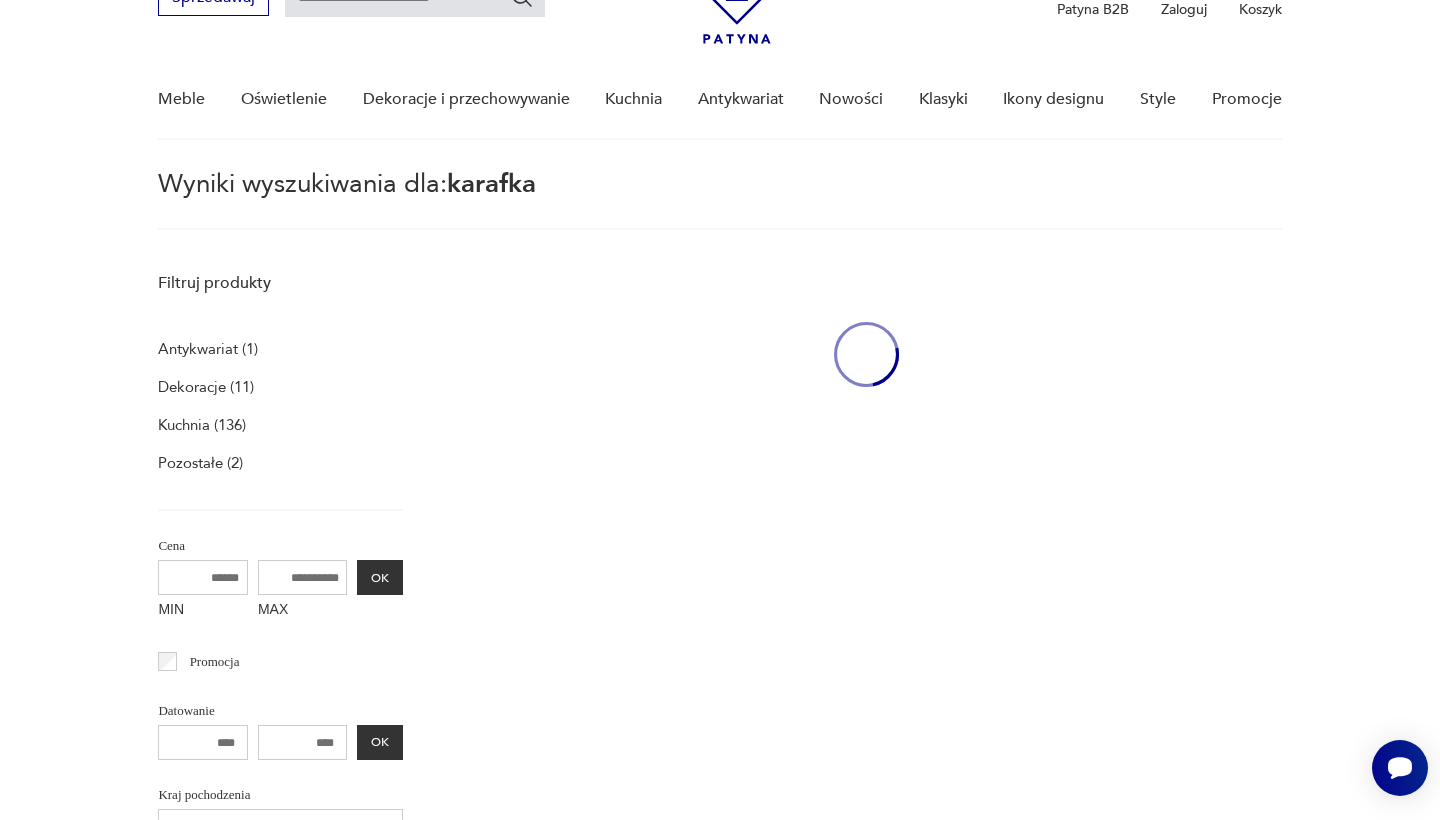 type on "*******" 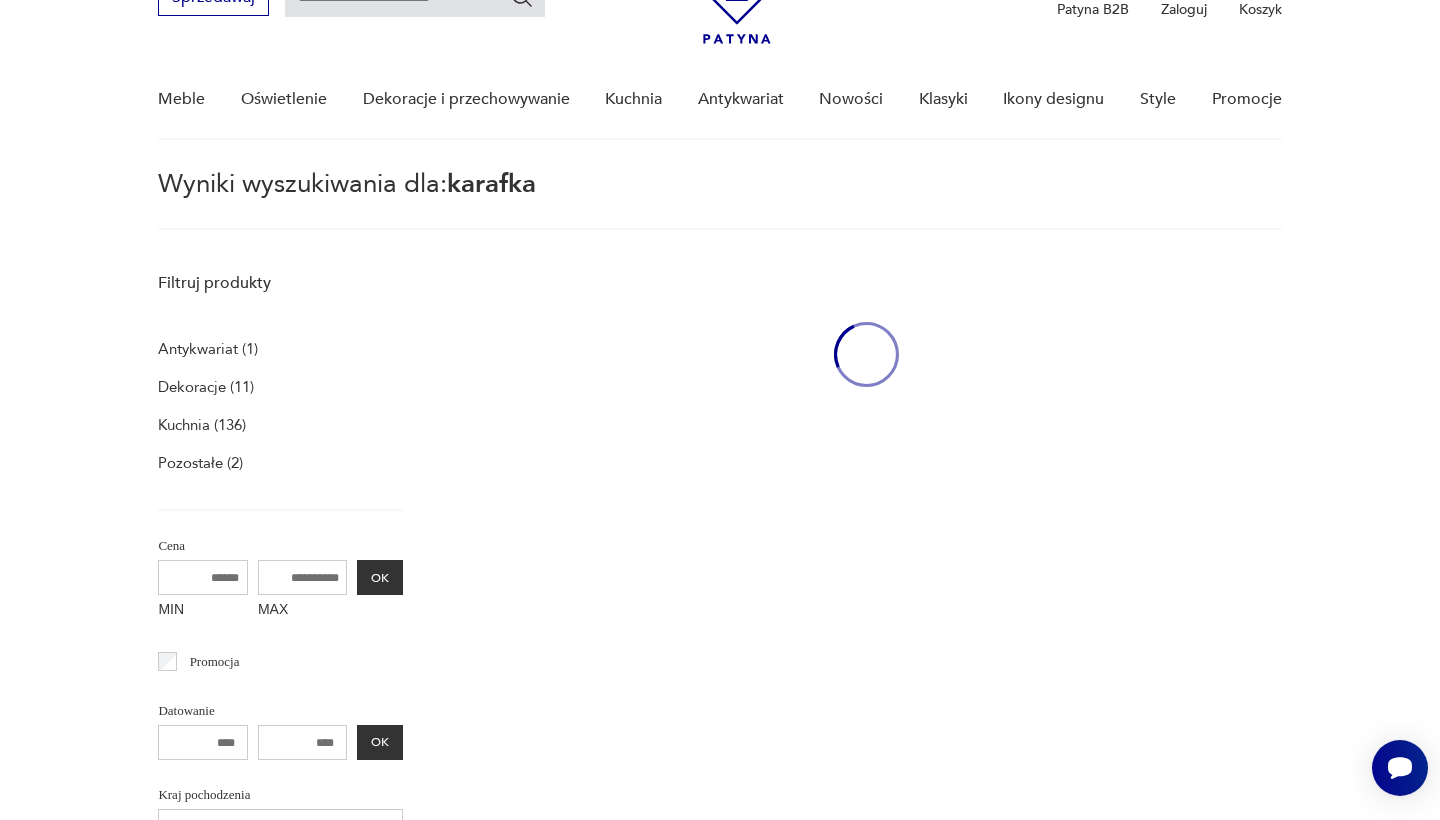 type on "*******" 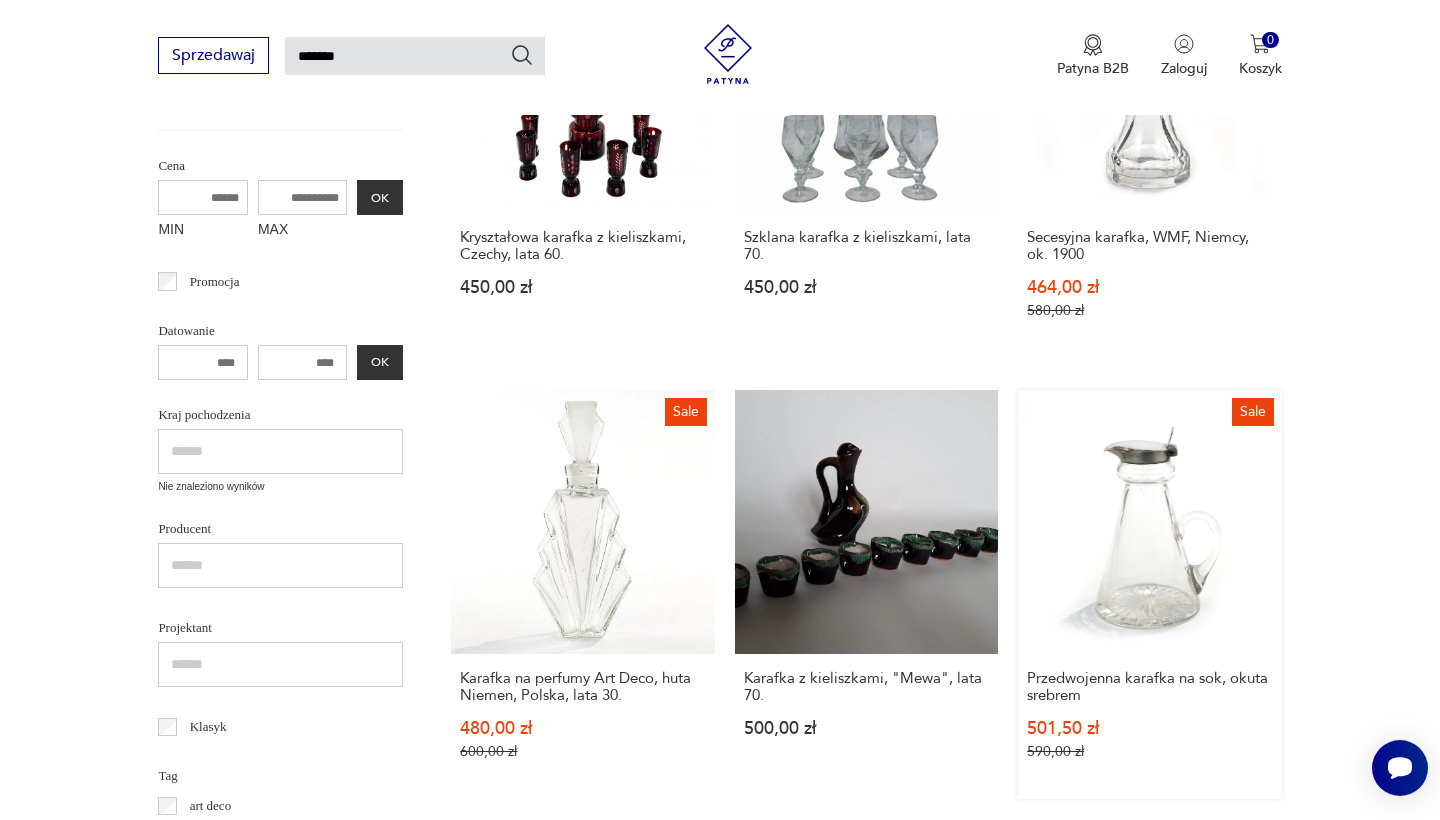 scroll, scrollTop: 567, scrollLeft: 0, axis: vertical 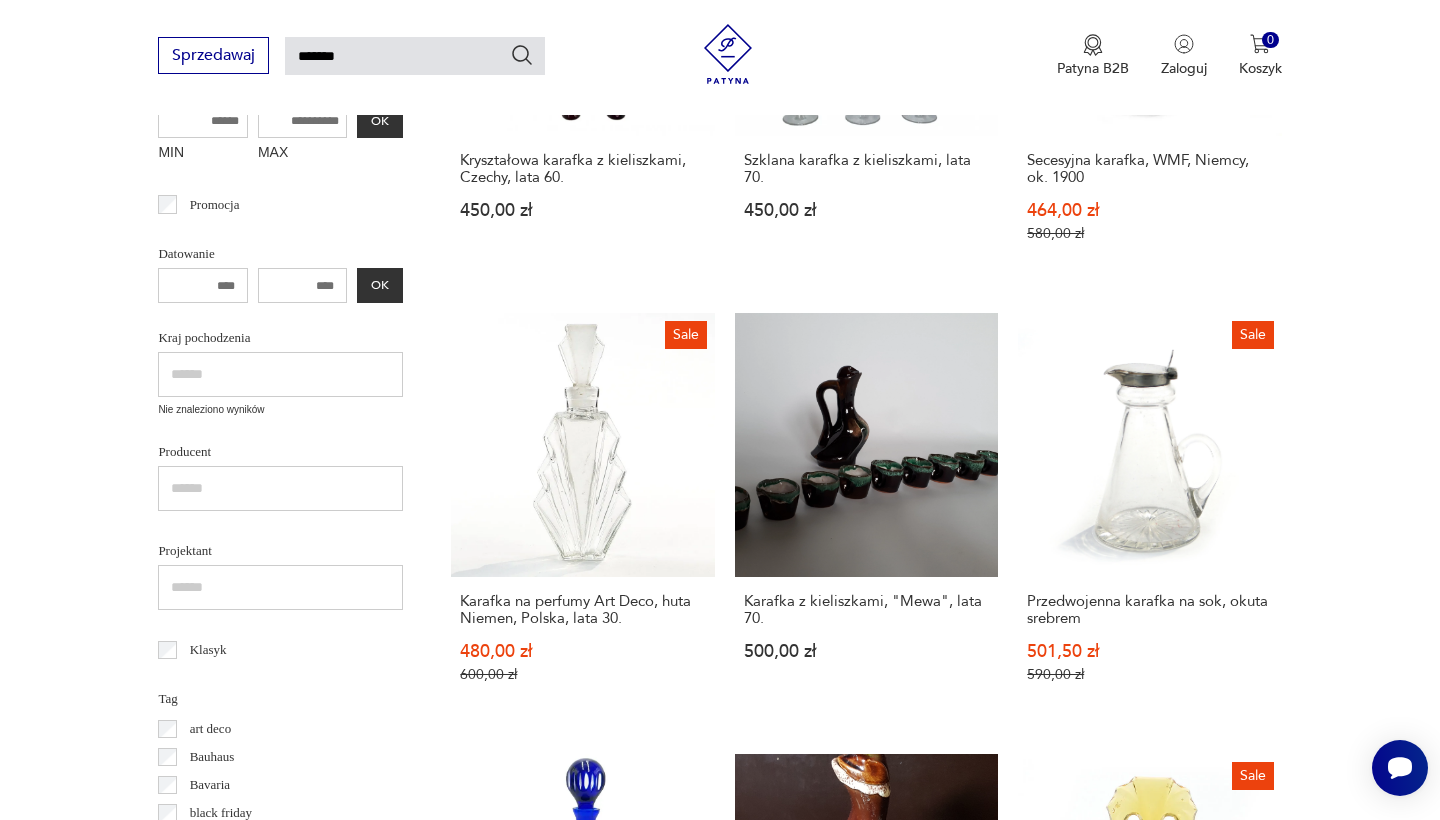 click on "Filtruj produkty Antykwariat (1) Dekoracje (11) Kuchnia (136) Pozostałe (2) Cena MIN MAX OK Promocja Datowanie OK Kraj pochodzenia Nie znaleziono wyników Producent Projektant Klasyk Tag art deco Bauhaus Bavaria black friday Cepelia ceramika Chodzież Ćmielów Wyczyść filtry Znaleziono  150   produktów Filtruj Sortuj według ceny (od najmniejszej) Sortuj według ceny (od najmniejszej) Kryształowa karafka z kieliszkami, Czechy, lata 60. 450,00 zł Szklana karafka z kieliszkami, lata 70. 450,00 zł Sale Secesyjna karafka, WMF, Niemcy, ok. 1900 464,00 zł 580,00 zł Sale Karafka na perfumy Art Deco, huta Niemen, Polska, lata 30. 480,00 zł 600,00 zł Karafka z kieliszkami, "Mewa", lata 70. 500,00 zł Sale Przedwojenna karafka na sok, okuta srebrem 501,50 zł 590,00 zł Kryształowa karafka z kolorowymi kieliszkami, Polska, lata 60. 600,00 zł Karafka + 6 kieliszków  " Refleks " wyrób z kamionki - Spółdzielnia Kamionka w Łysej Górze 620,00 zł Sale Karafka topazowa, Inwald, 1930 640,00 zł" at bounding box center (720, 1233) 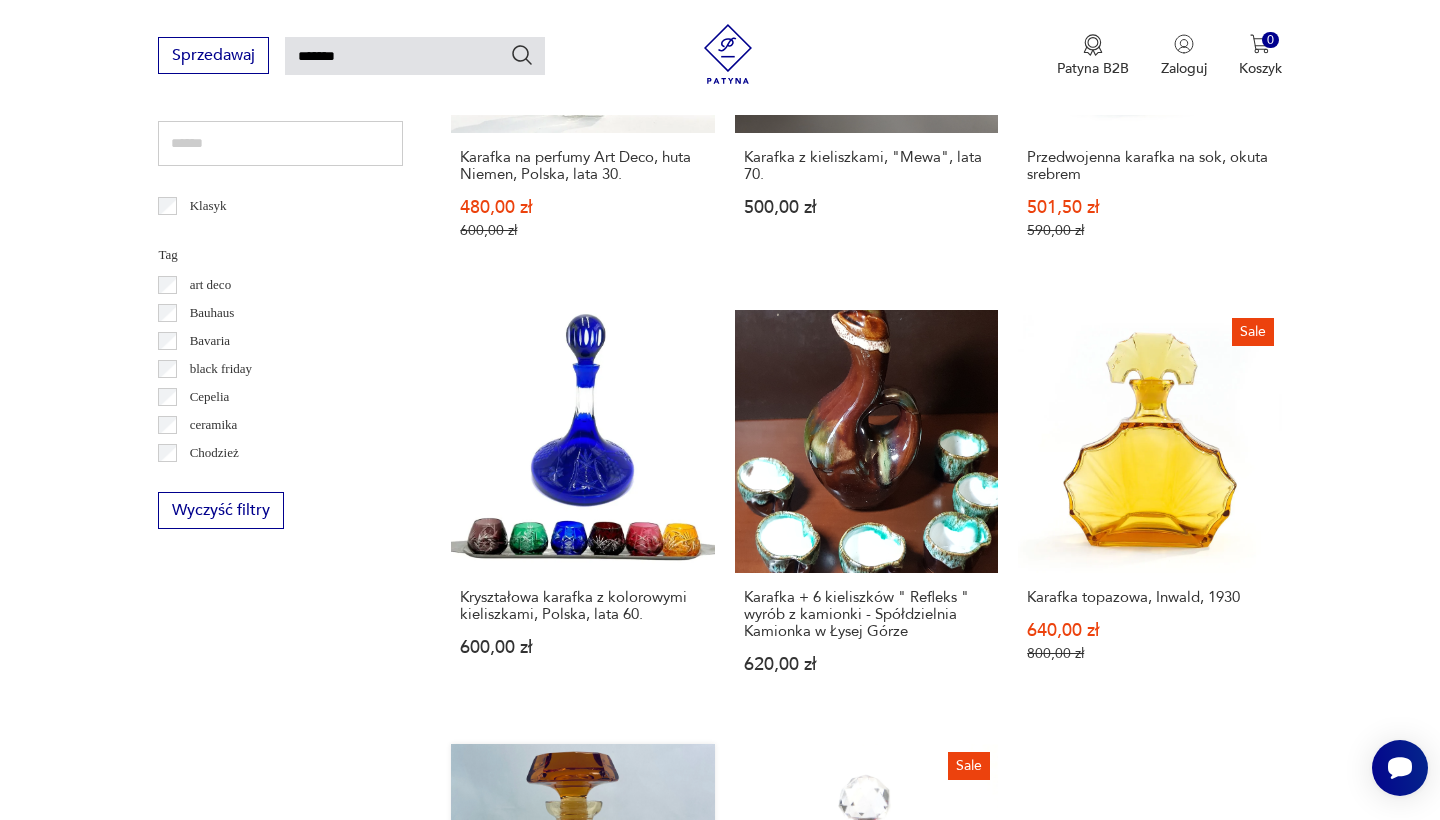 scroll, scrollTop: 1009, scrollLeft: 0, axis: vertical 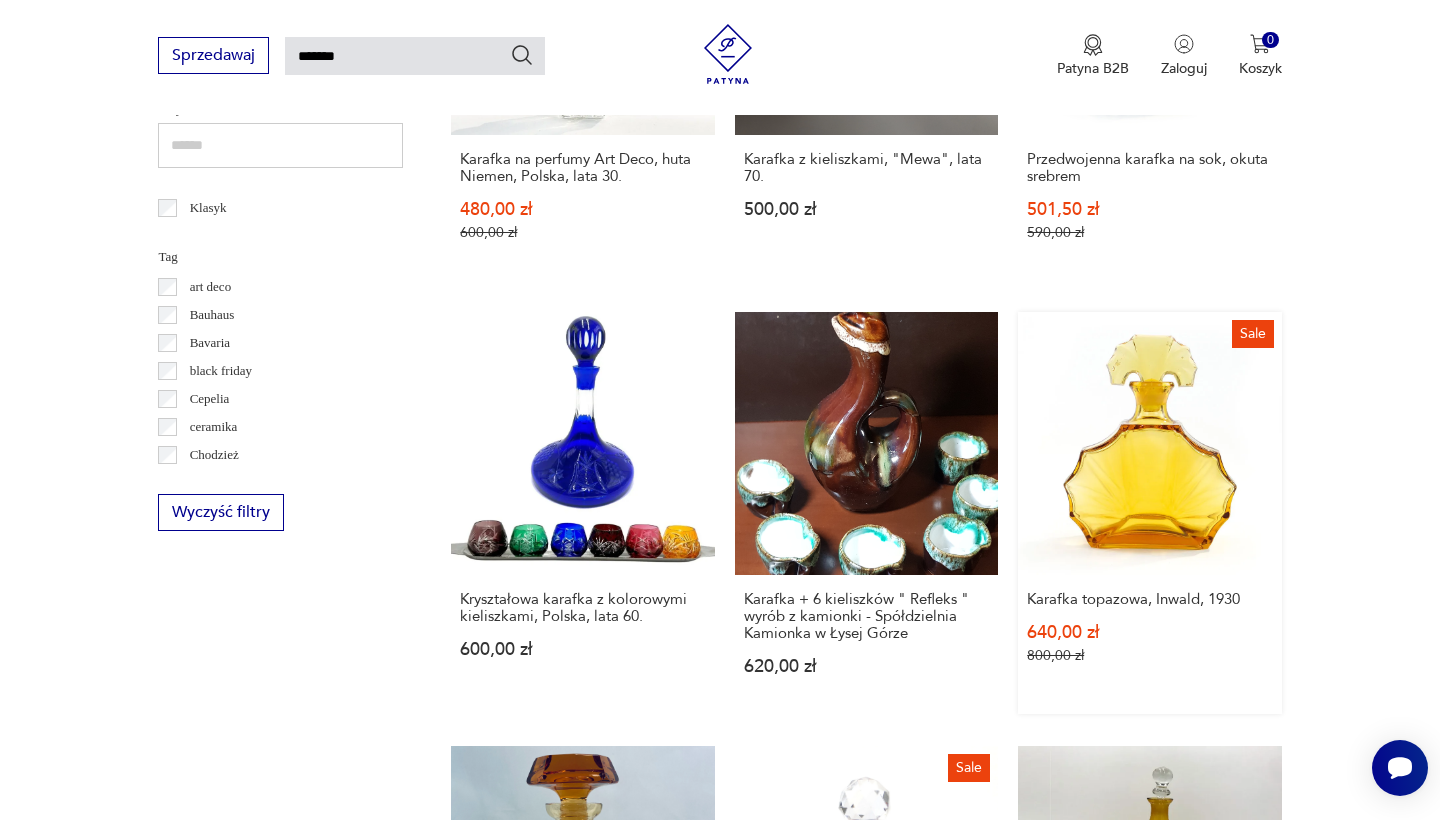 click on "Sale Karafka topazowa, Inwald, 1930 640,00 zł 800,00 zł" at bounding box center (1149, 513) 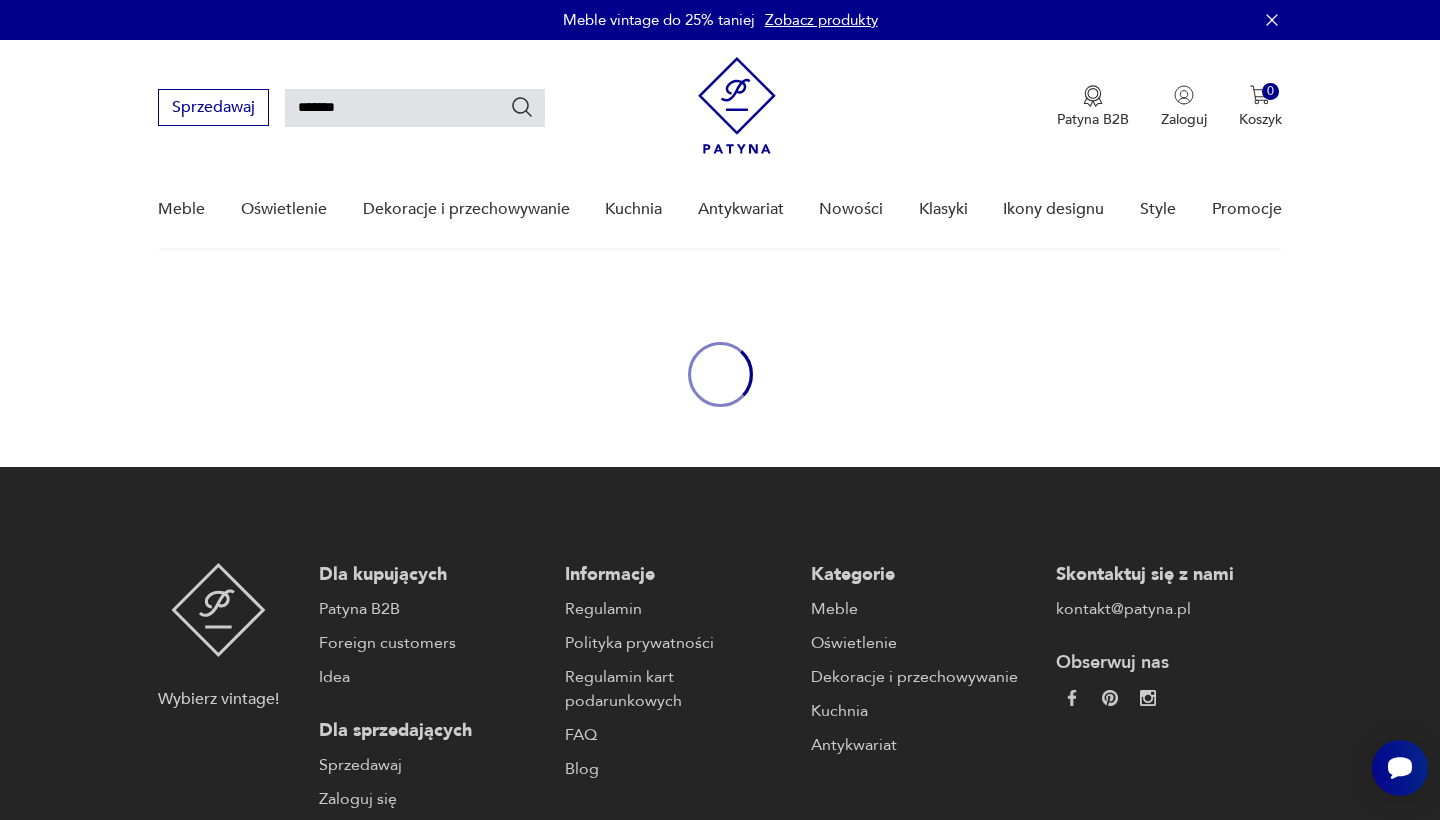 type 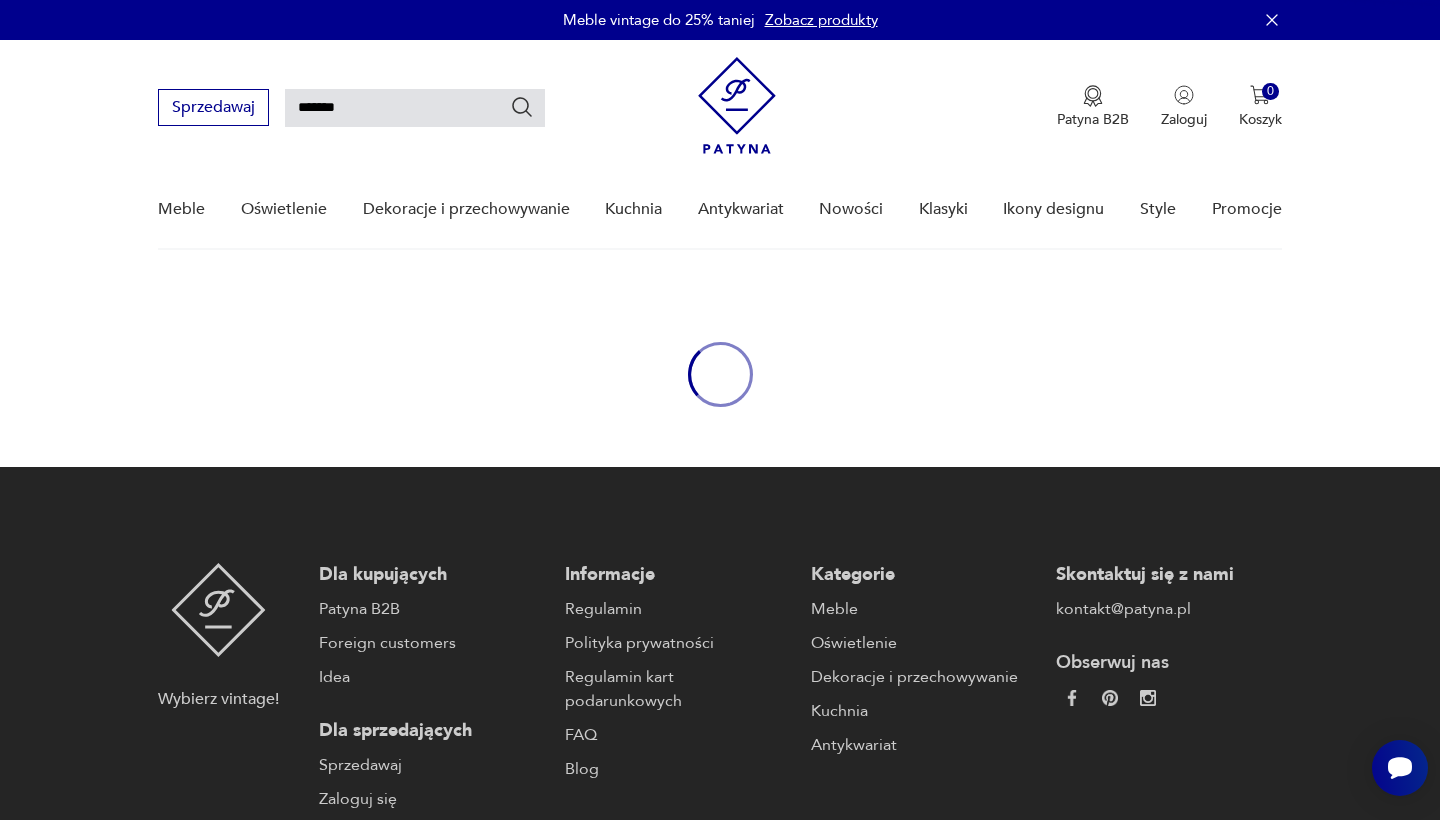 type 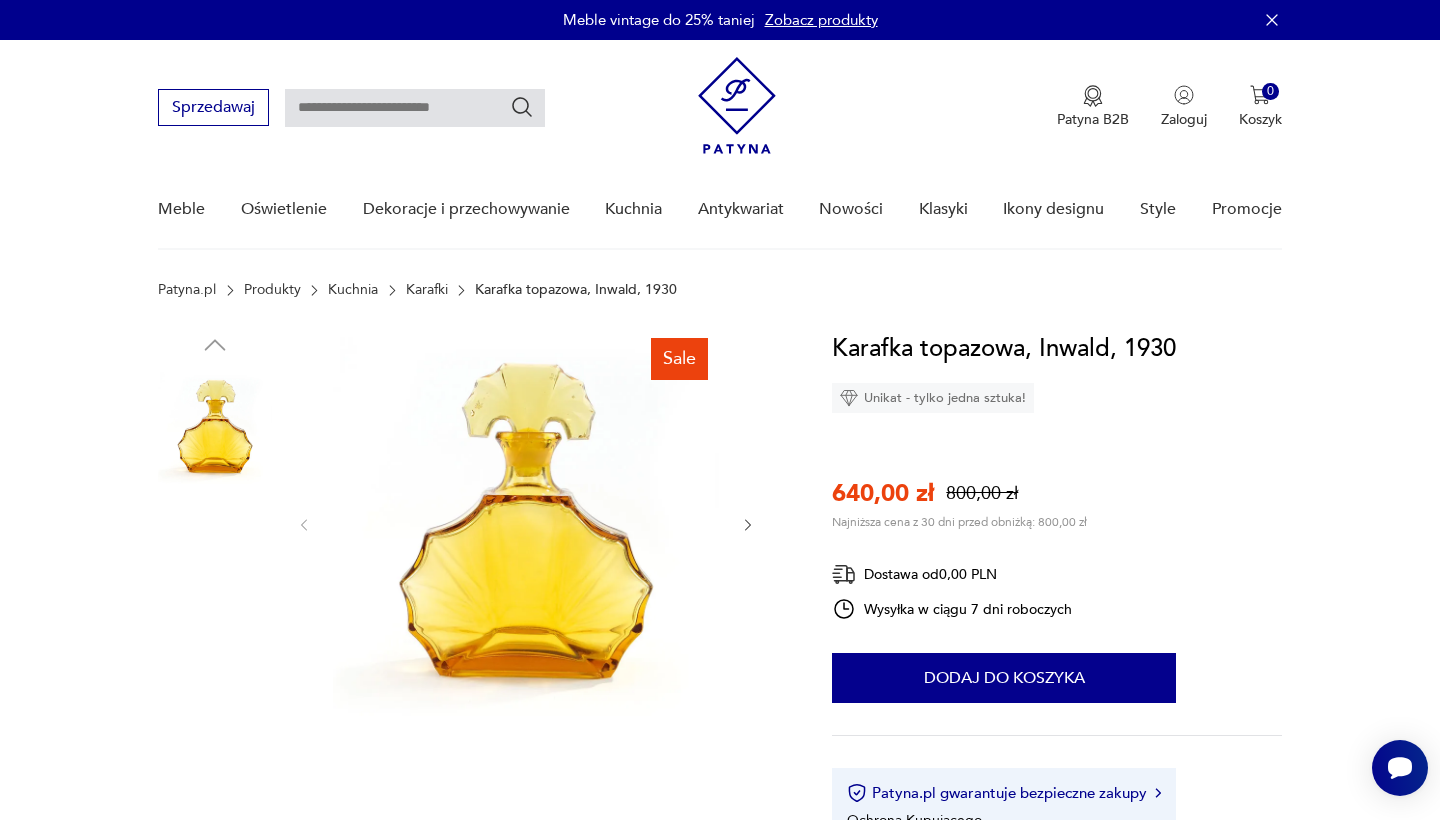 scroll, scrollTop: 4, scrollLeft: 0, axis: vertical 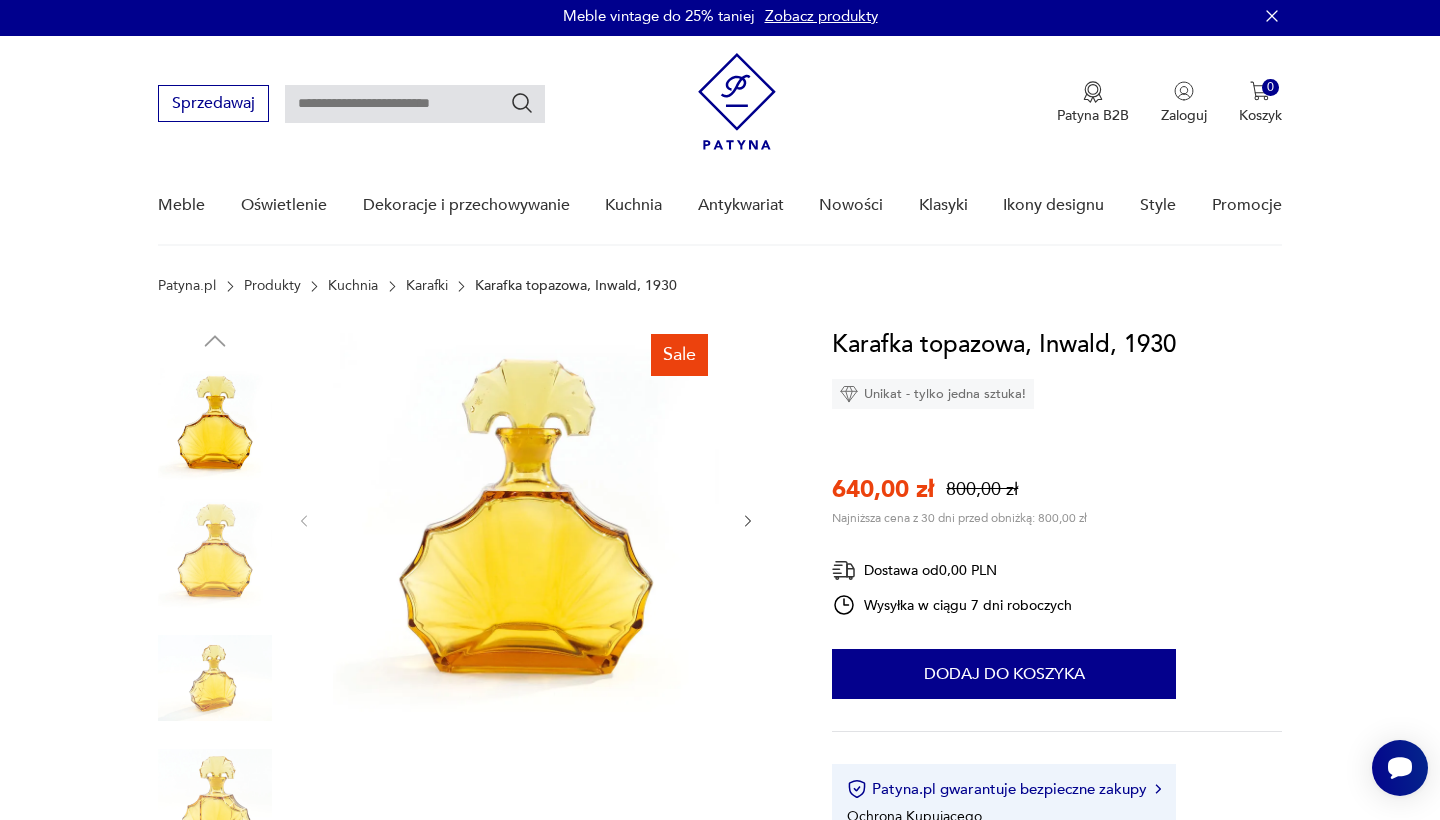 click 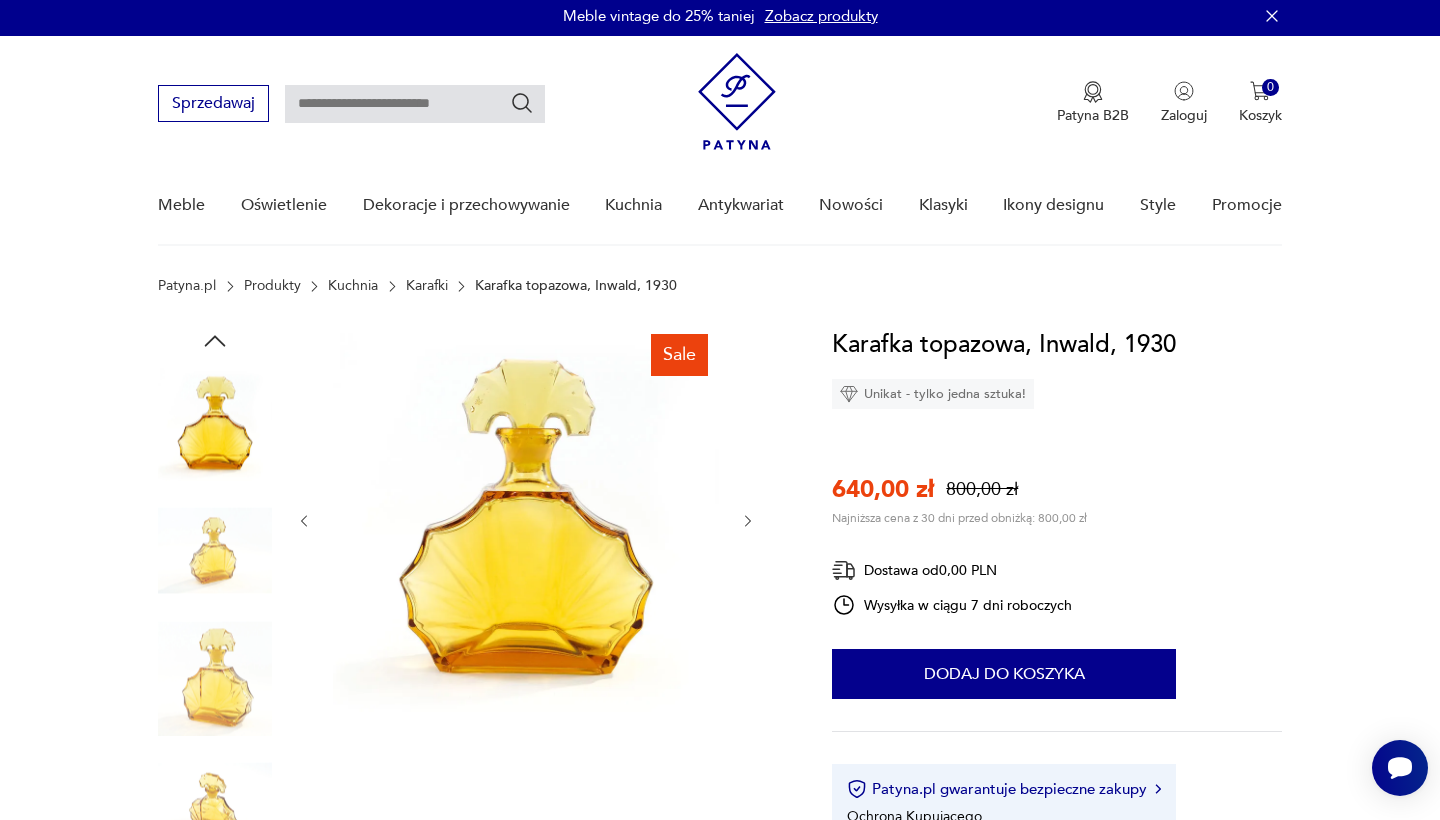 click 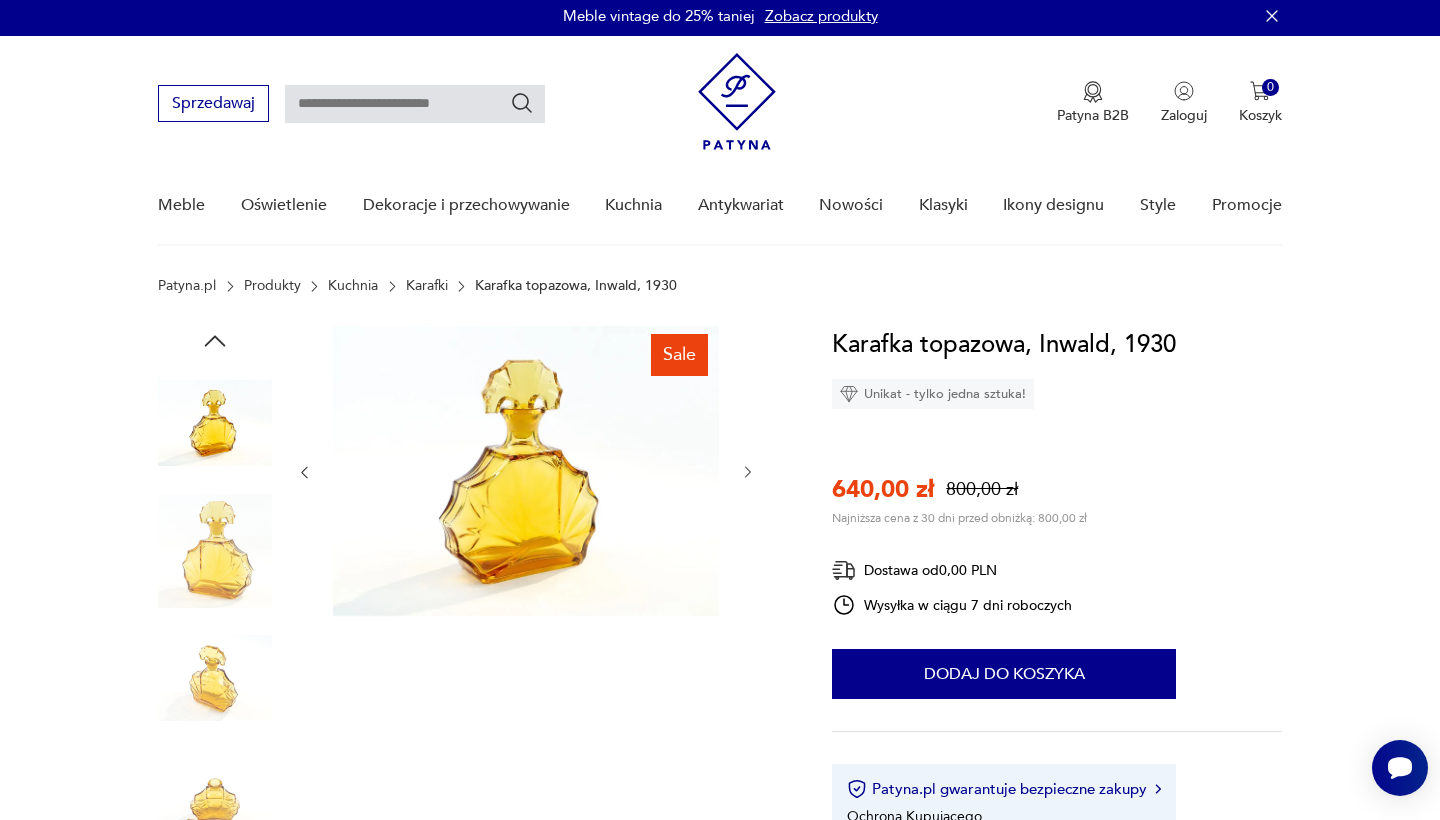 click at bounding box center (526, 472) 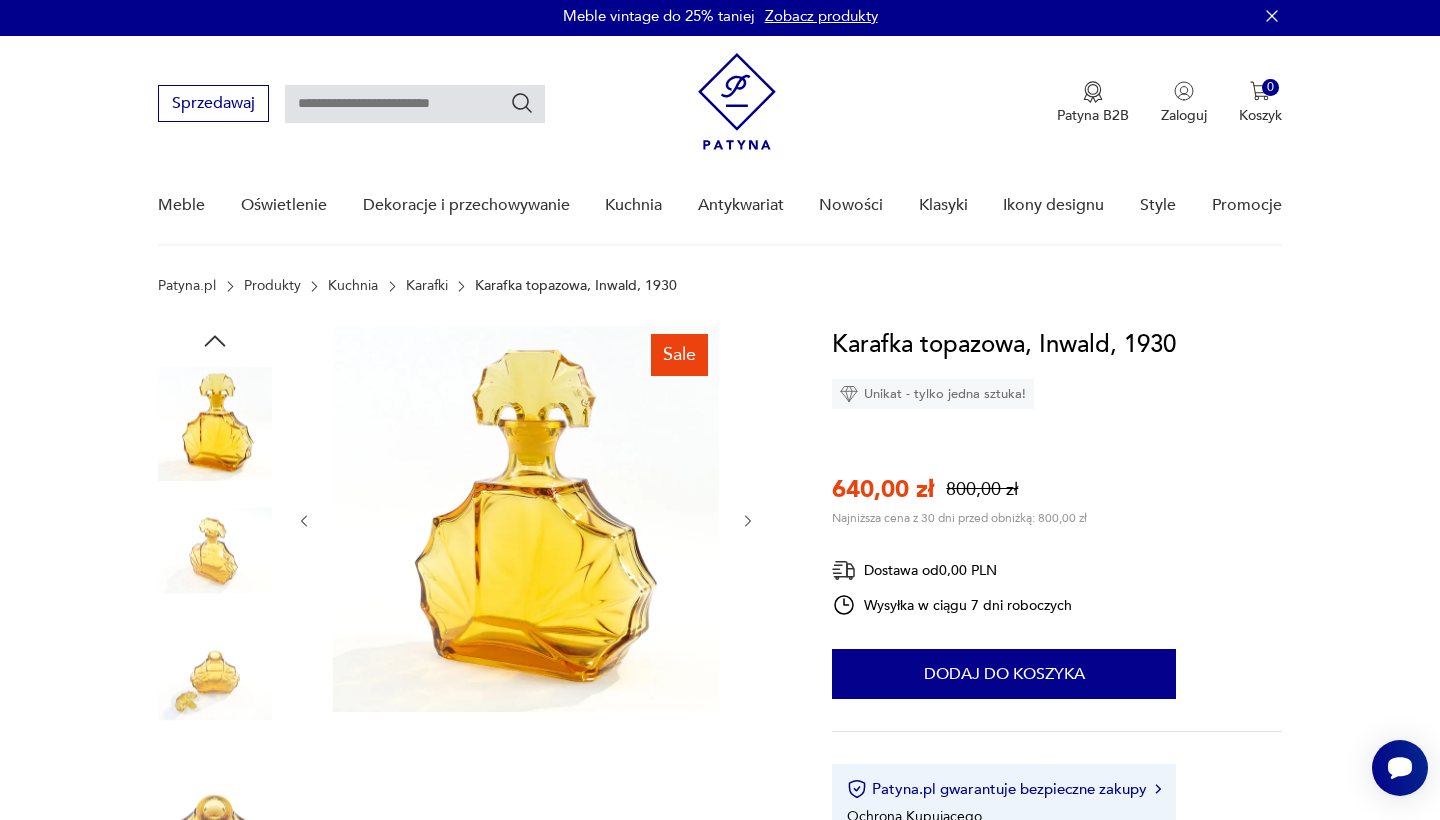 click 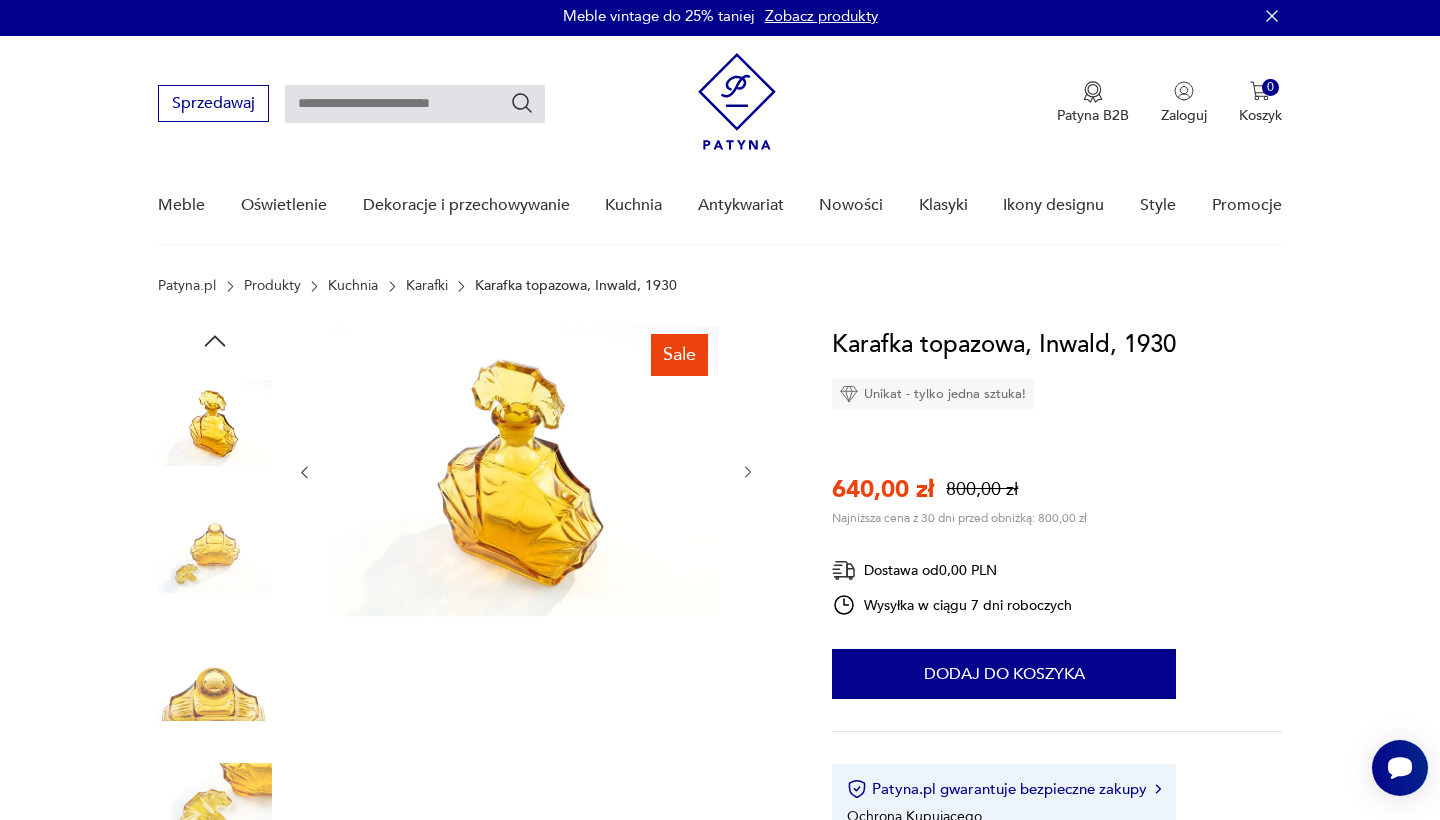 click at bounding box center [526, 472] 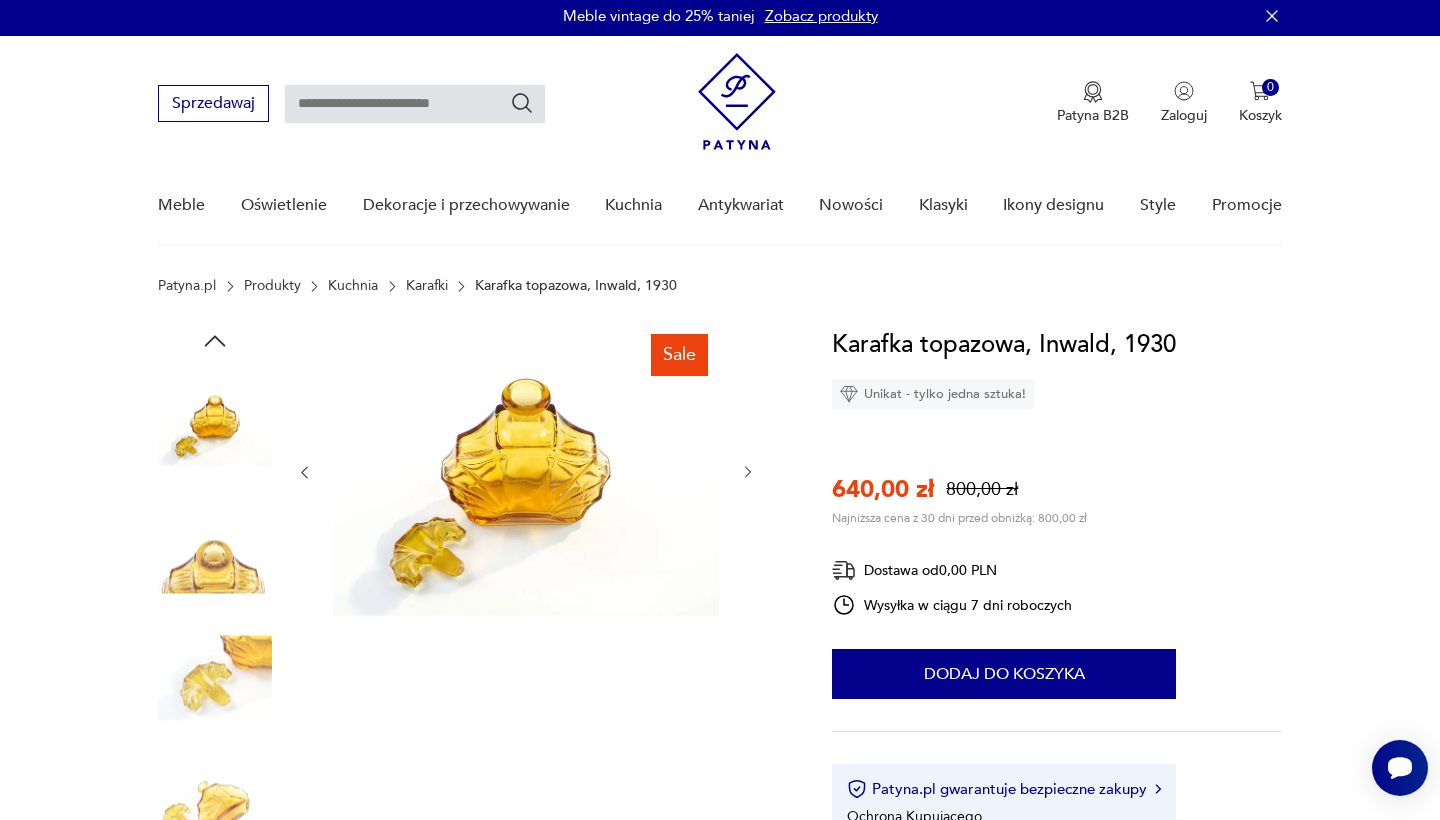 click 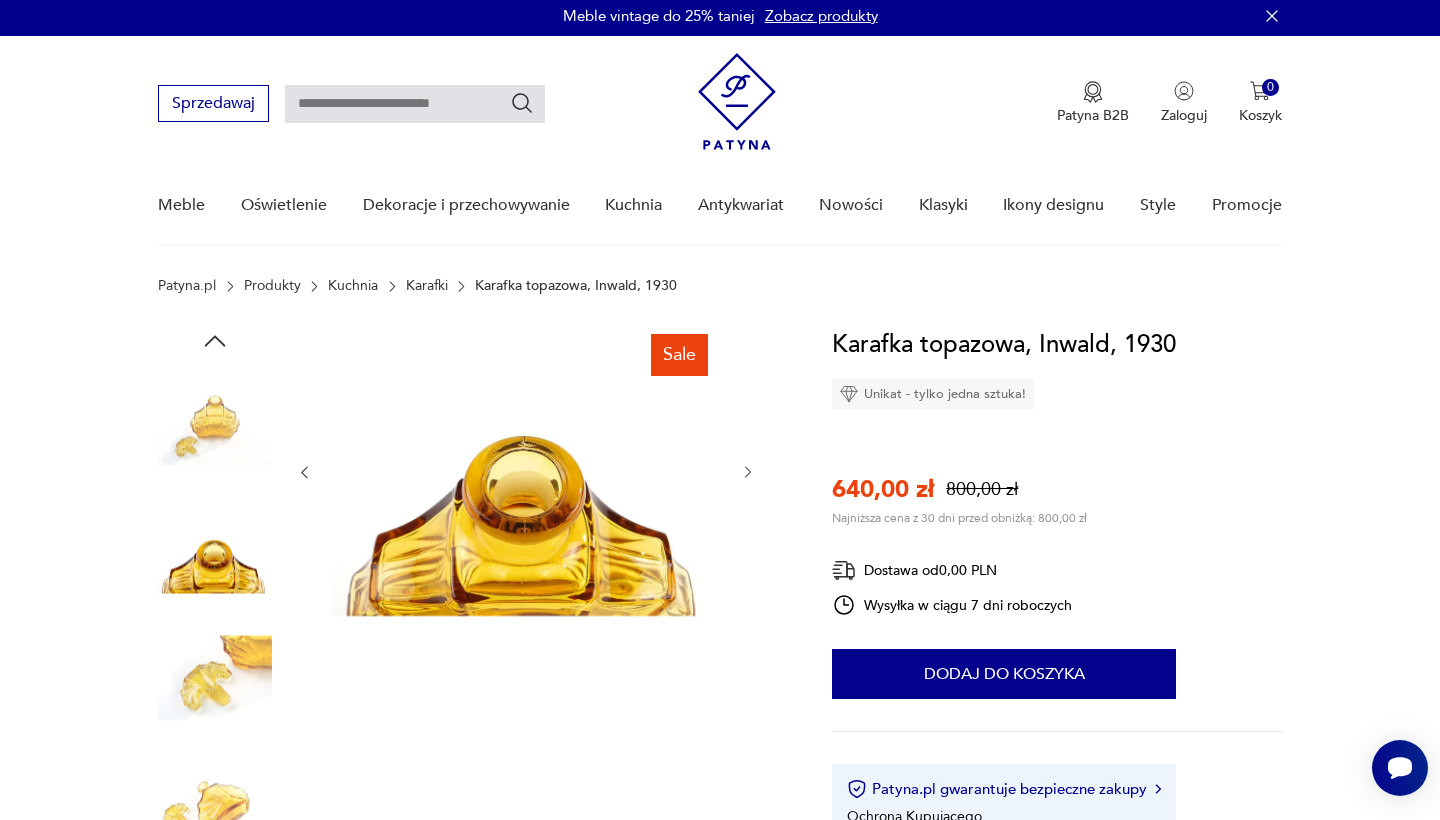 click 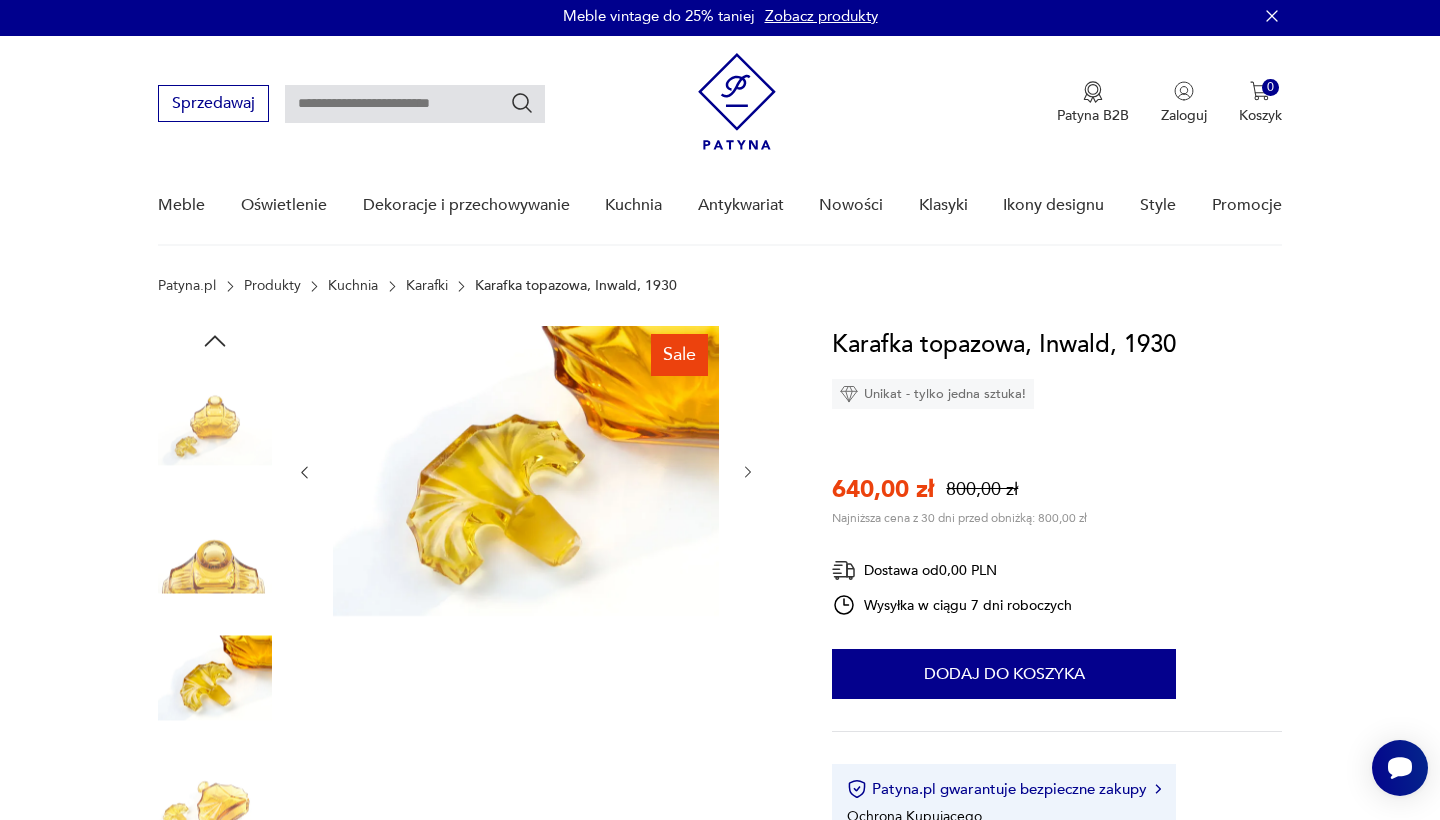 click 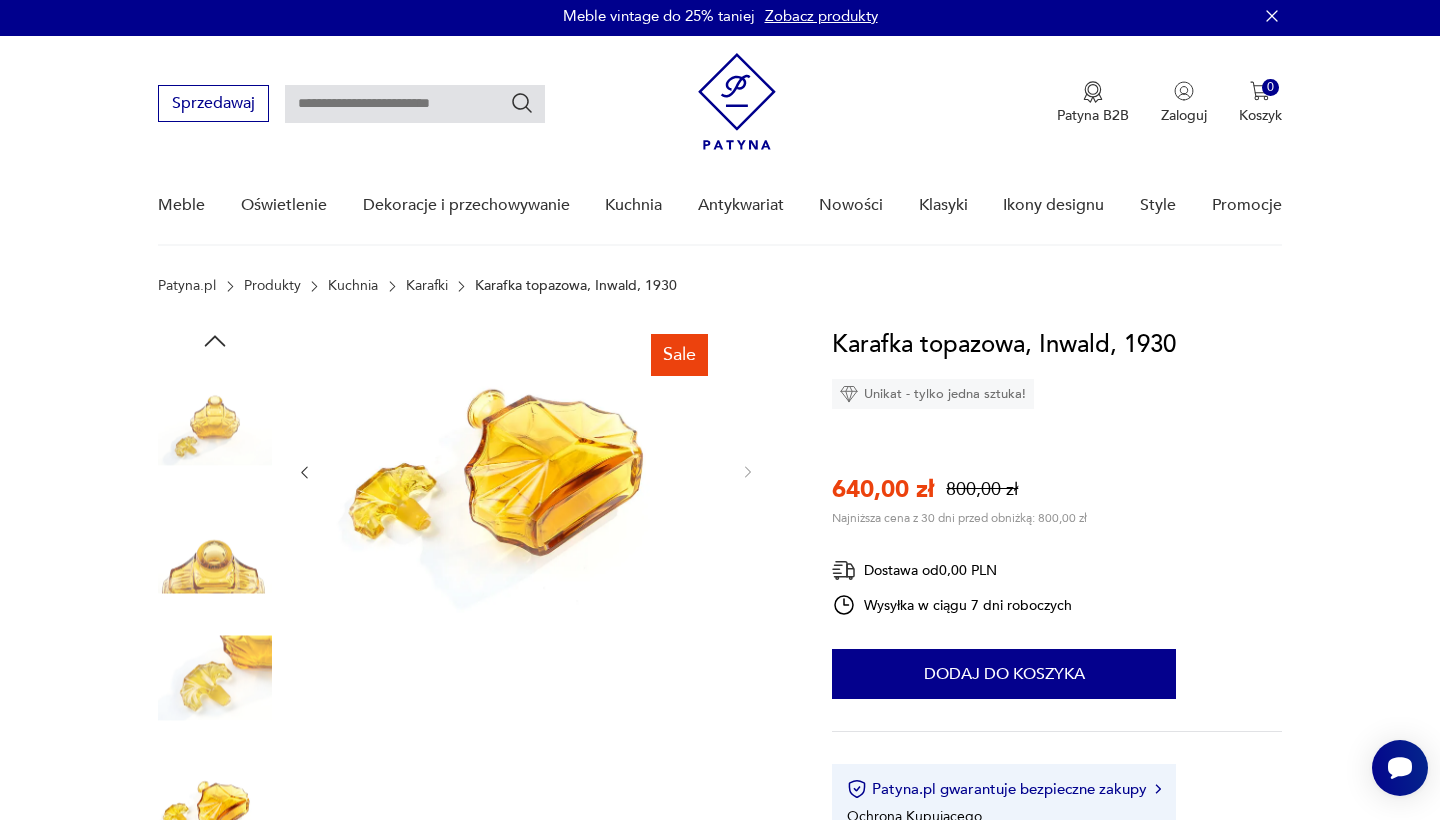 click 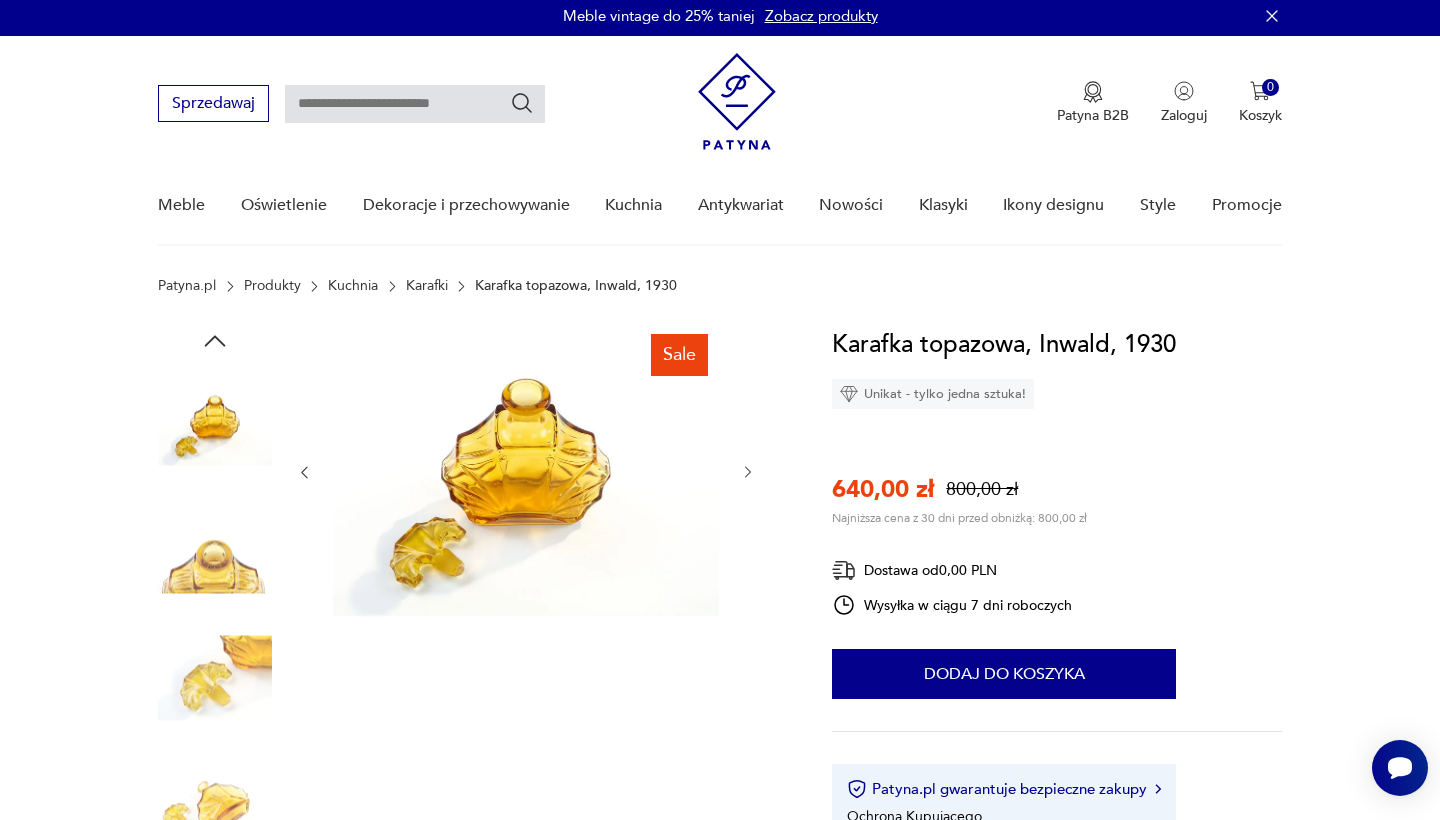 click 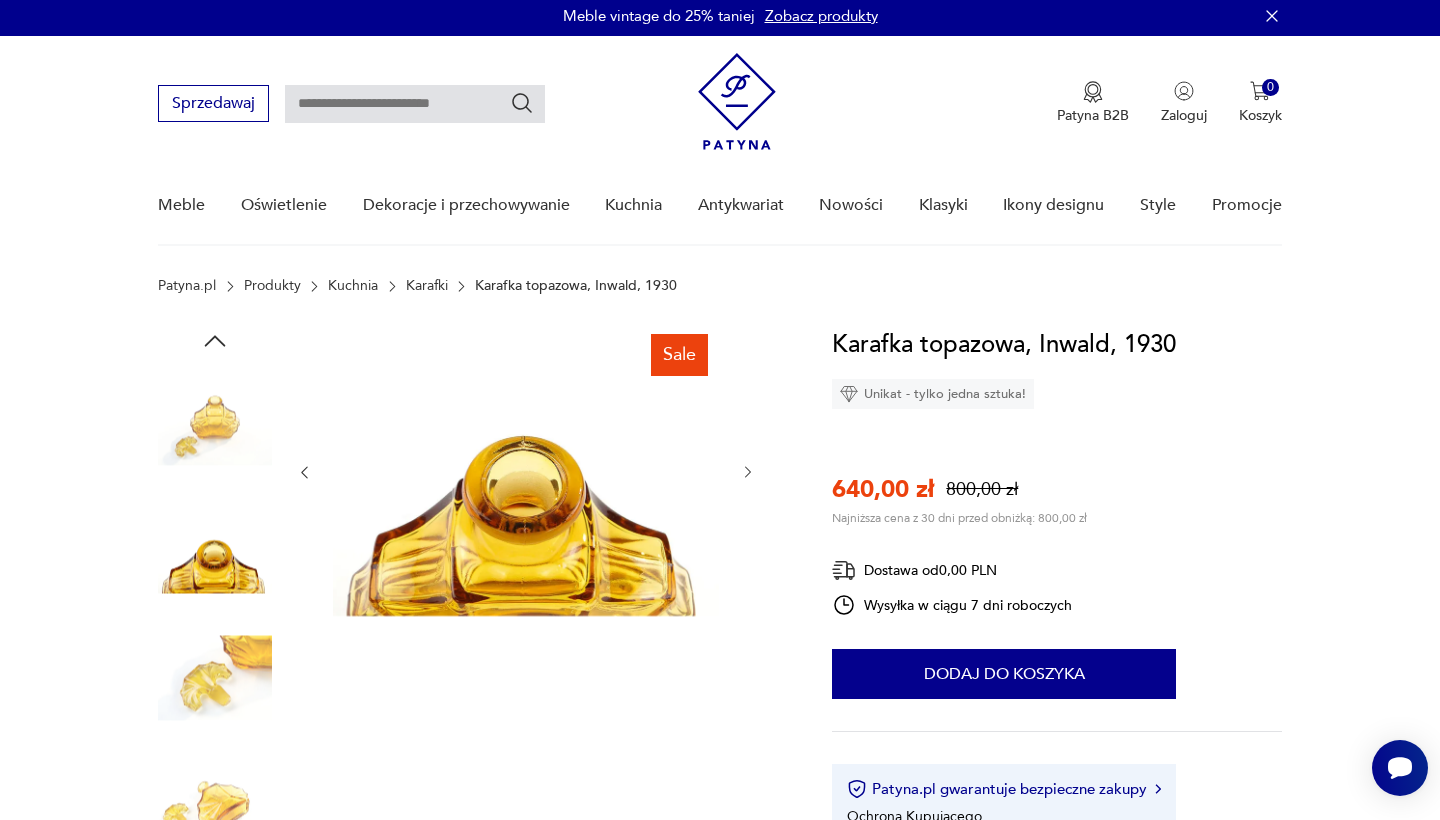 drag, startPoint x: 741, startPoint y: 480, endPoint x: 523, endPoint y: 500, distance: 218.91551 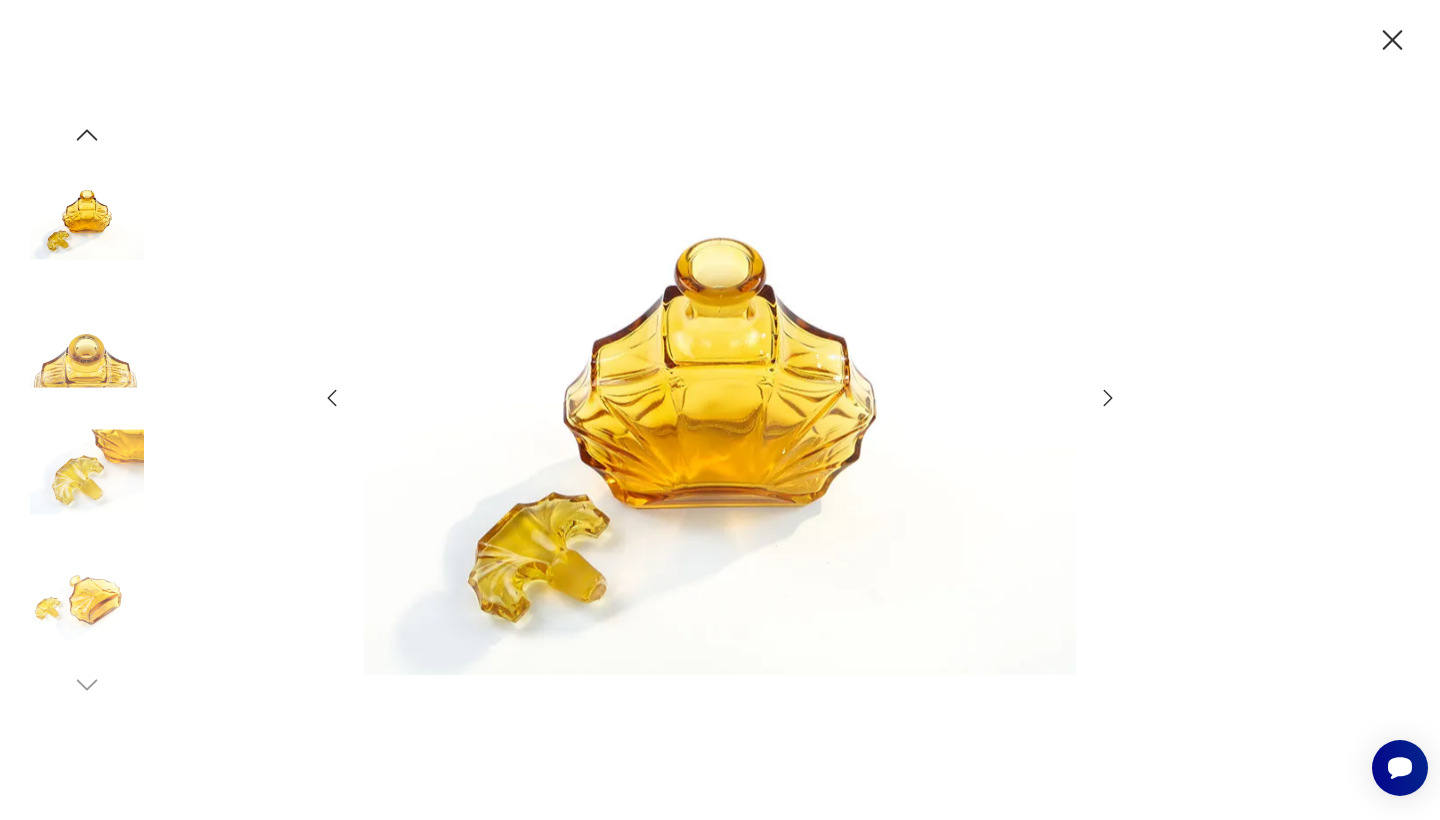 click at bounding box center [720, 408] 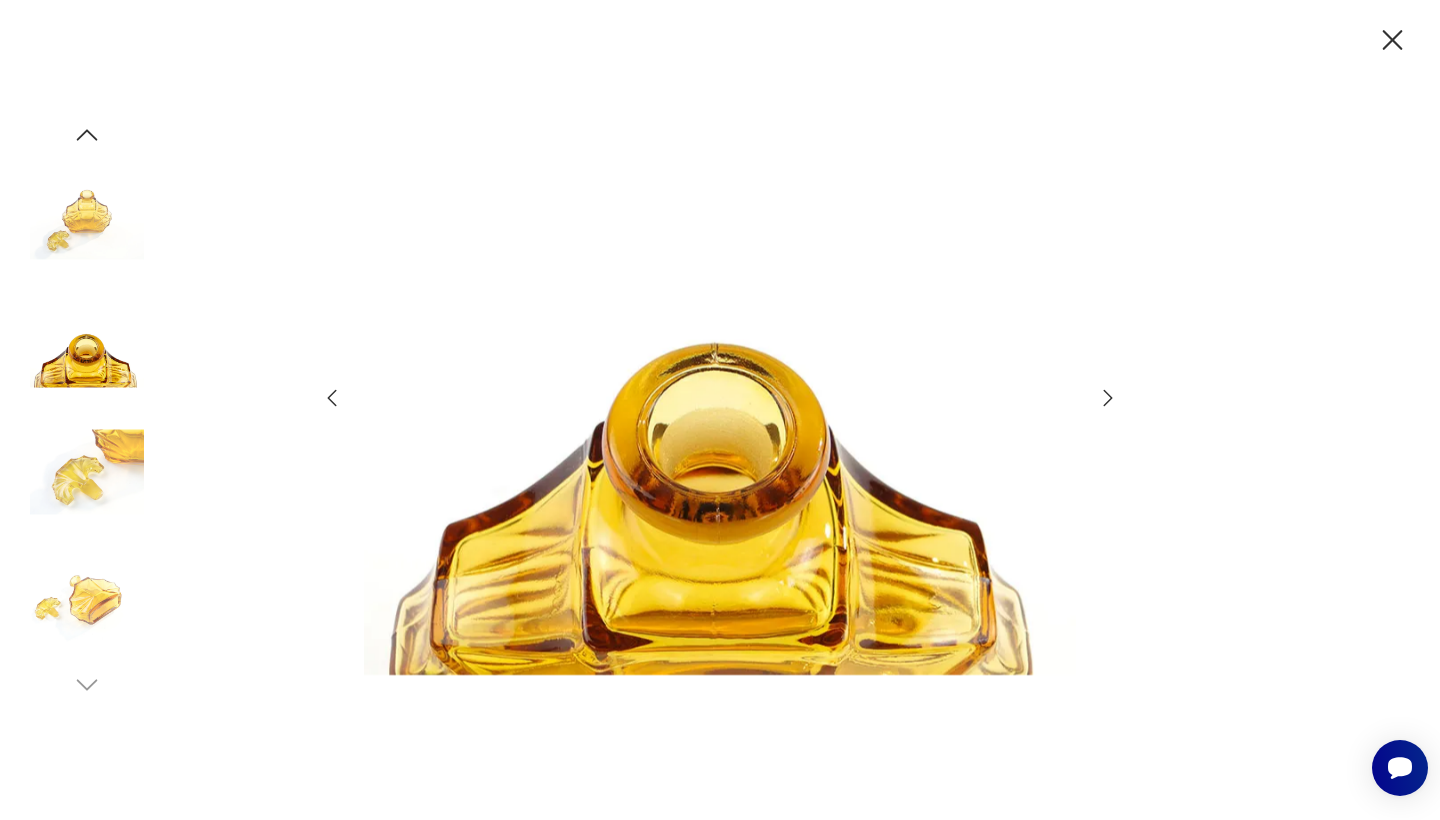 click 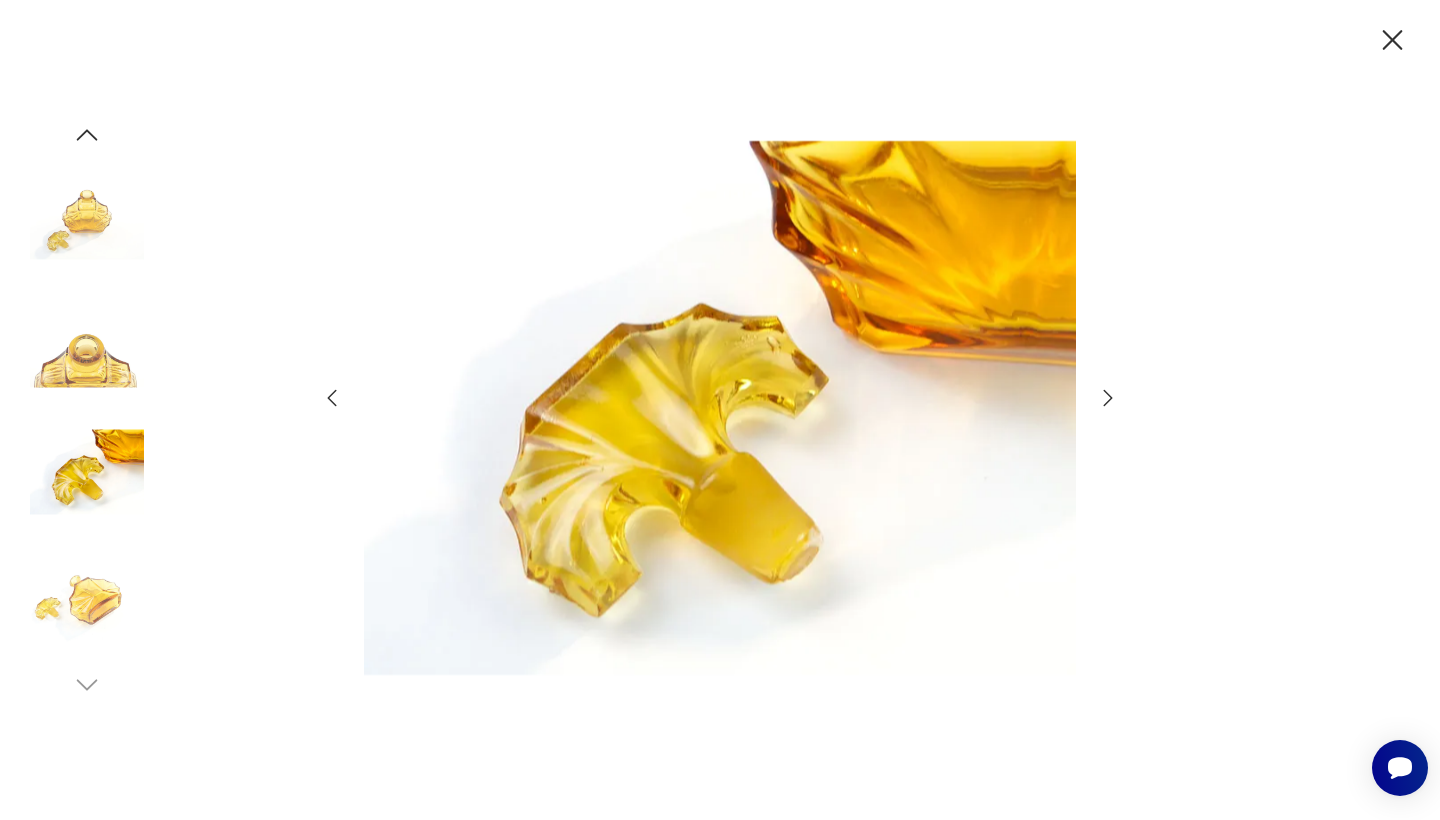 click 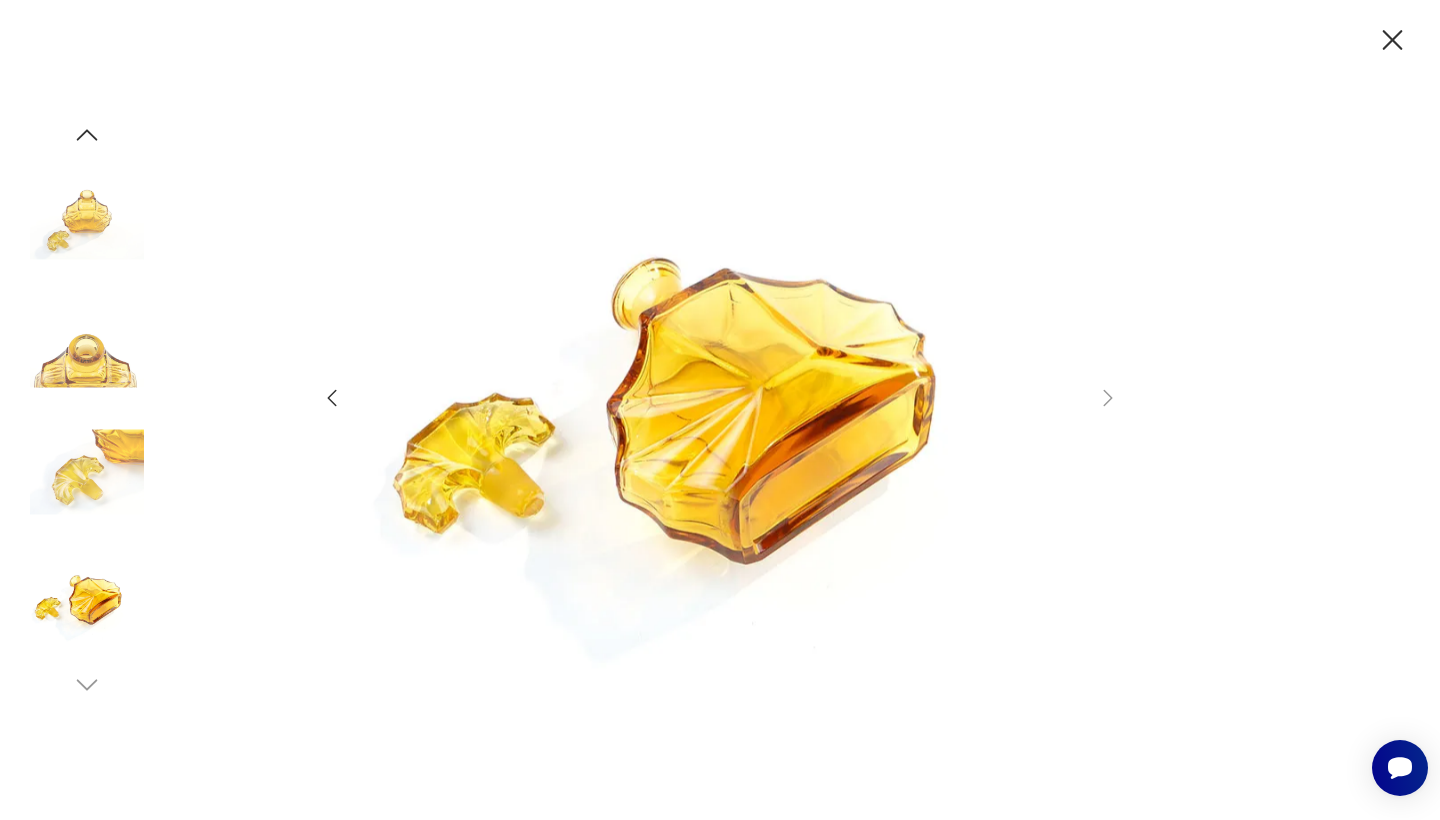 click 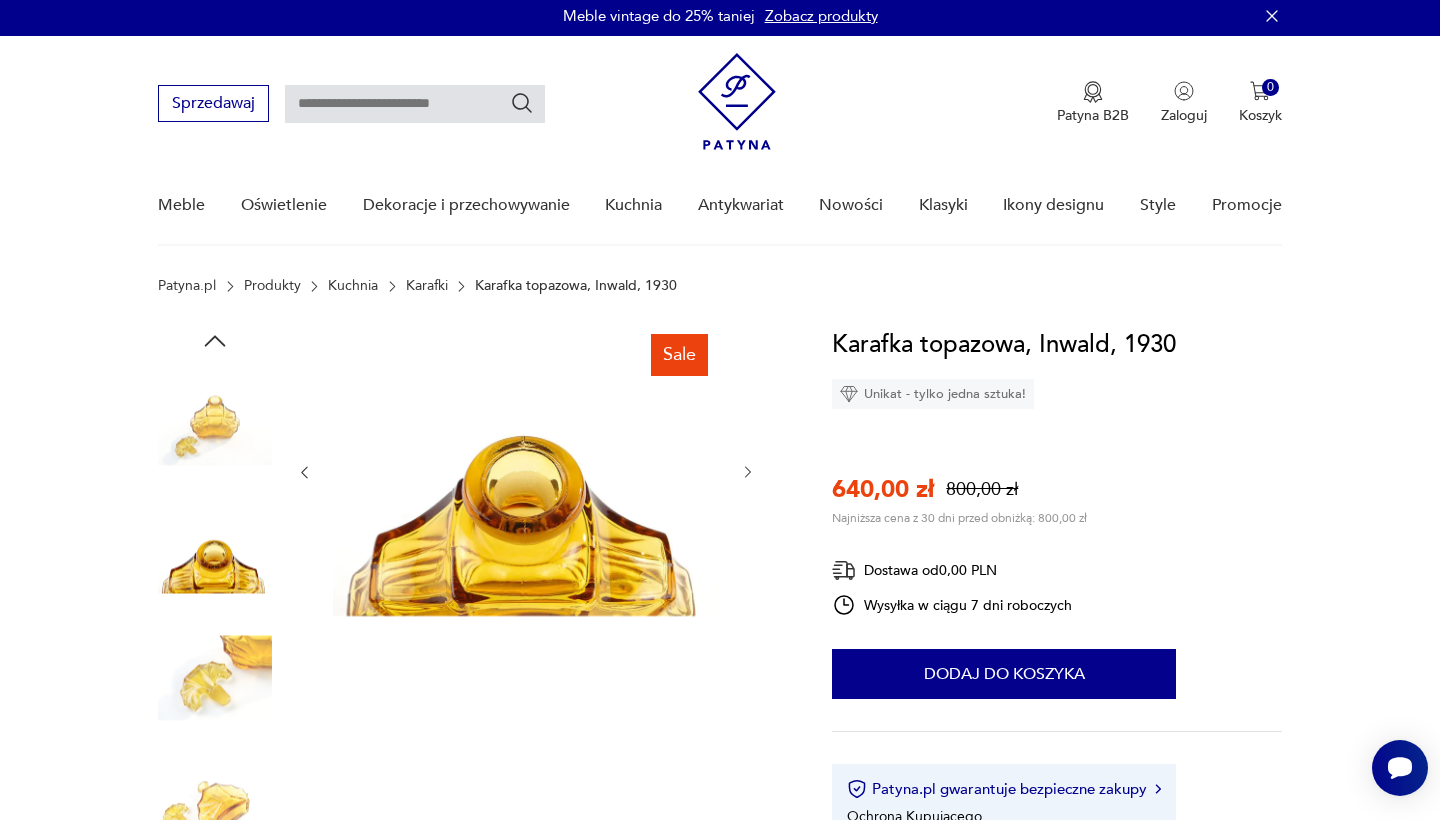 click at bounding box center [215, 423] 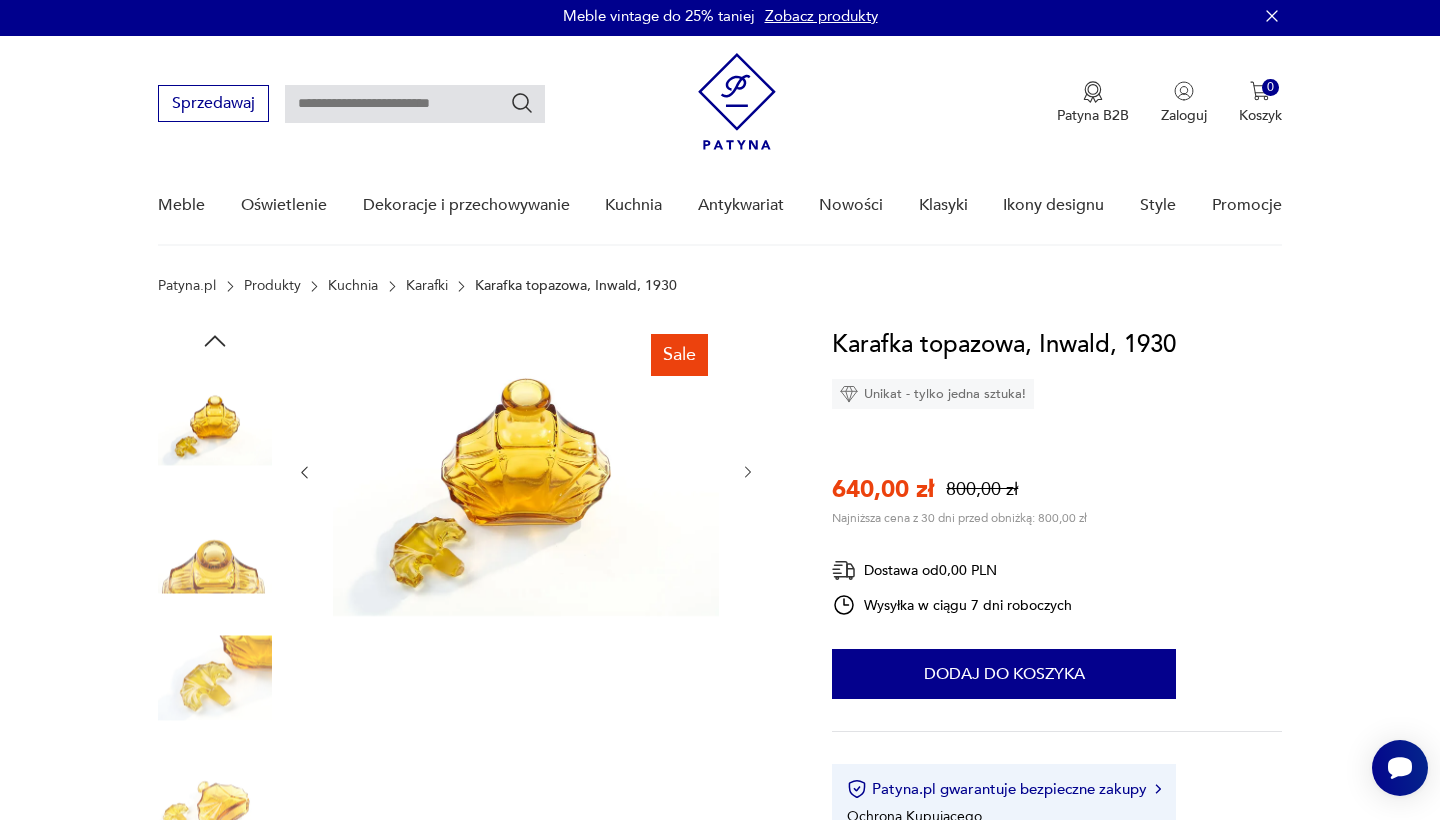 click at bounding box center [215, 423] 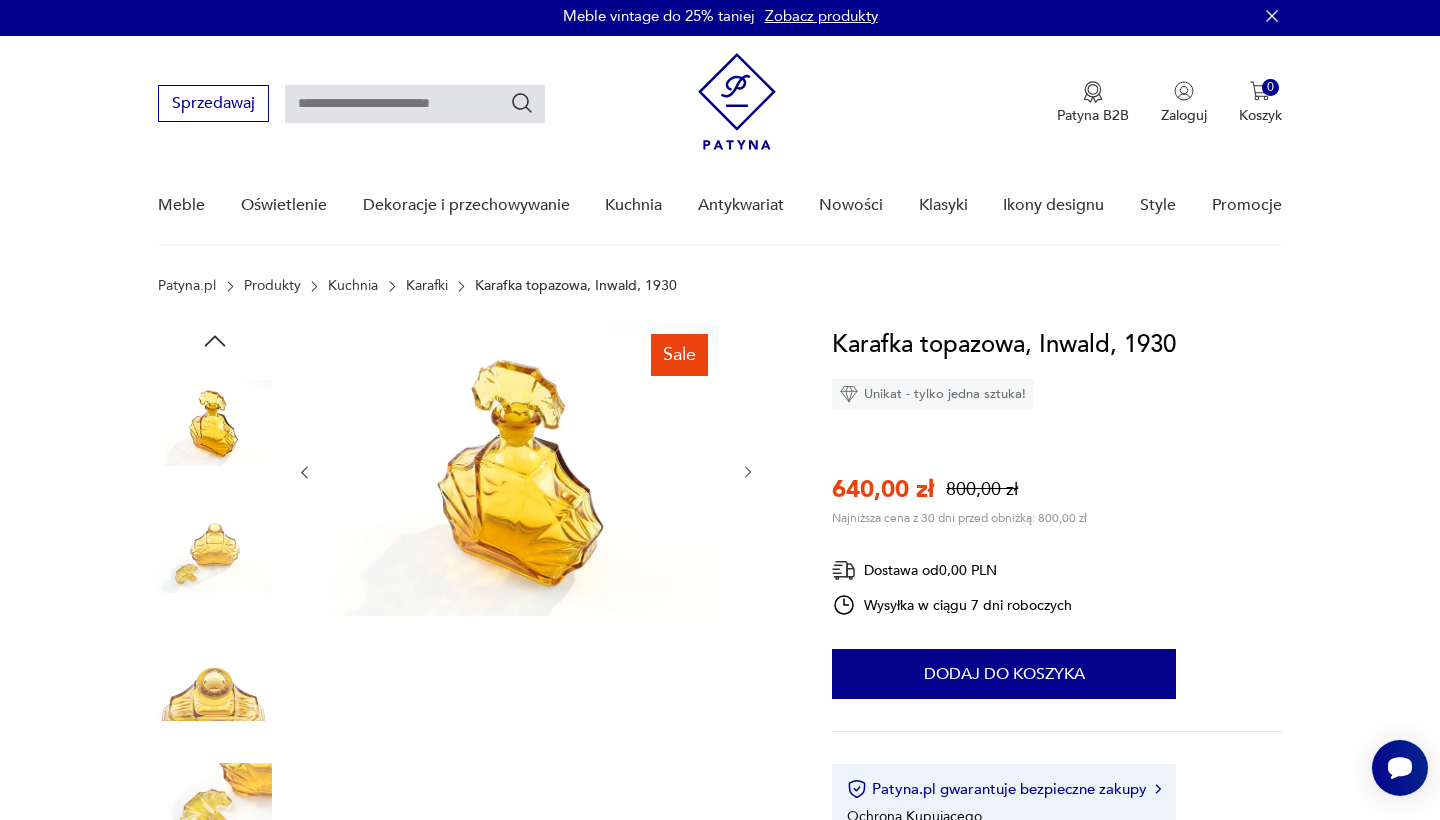 click at bounding box center (215, 423) 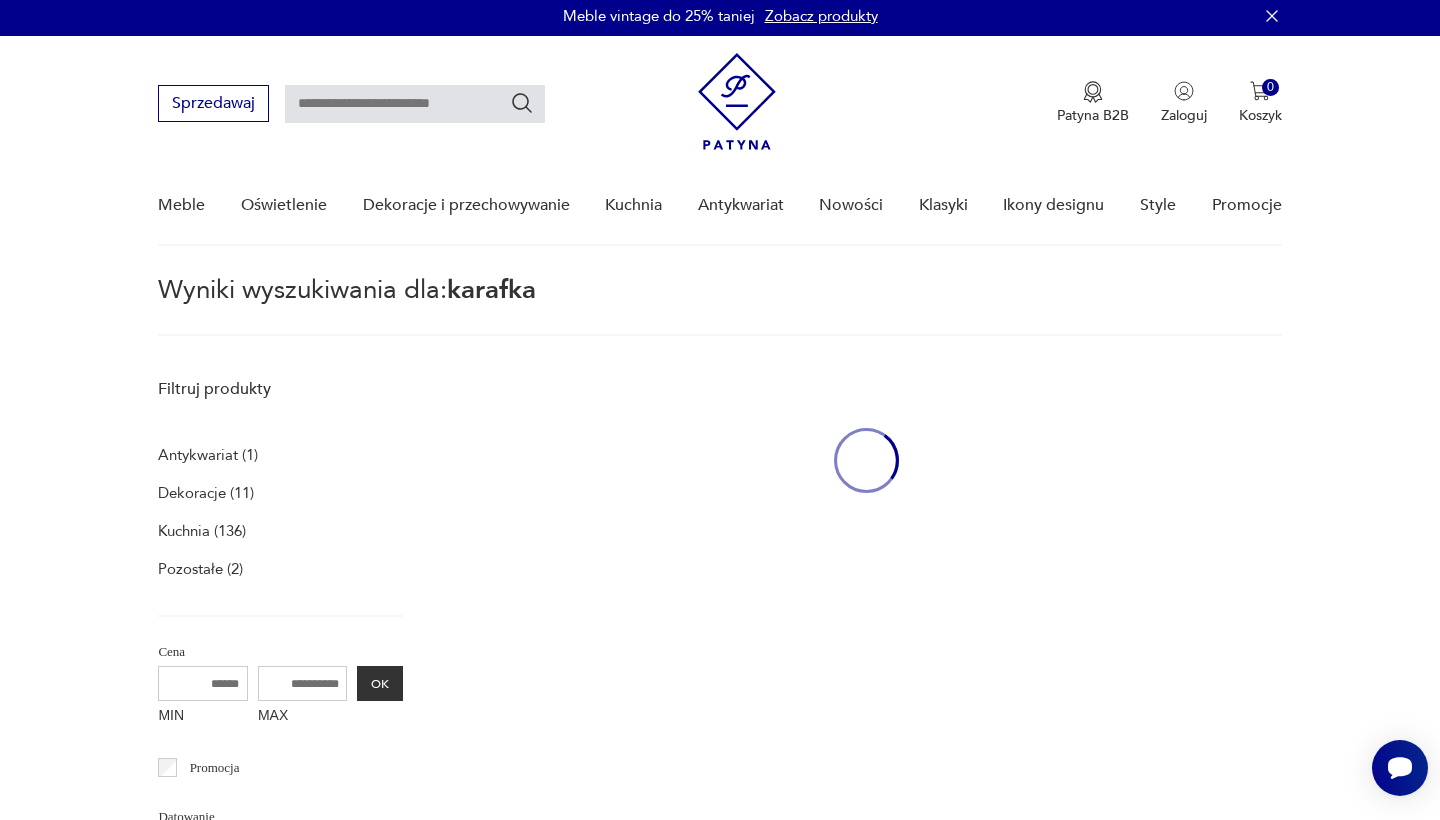 type on "*******" 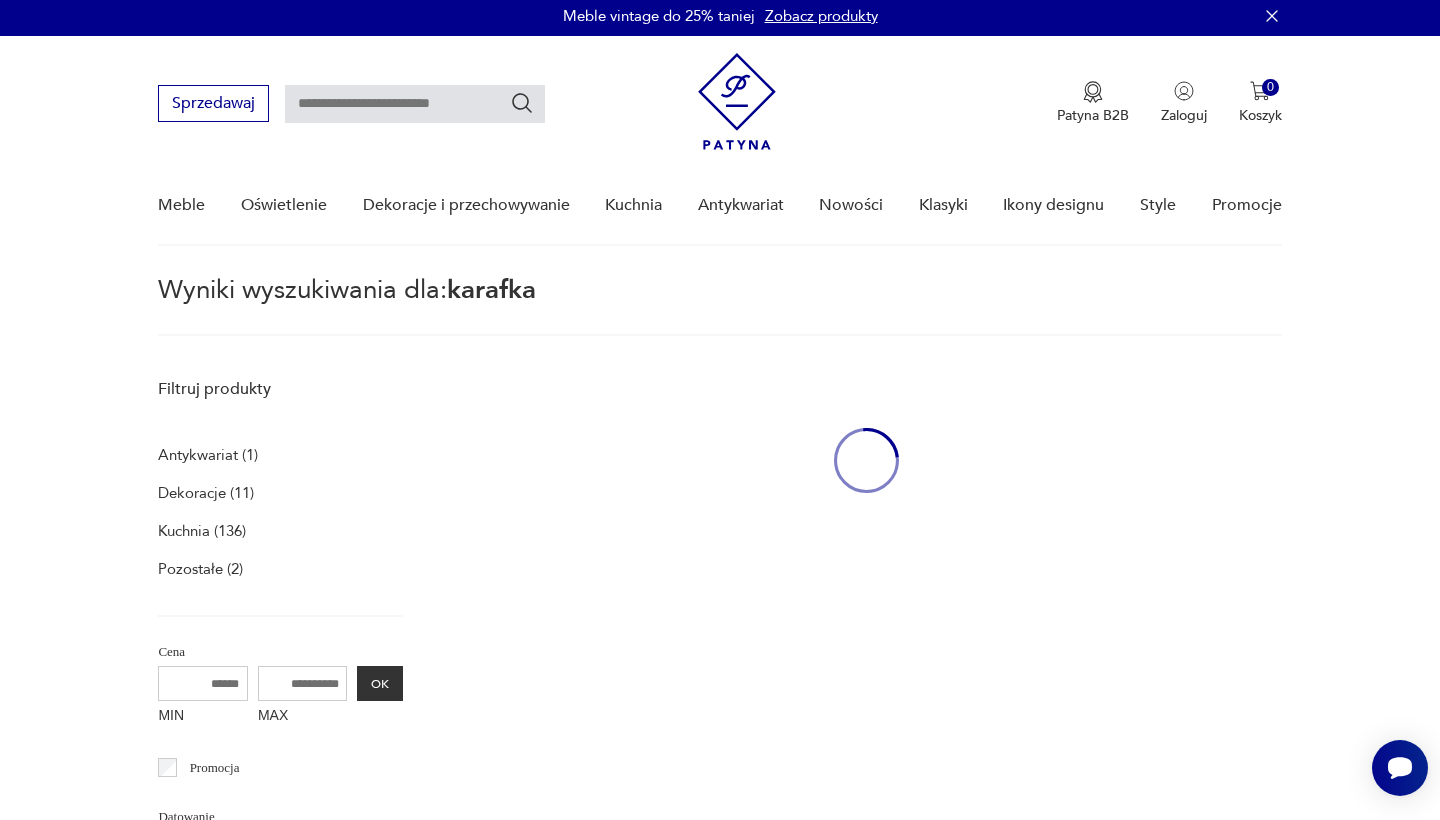 type on "*******" 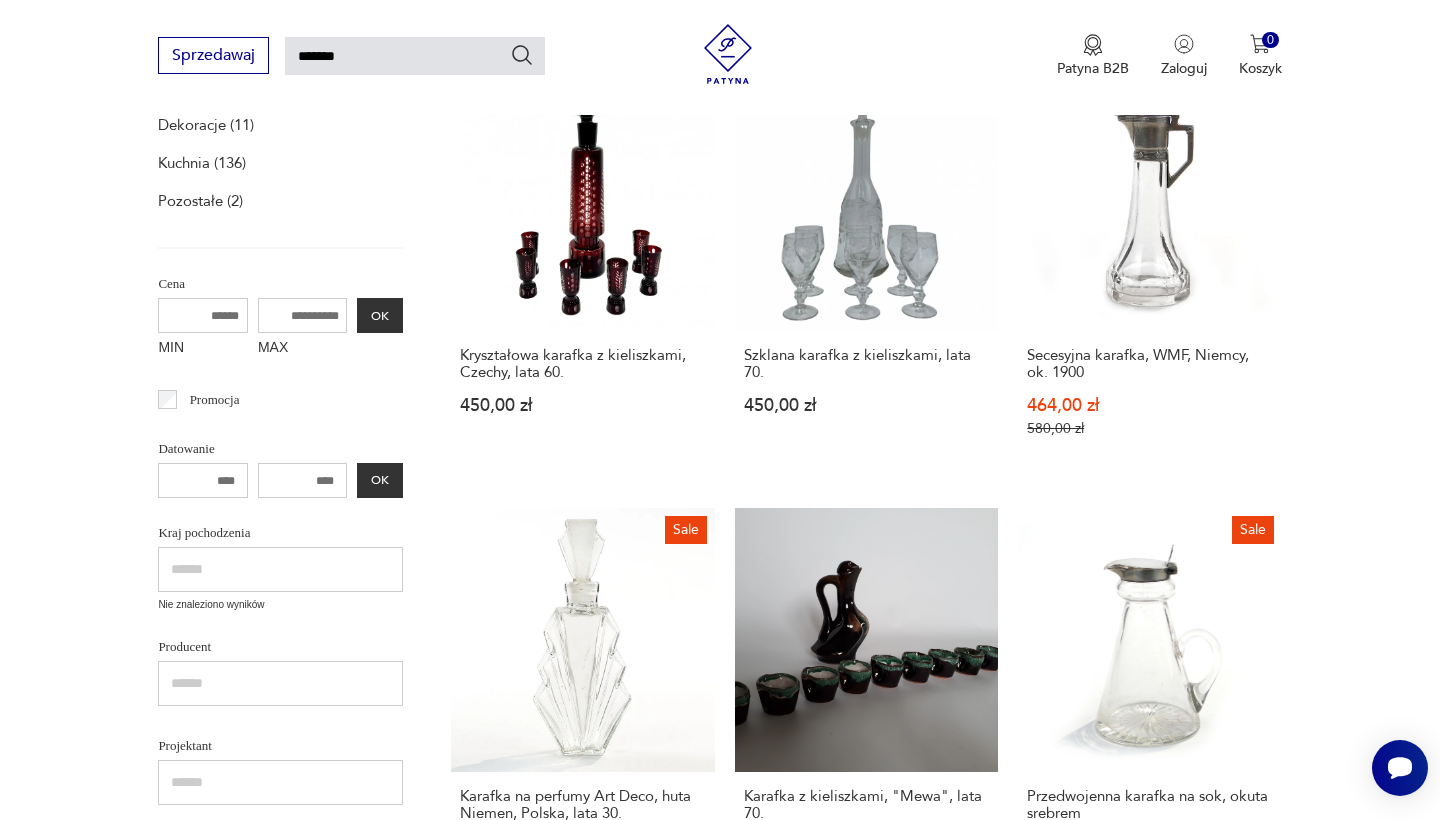scroll, scrollTop: 424, scrollLeft: 0, axis: vertical 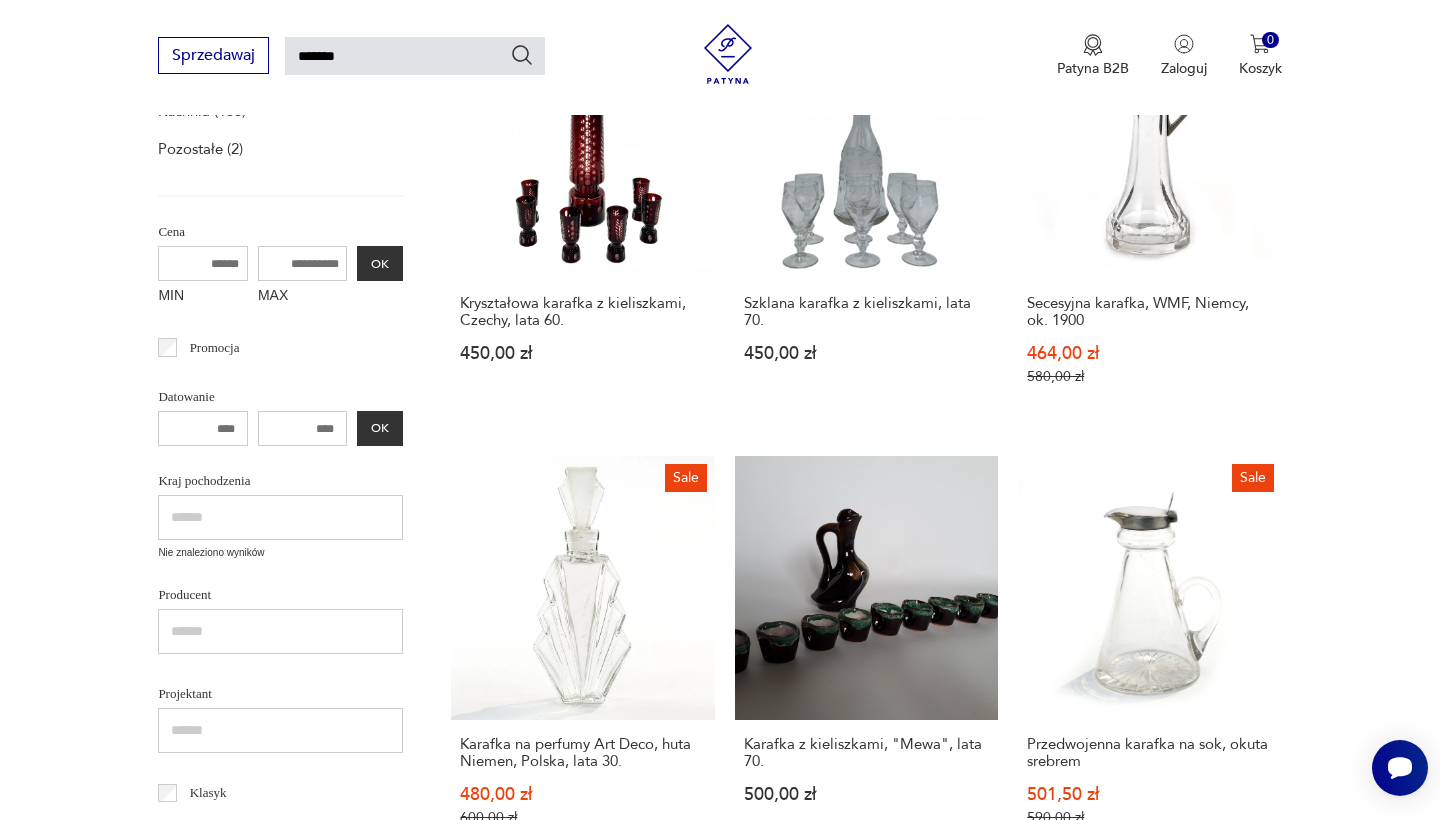 click on "Filtruj produkty Antykwariat (1) Dekoracje (11) Kuchnia (136) Pozostałe (2) Cena MIN MAX OK Promocja Datowanie OK Kraj pochodzenia Nie znaleziono wyników Producent Projektant Klasyk Tag art deco Bauhaus Bavaria black friday Cepelia ceramika Chodzież Ćmielów Wyczyść filtry Znaleziono  150   produktów Filtruj Sortuj według ceny (od najmniejszej) Sortuj według ceny (od najmniejszej) Kryształowa karafka z kieliszkami, Czechy, lata 60. 450,00 zł Szklana karafka z kieliszkami, lata 70. 450,00 zł Sale Secesyjna karafka, WMF, Niemcy, ok. 1900 464,00 zł 580,00 zł Sale Karafka na perfumy Art Deco, huta Niemen, Polska, lata 30. 480,00 zł 600,00 zł Karafka z kieliszkami, "Mewa", lata 70. 500,00 zł Sale Przedwojenna karafka na sok, okuta srebrem 501,50 zł 590,00 zł Kryształowa karafka z kolorowymi kieliszkami, Polska, lata 60. 600,00 zł Karafka + 6 kieliszków  " Refleks " wyrób z kamionki - Spółdzielnia Kamionka w Łysej Górze 620,00 zł Sale Karafka topazowa, Inwald, 1930 640,00 zł" at bounding box center [720, 1376] 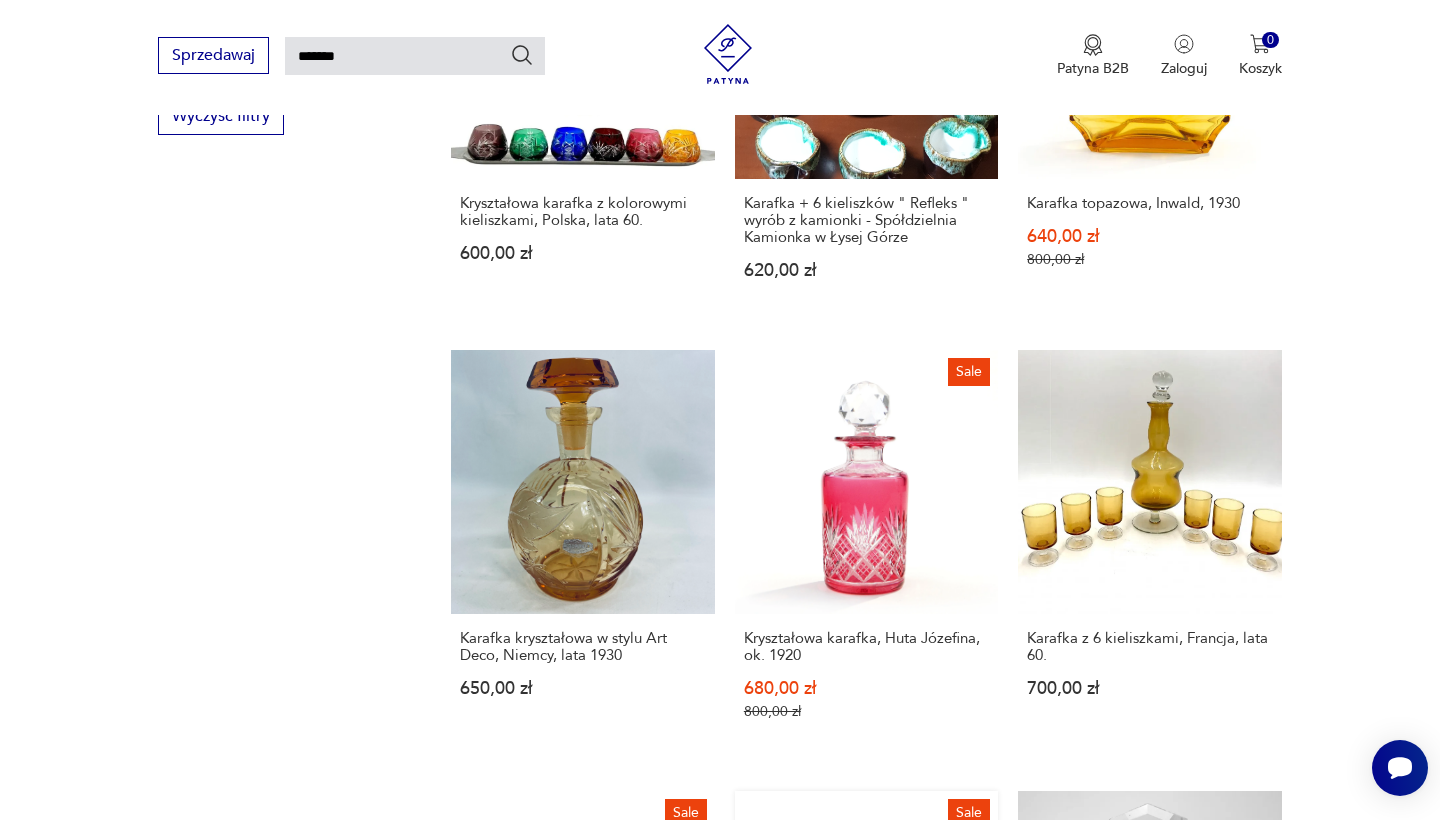 scroll, scrollTop: 1440, scrollLeft: 0, axis: vertical 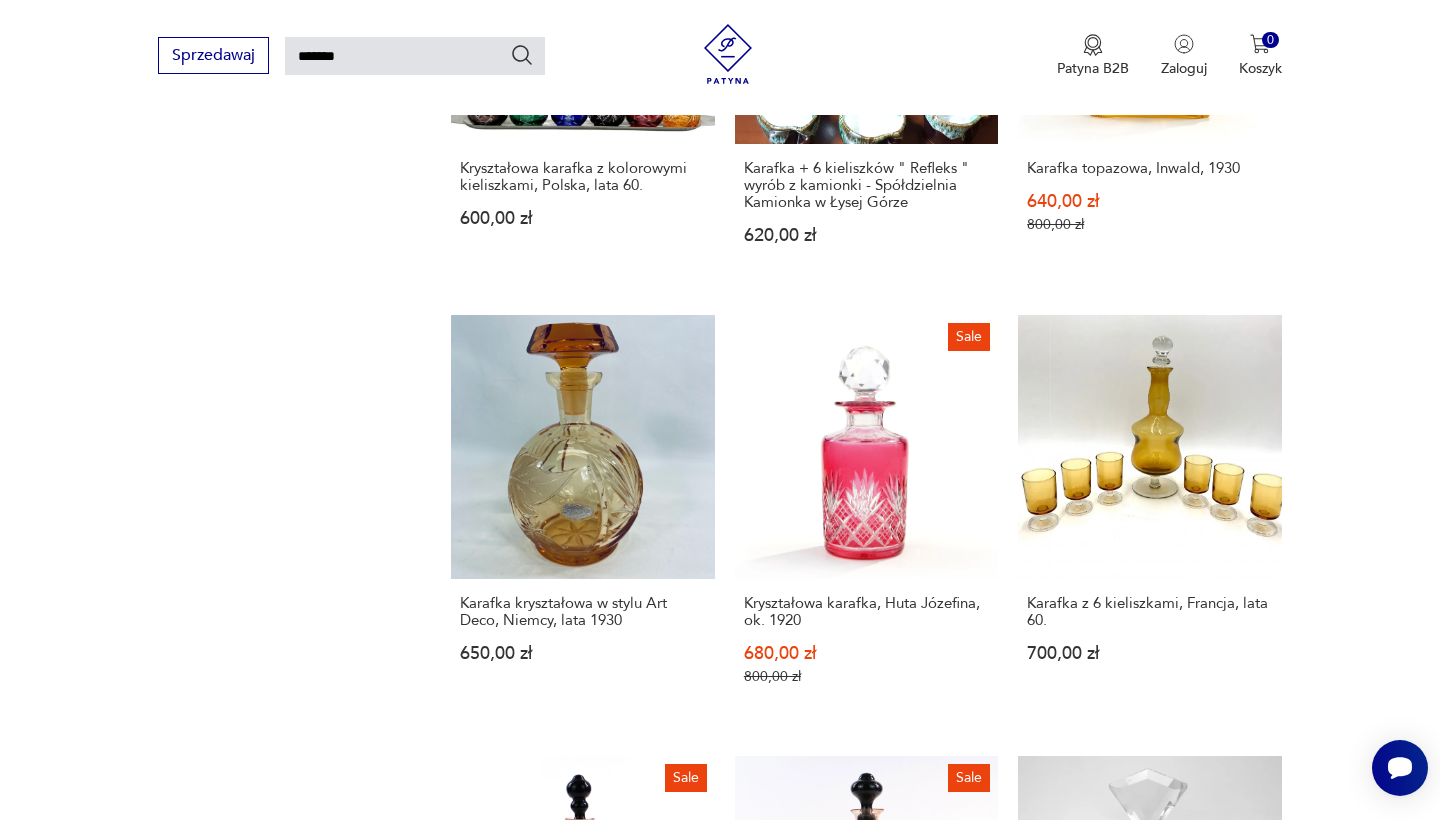 click on "Sale Karafka kryształowa, Moser 816,00 zł 960,00 zł" at bounding box center (582, 1391) 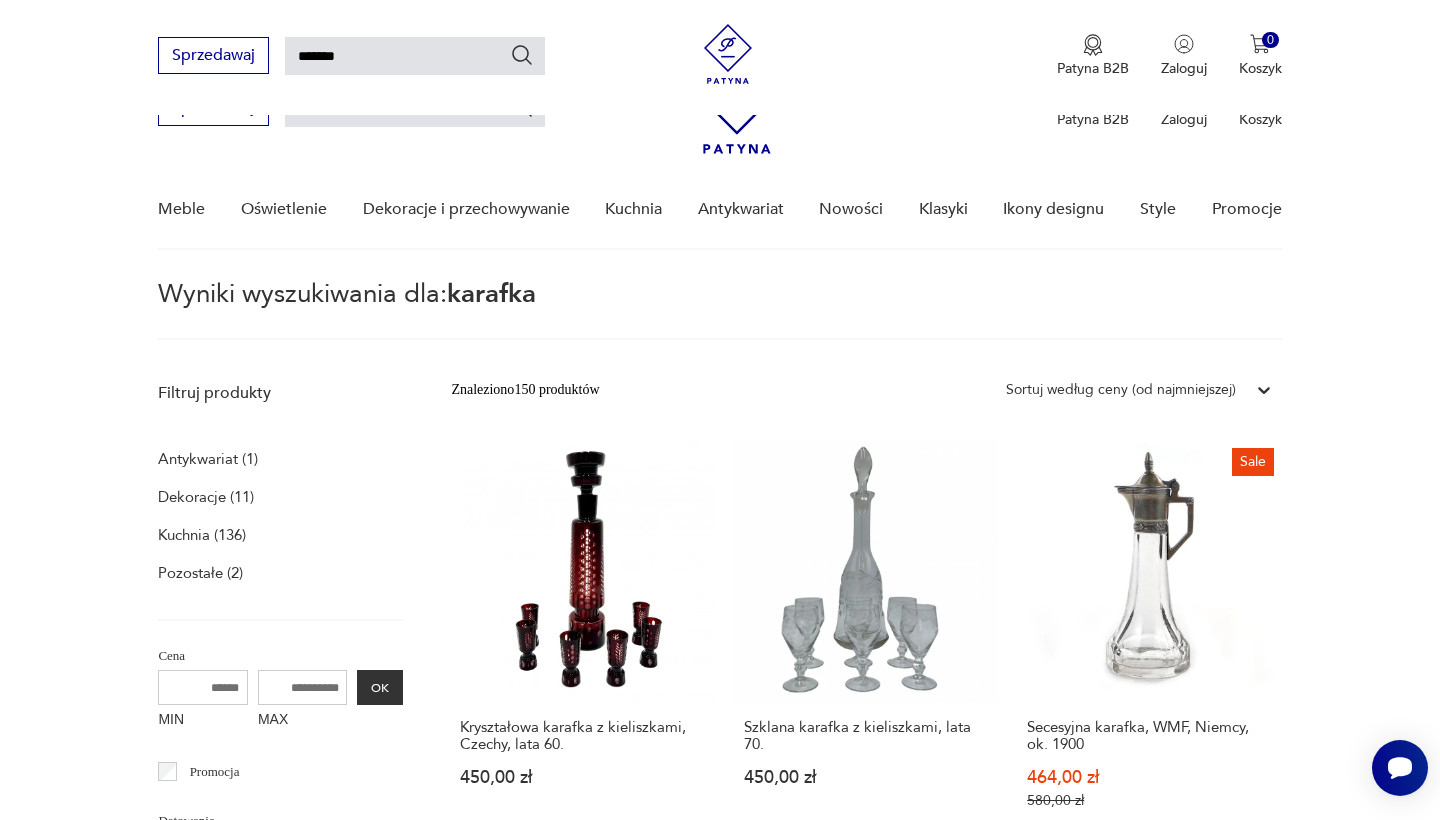 type 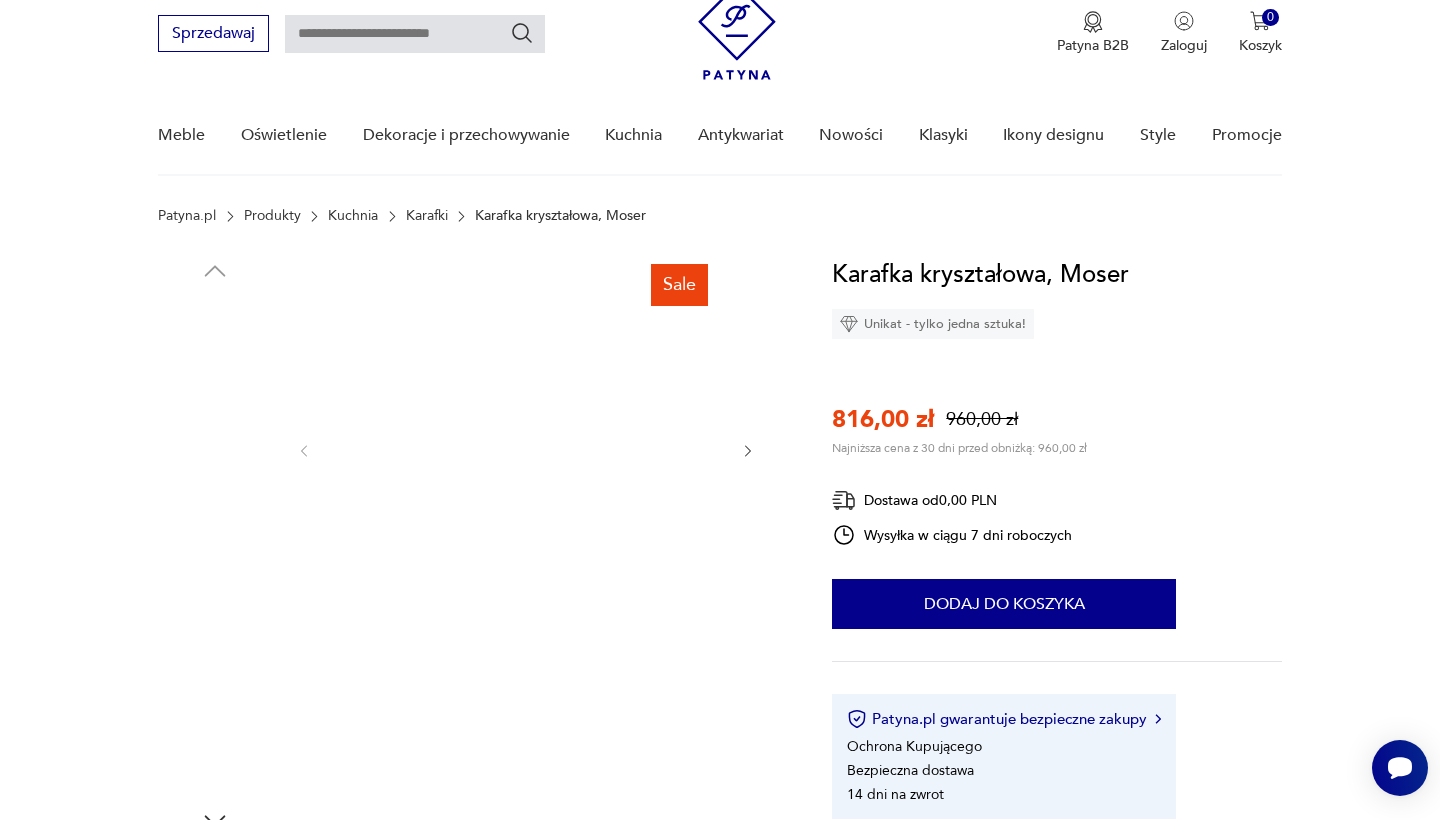 scroll, scrollTop: 76, scrollLeft: 0, axis: vertical 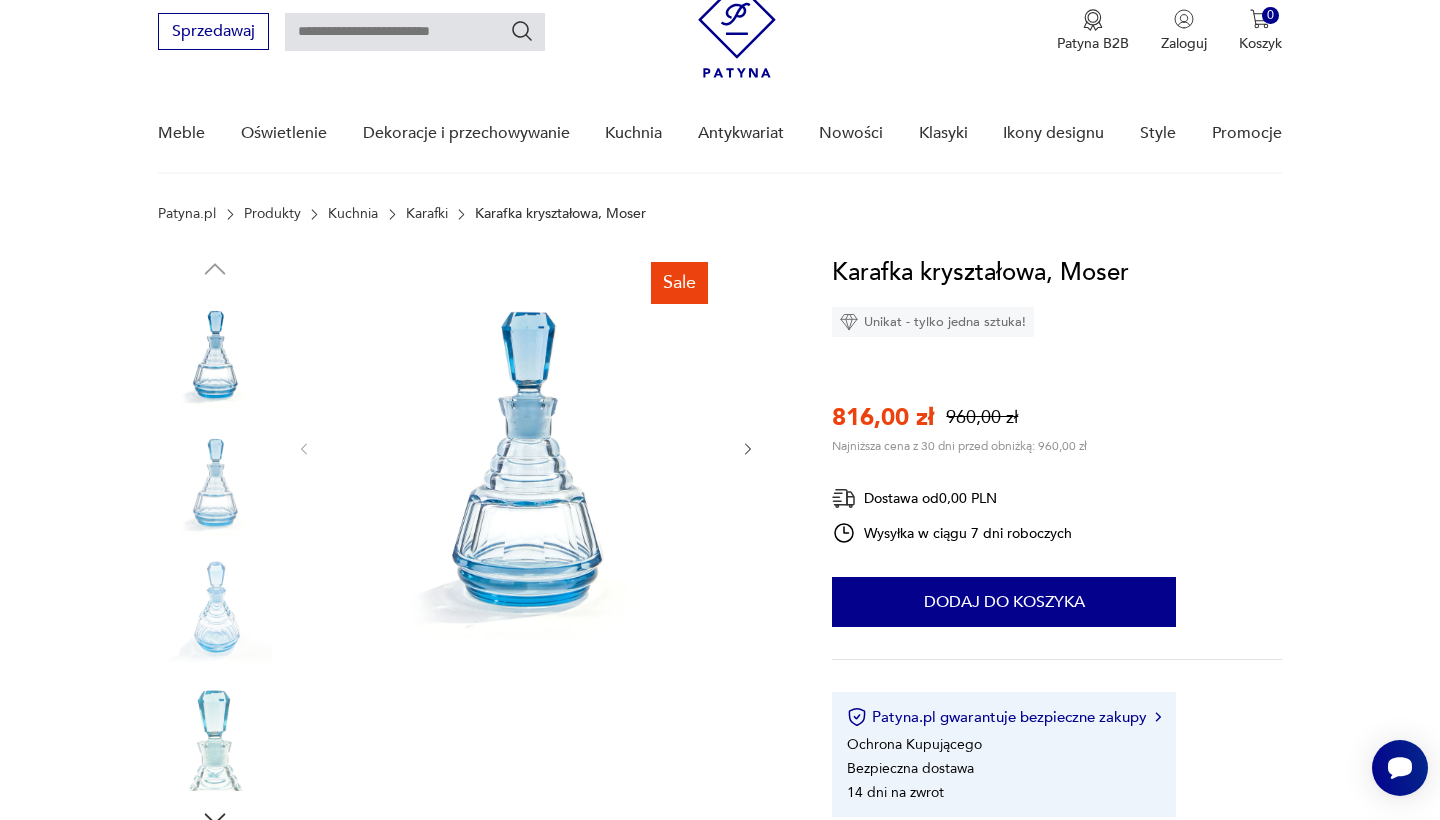 click 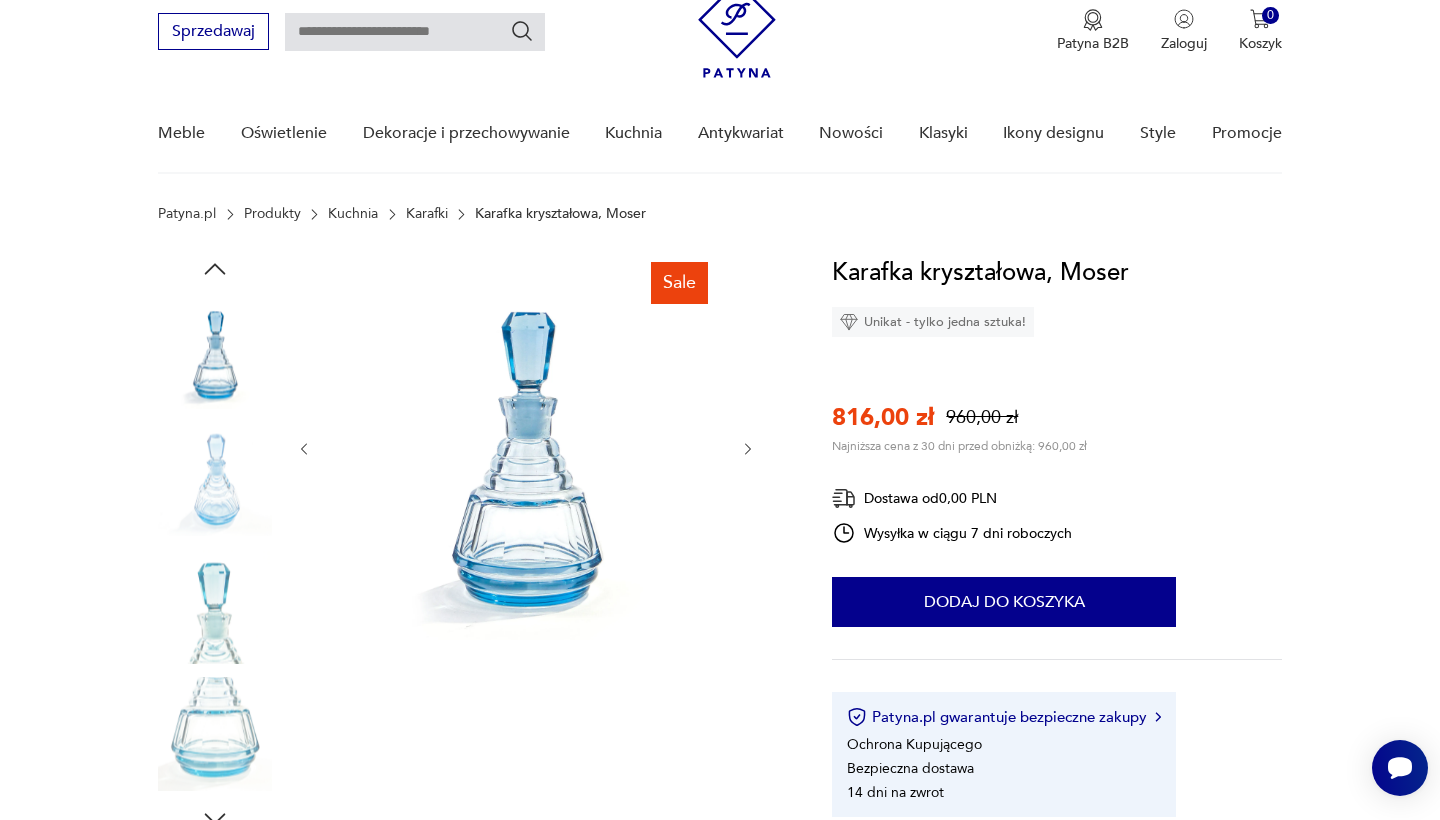 click 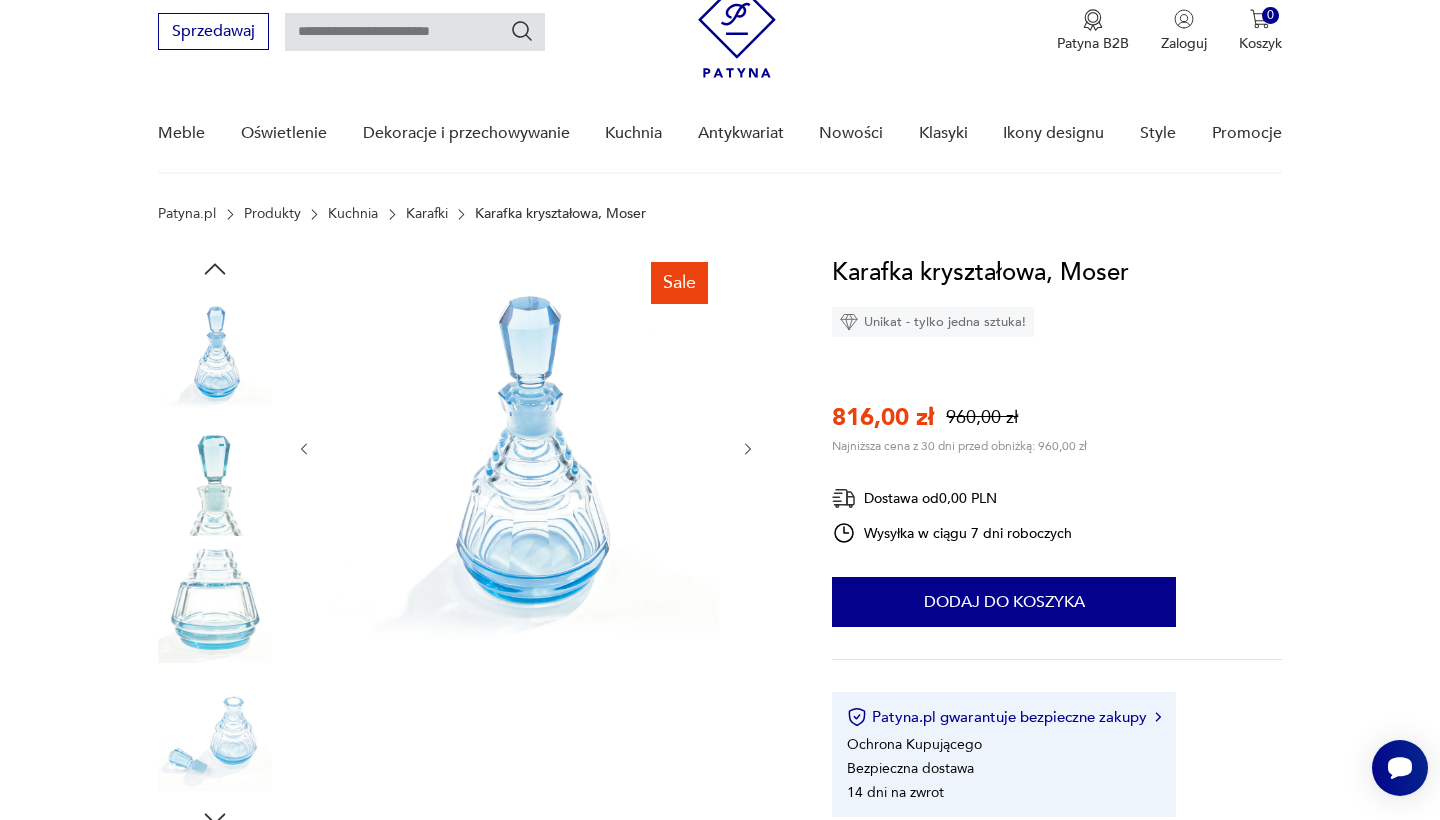 click 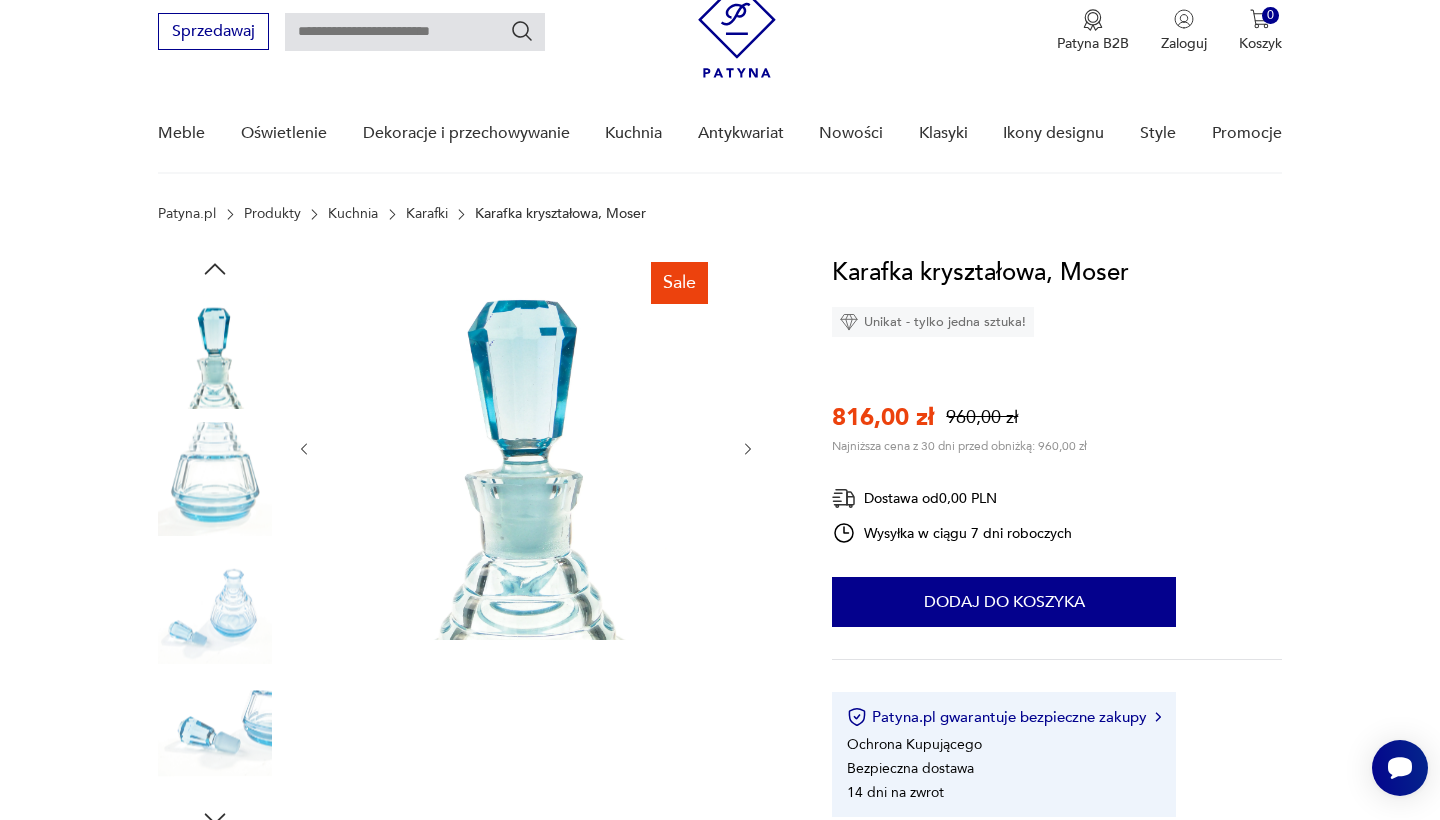 click 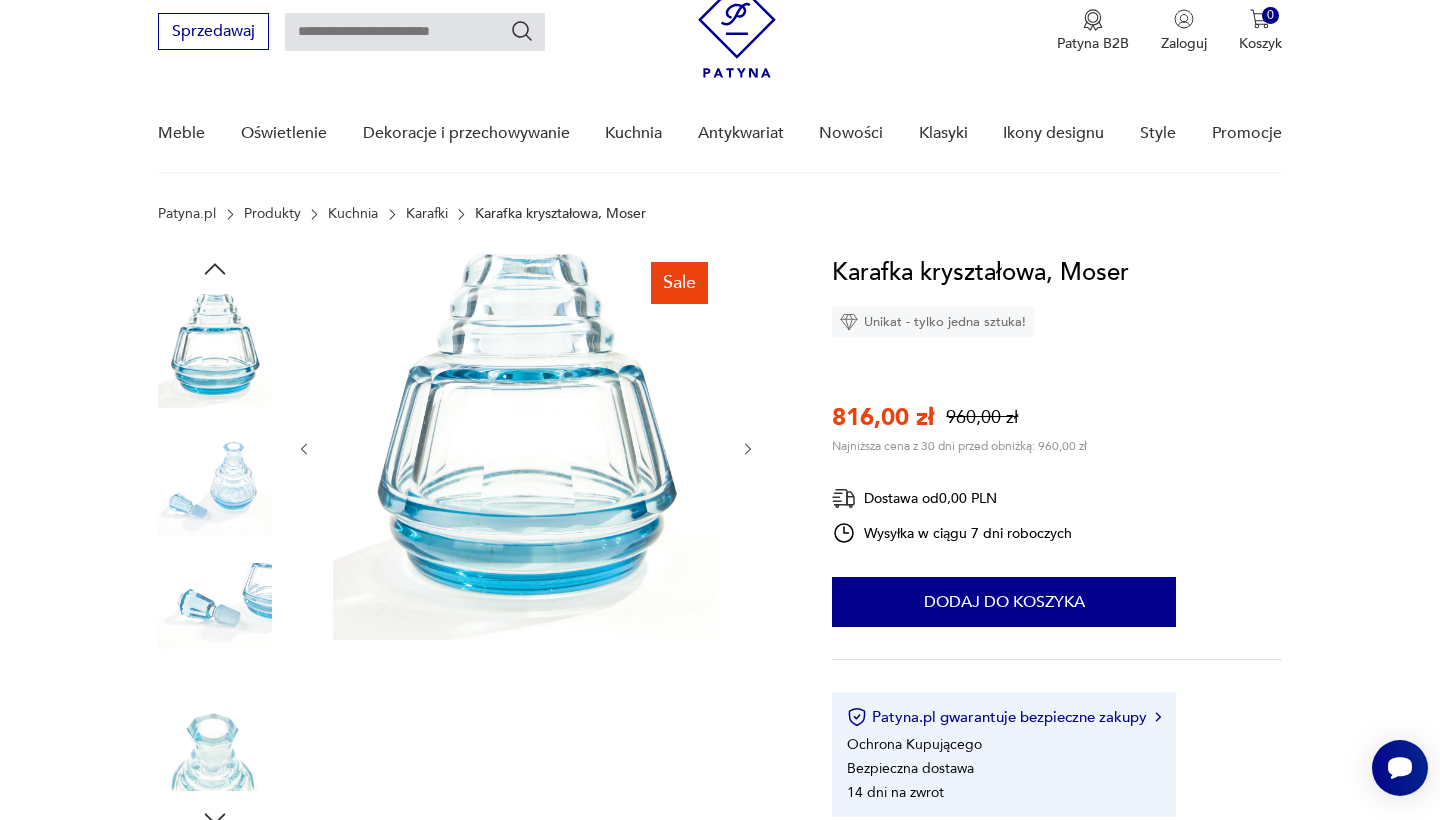 click 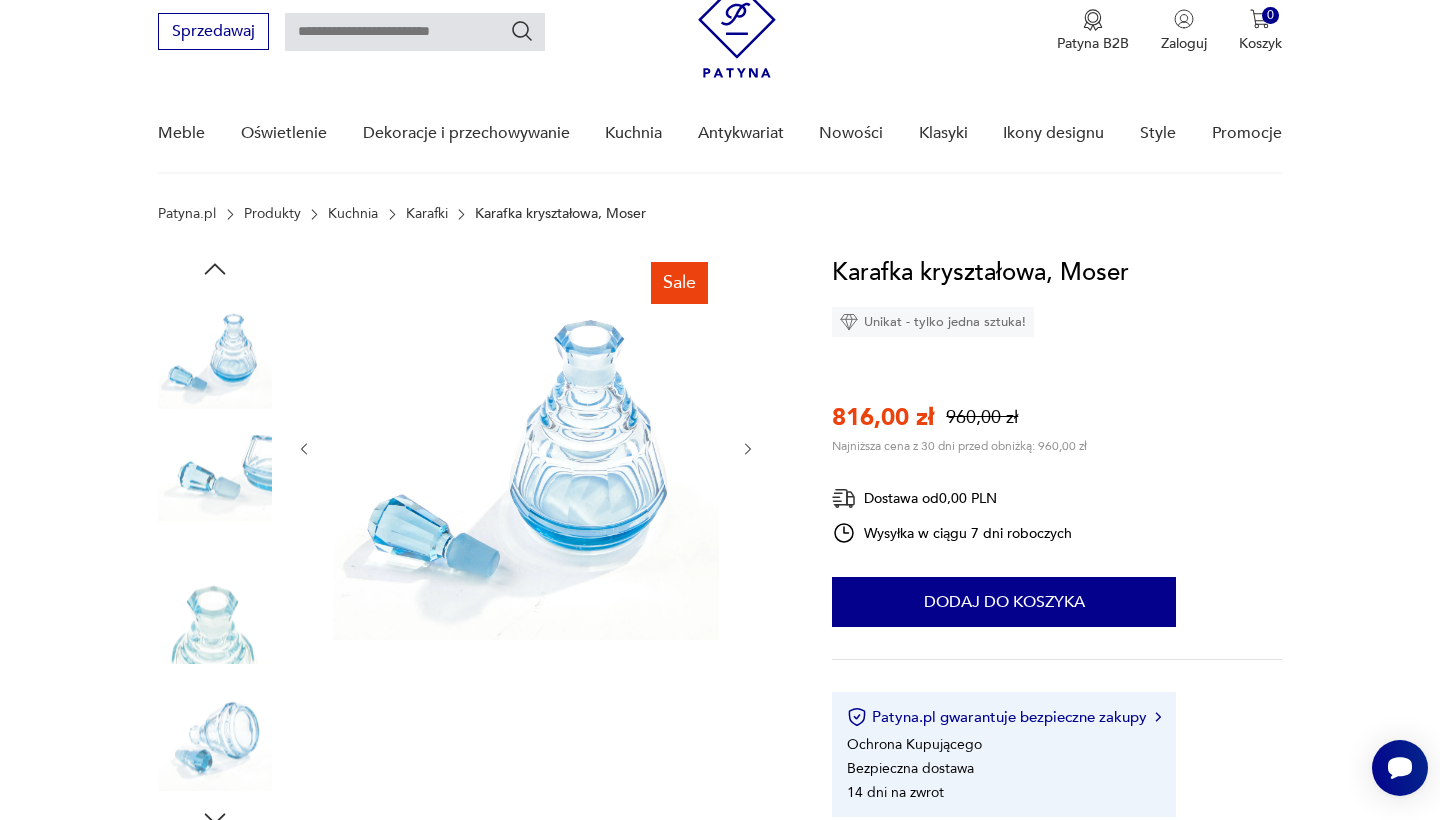 click 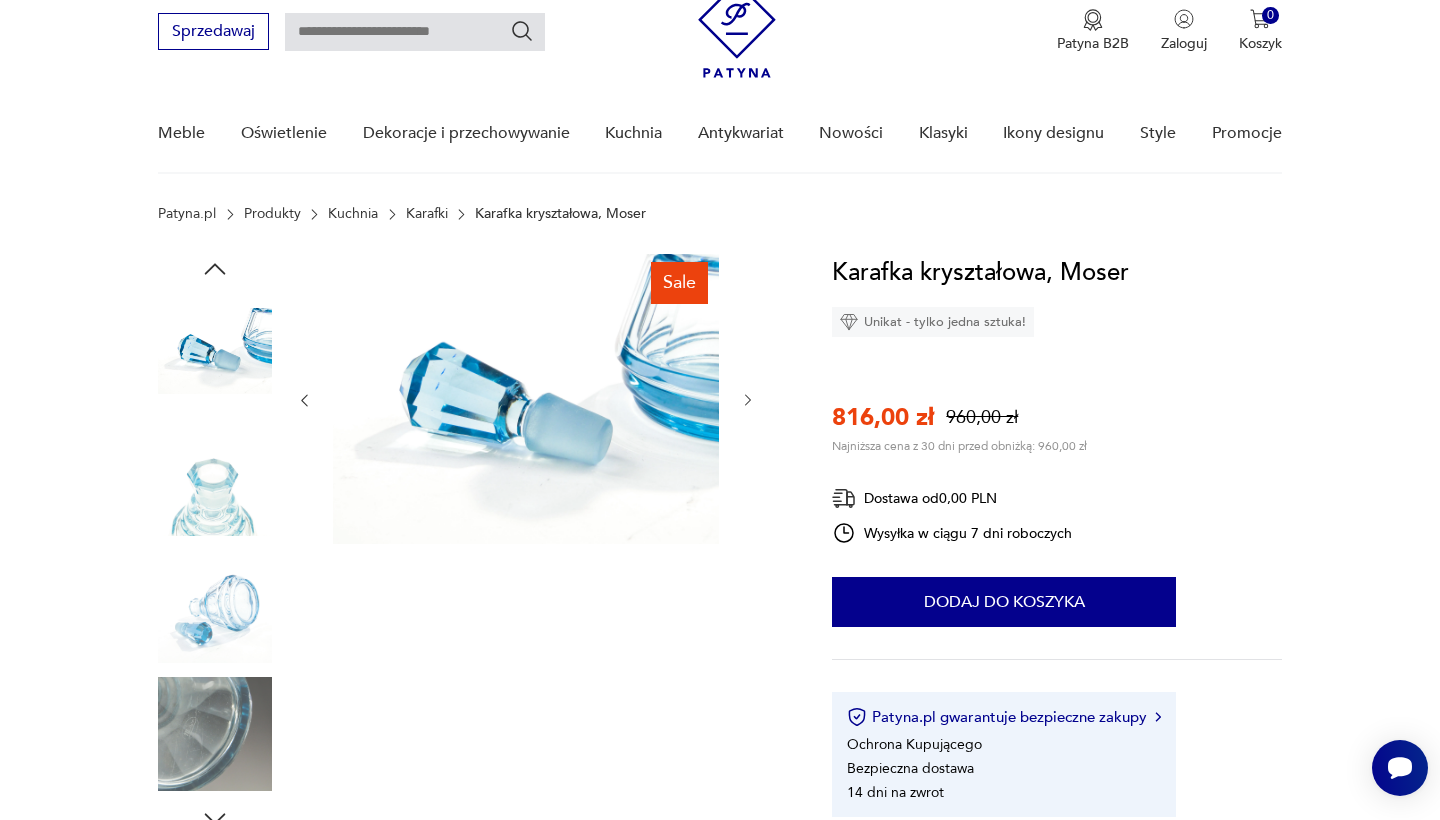 click 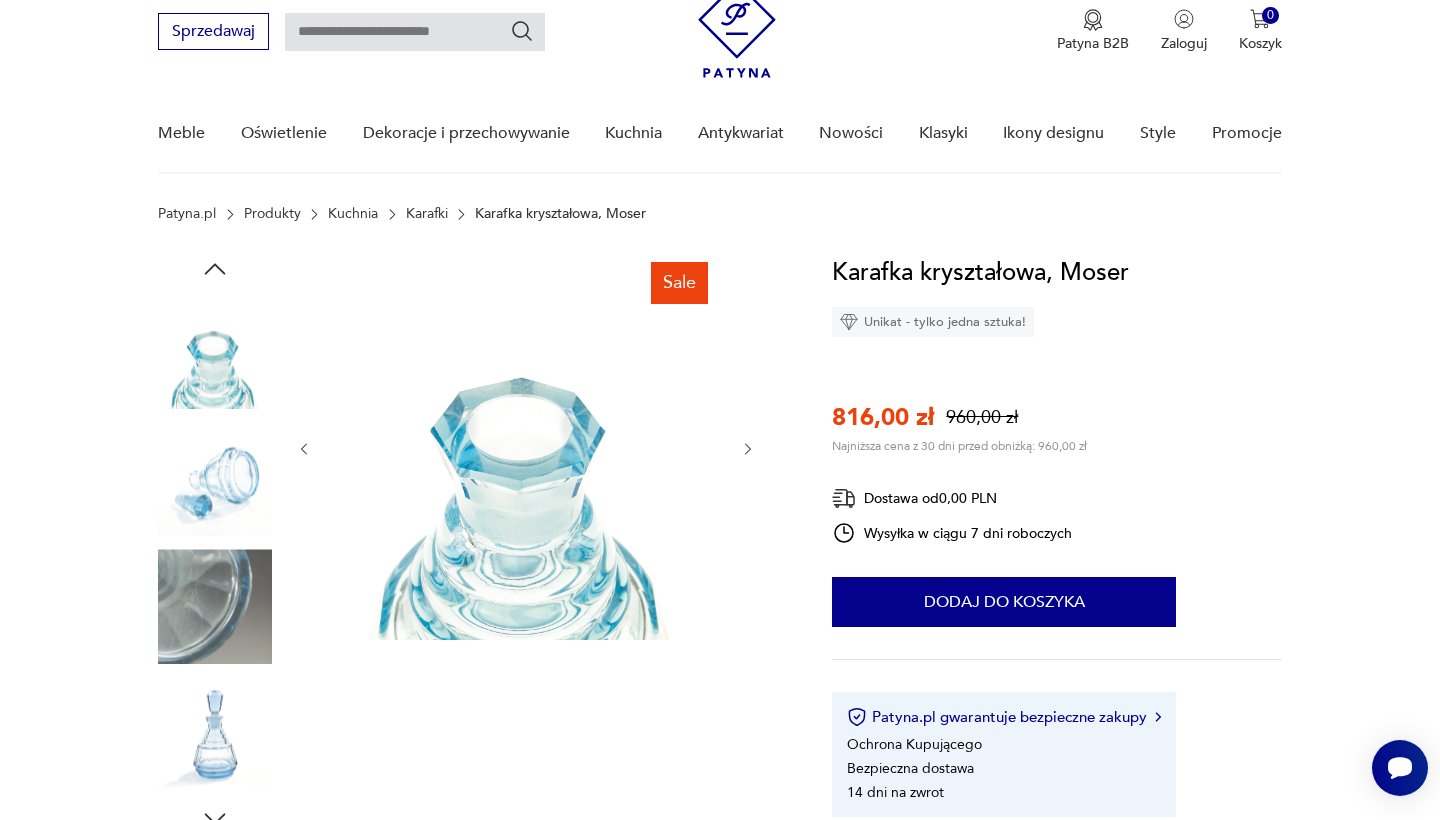 click 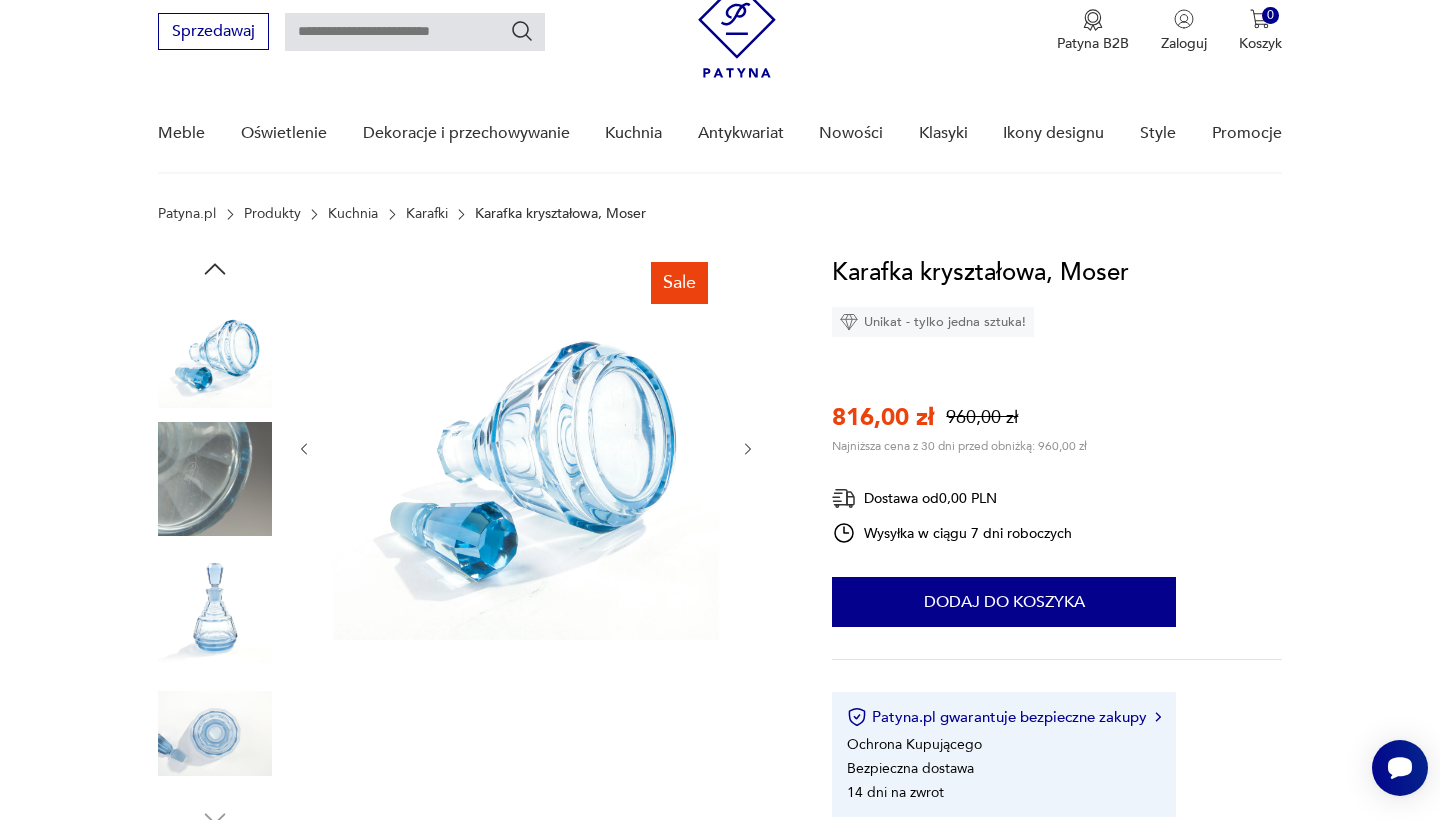 click 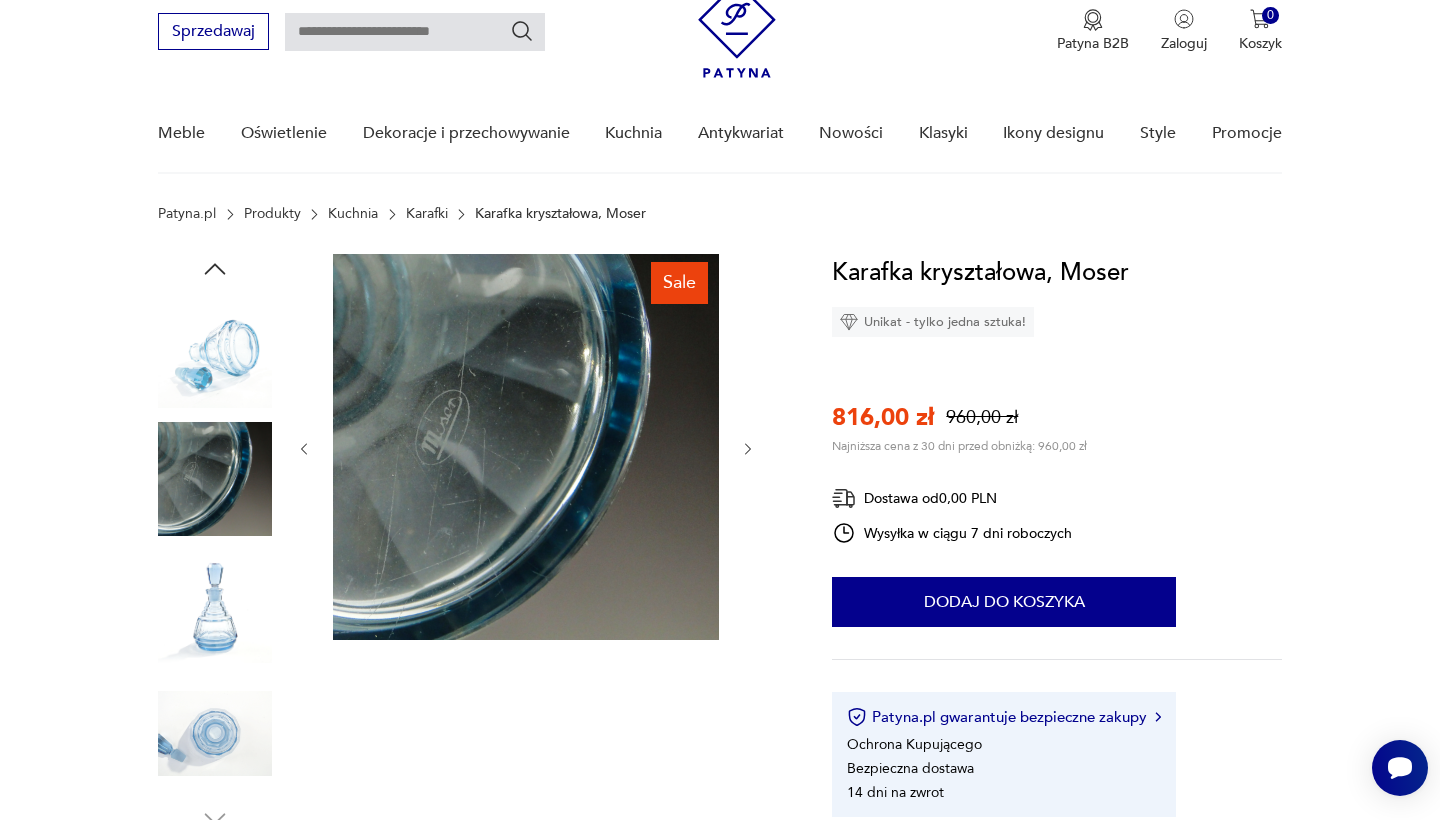 click 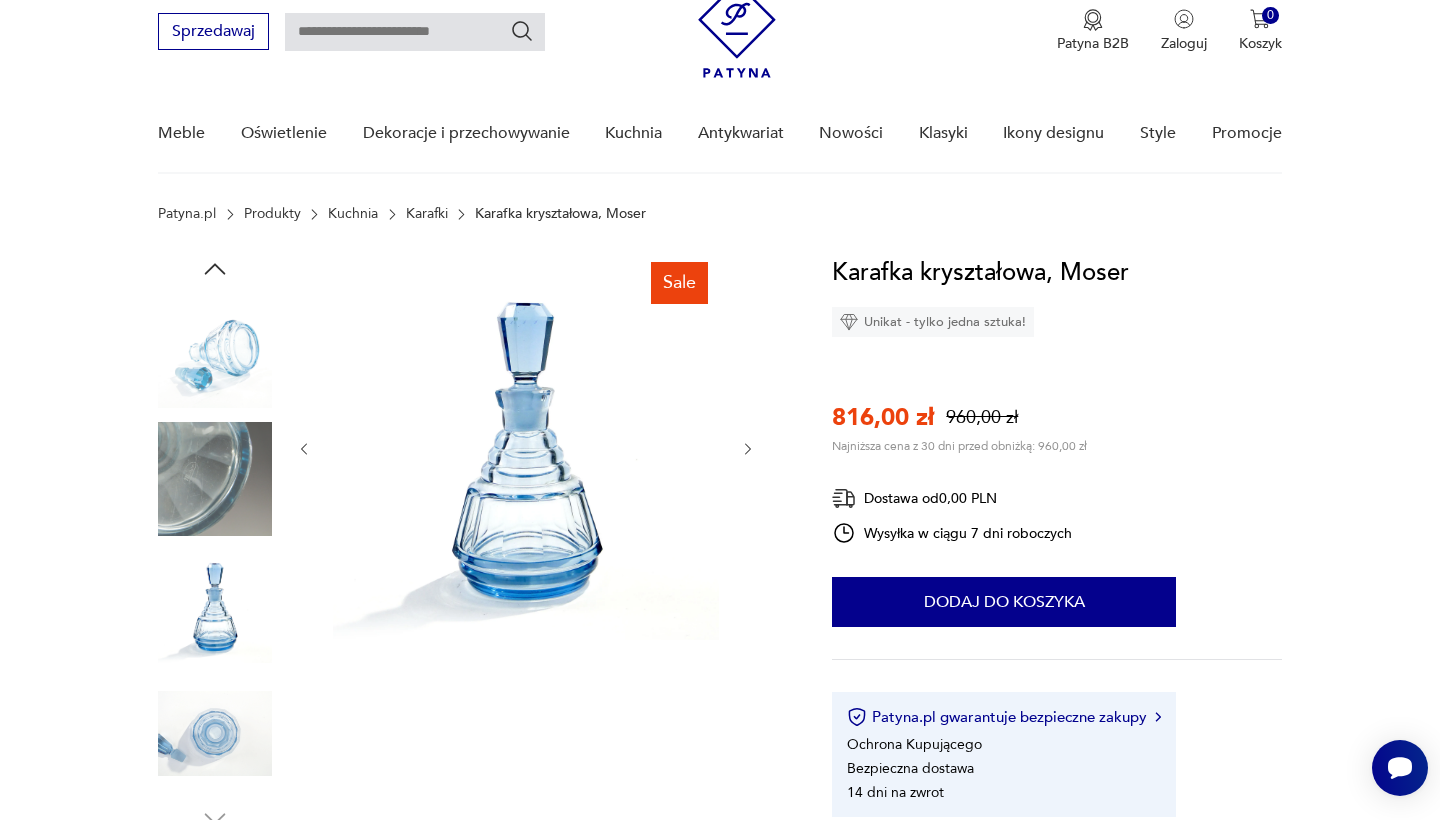 click 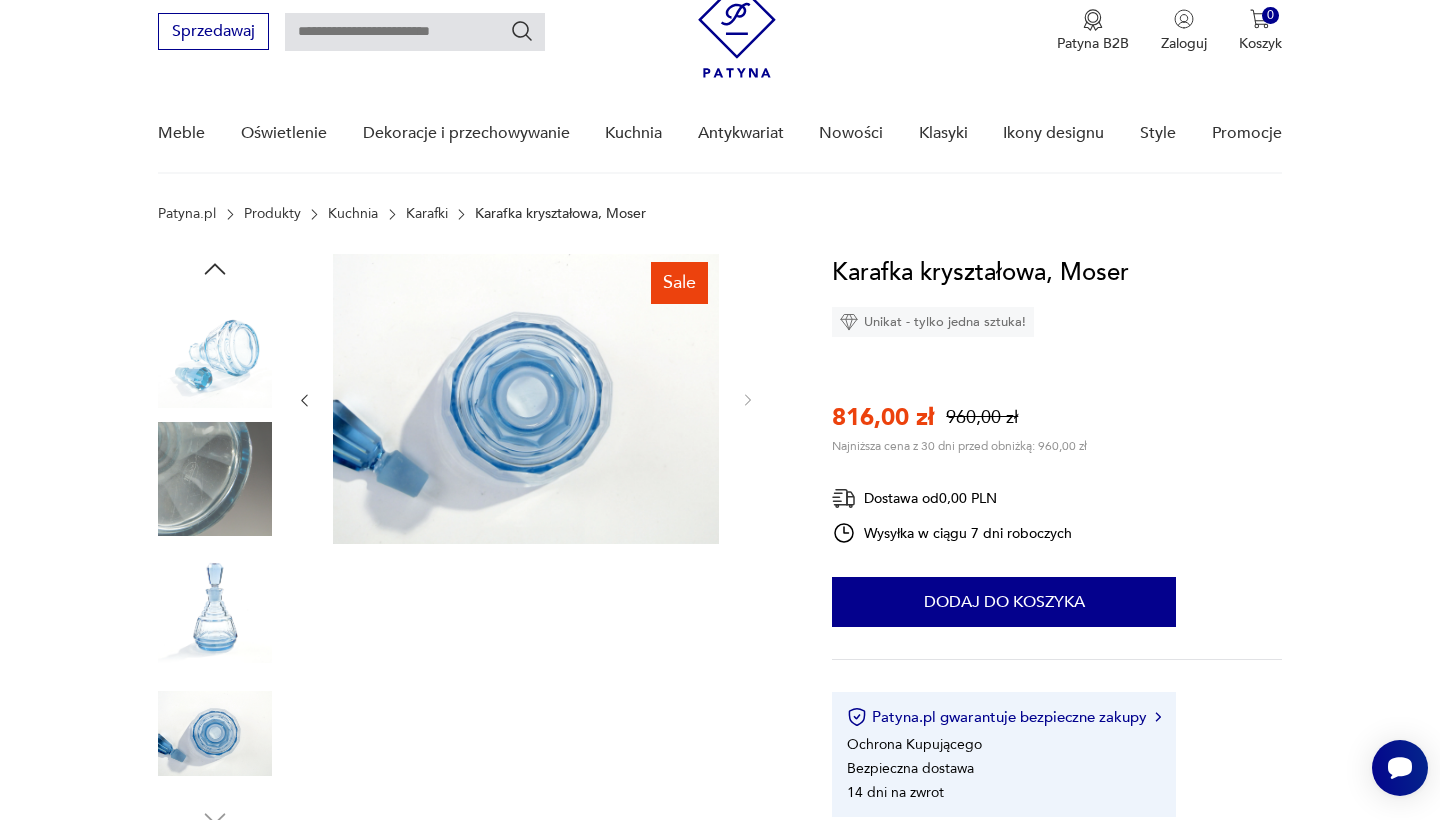 click at bounding box center [526, 400] 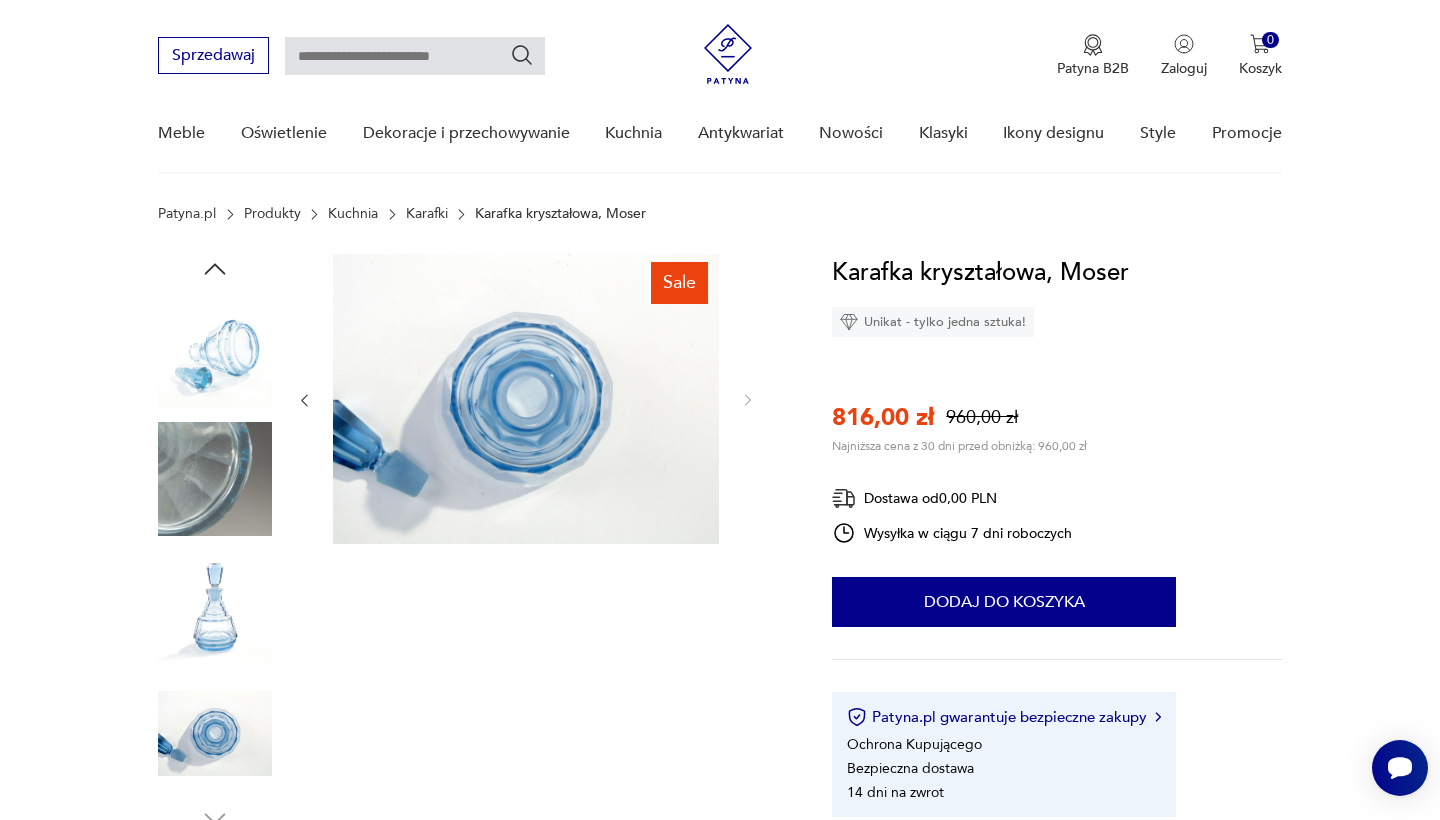scroll, scrollTop: 808, scrollLeft: 0, axis: vertical 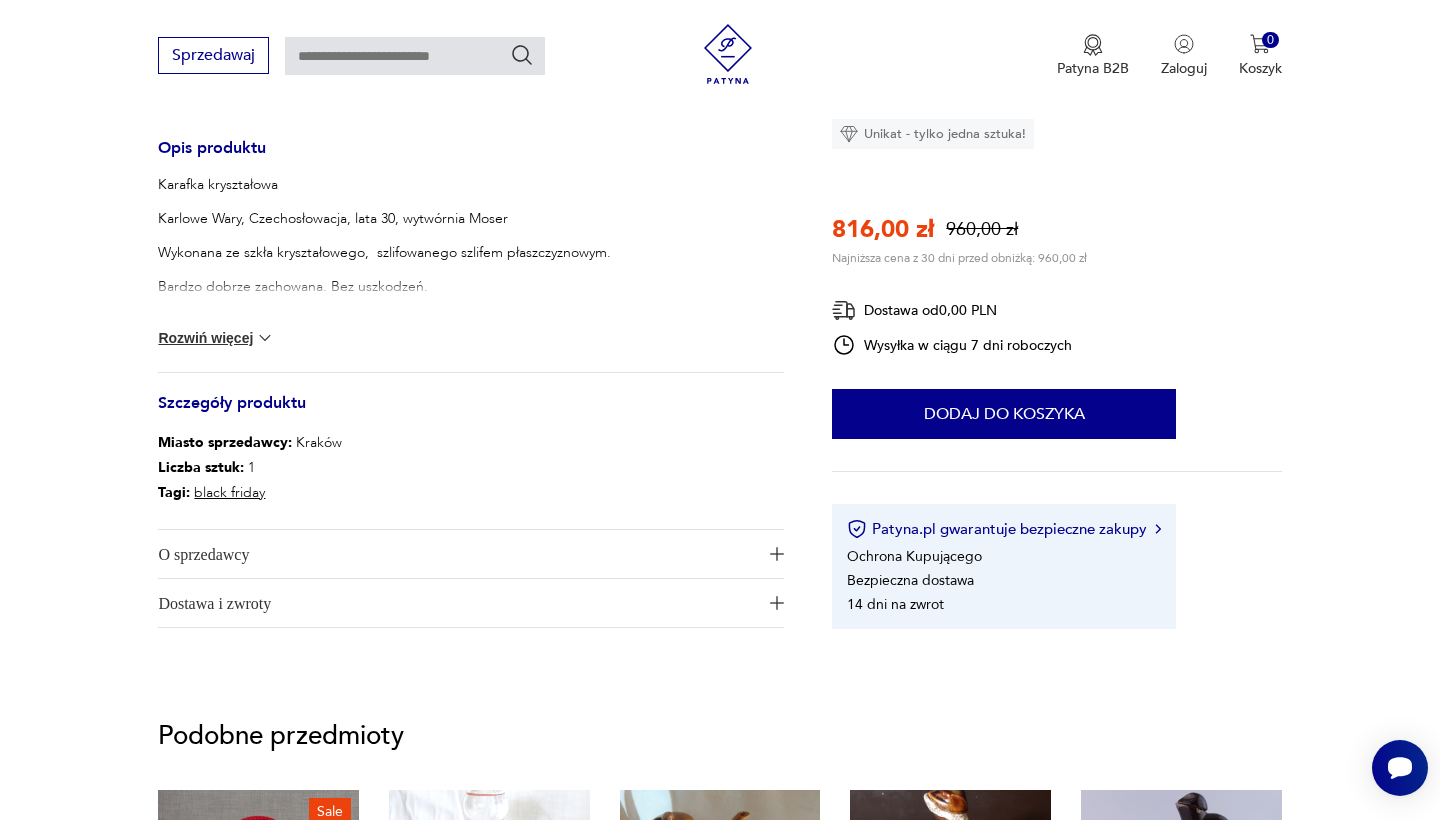 click on "Rozwiń więcej" at bounding box center (216, 338) 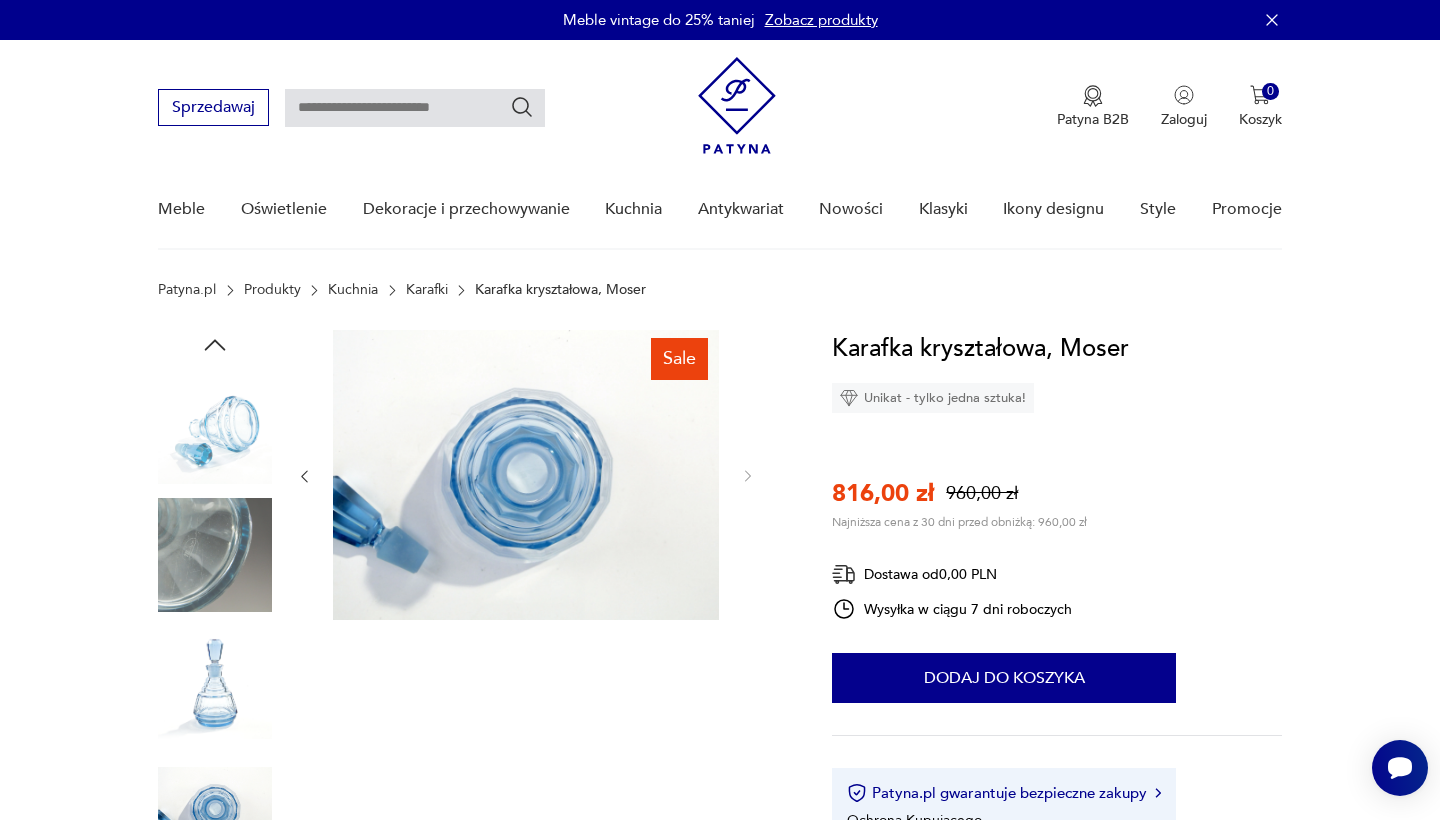 scroll, scrollTop: 0, scrollLeft: 0, axis: both 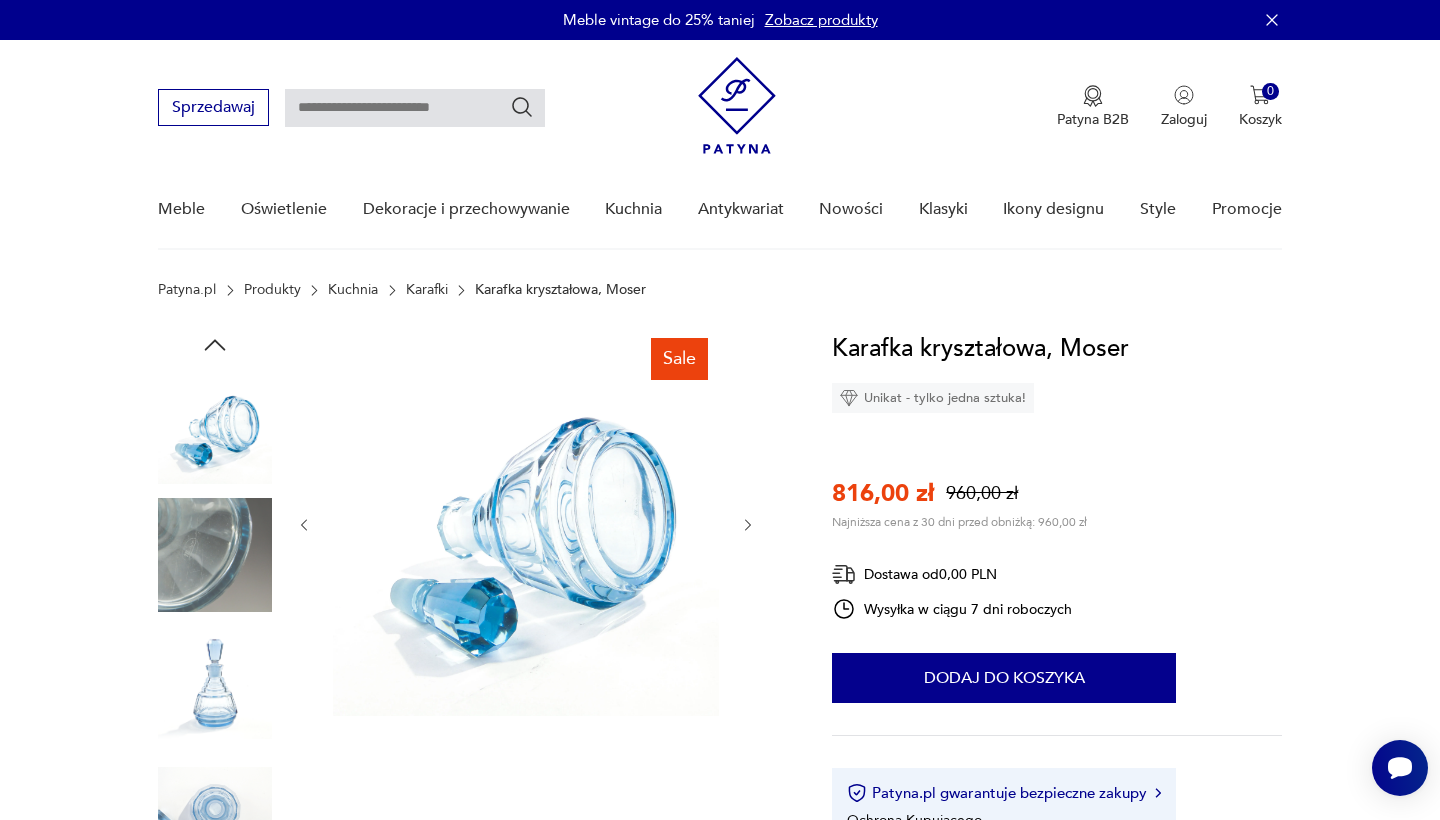 click at bounding box center [215, 620] 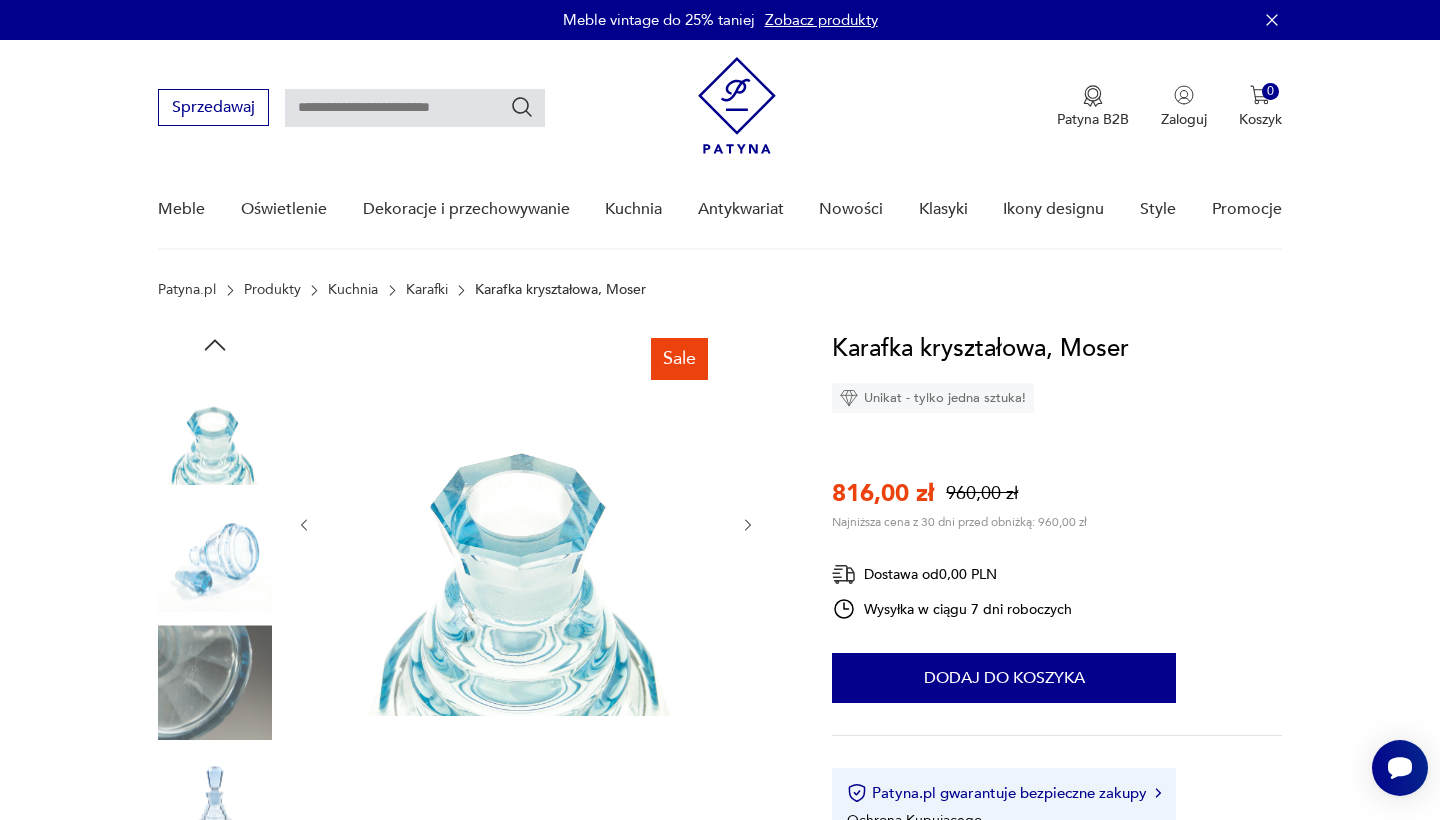 click 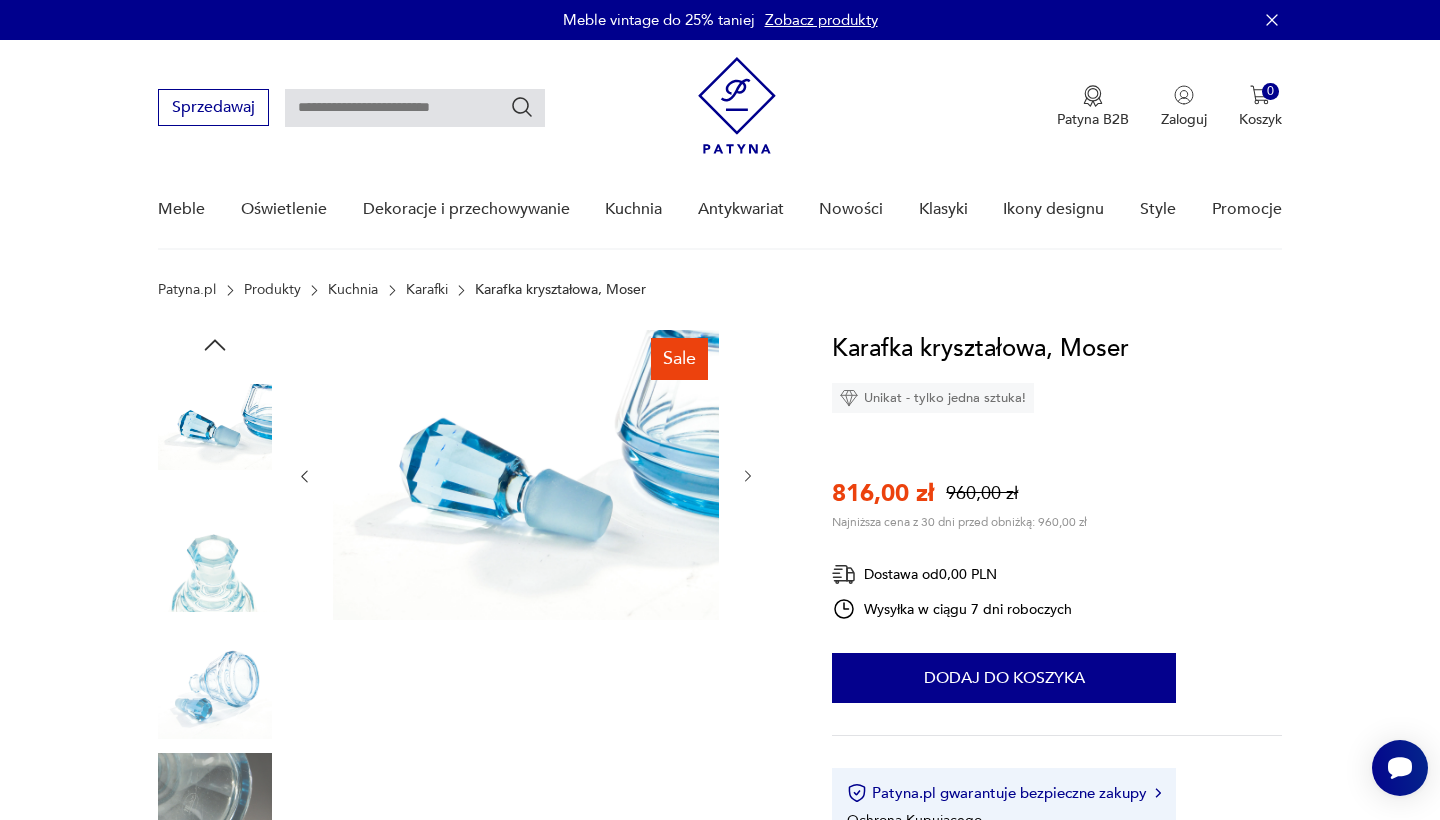 click 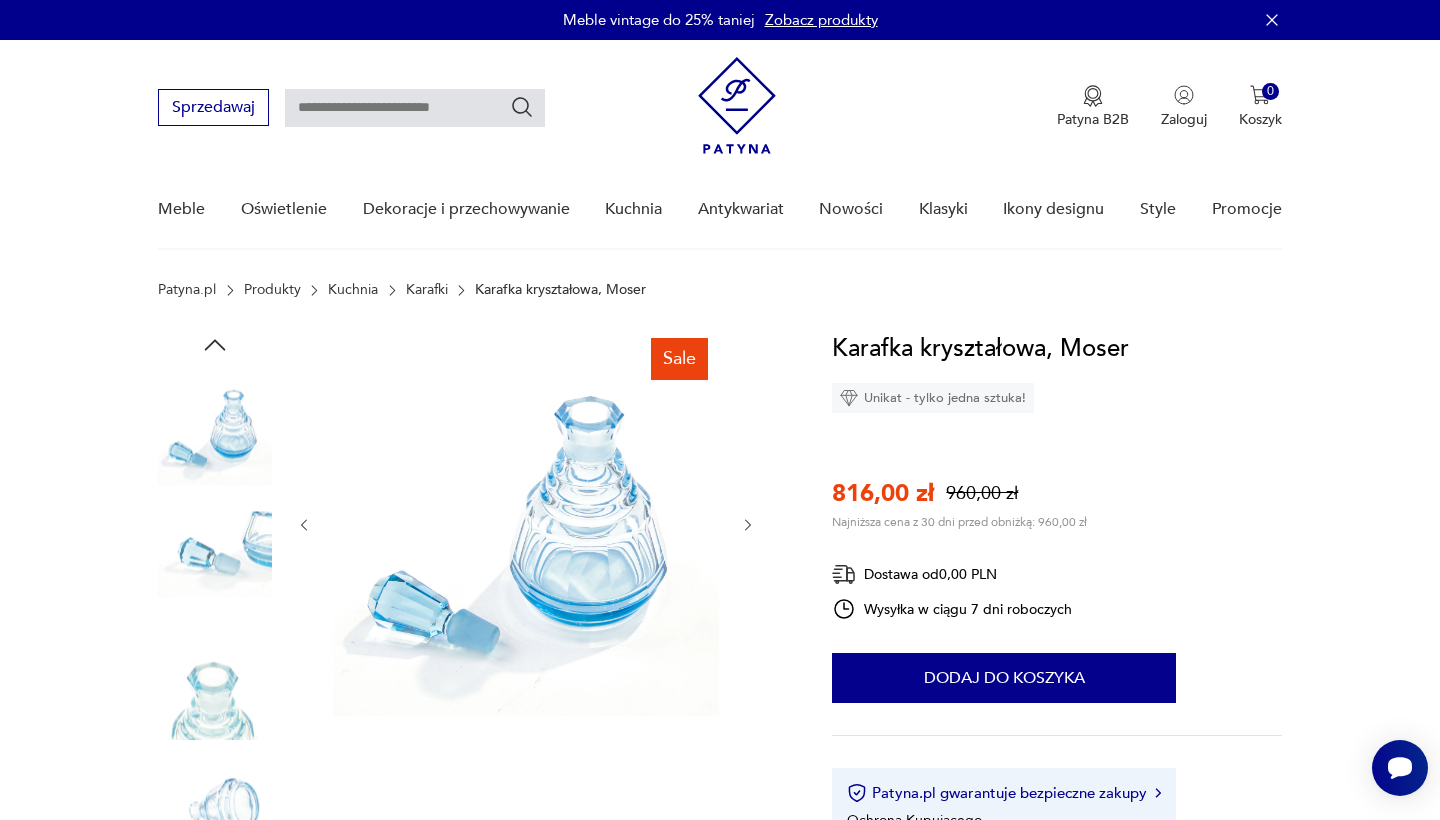 click 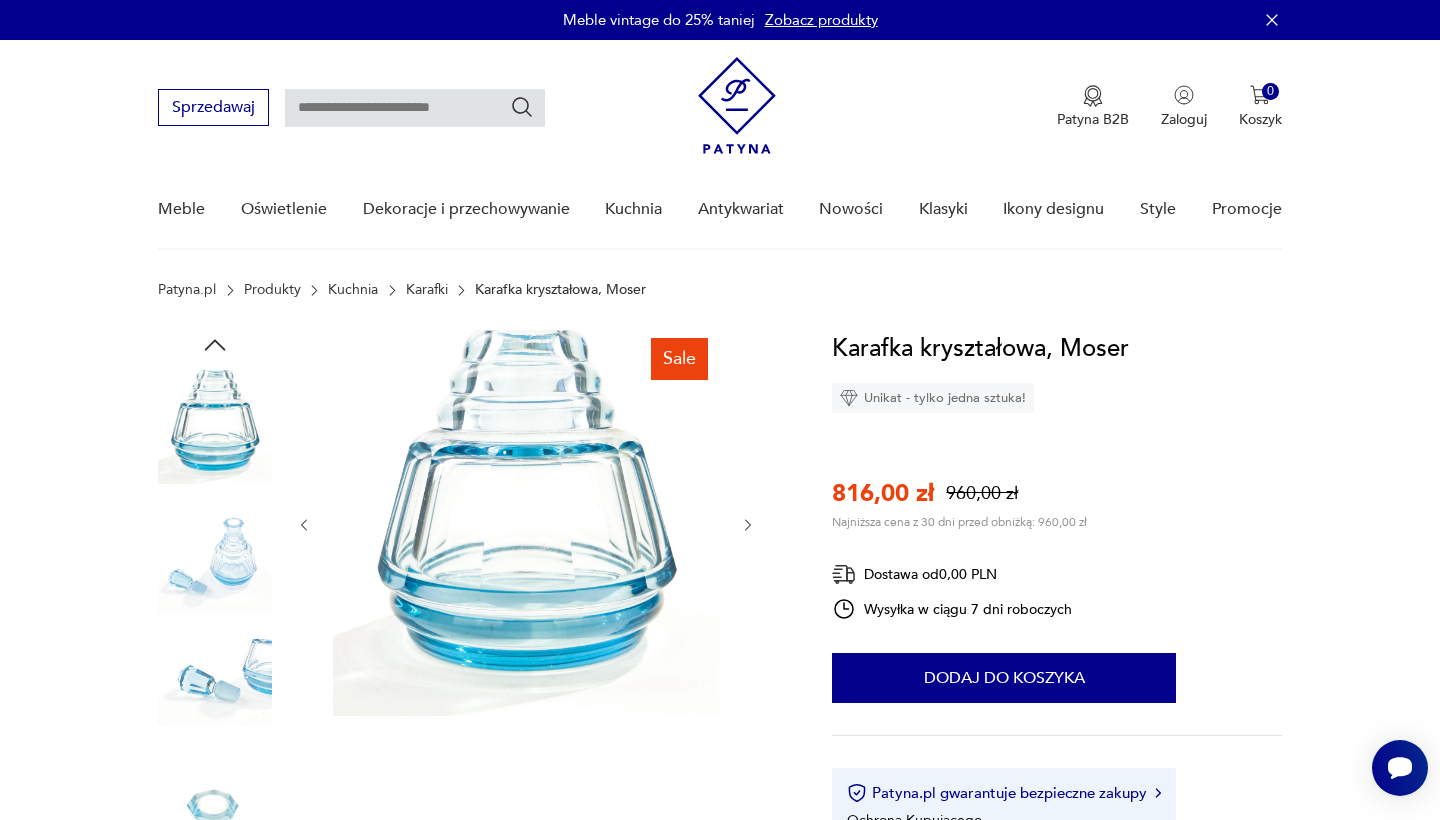 click 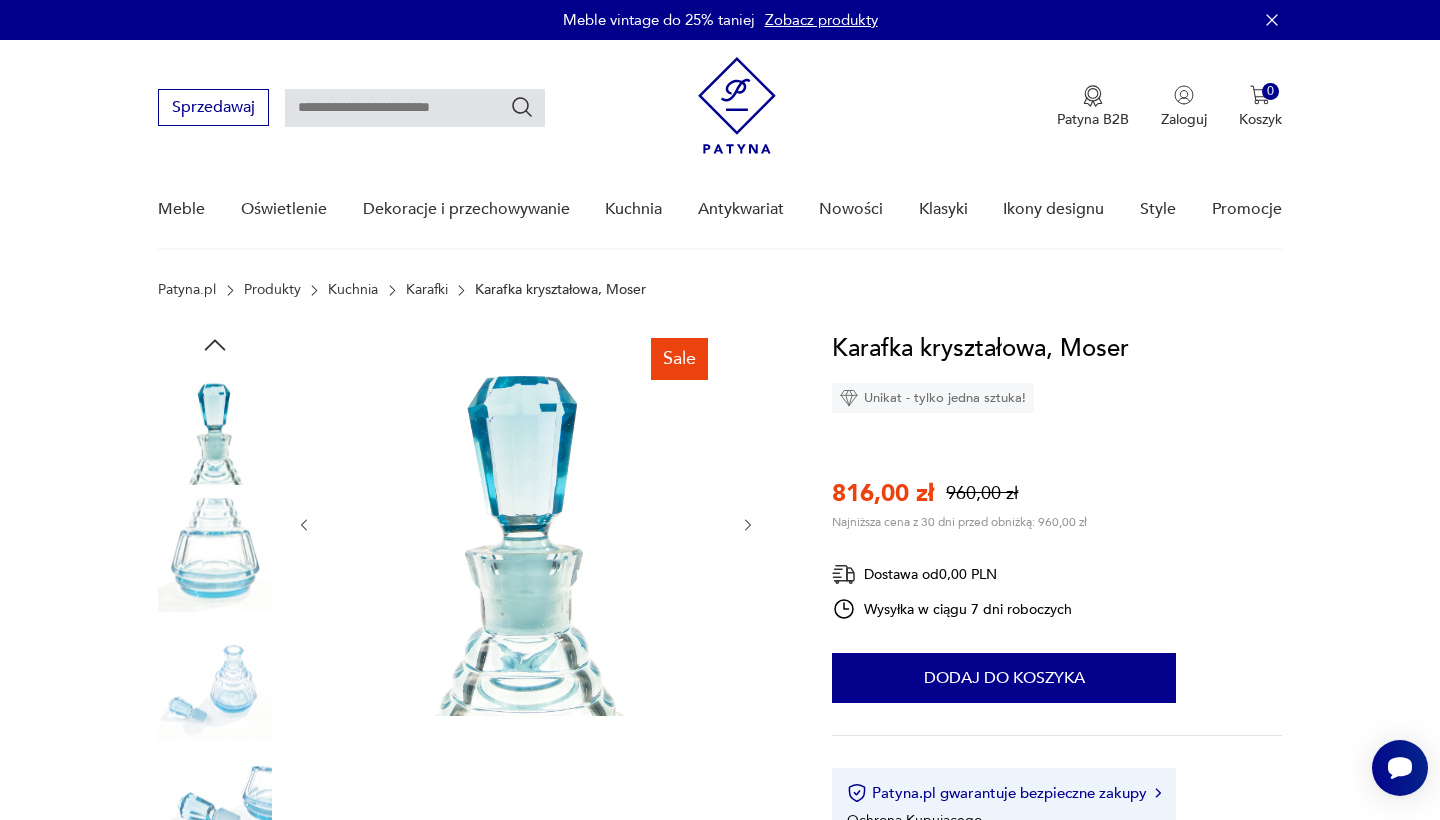 click 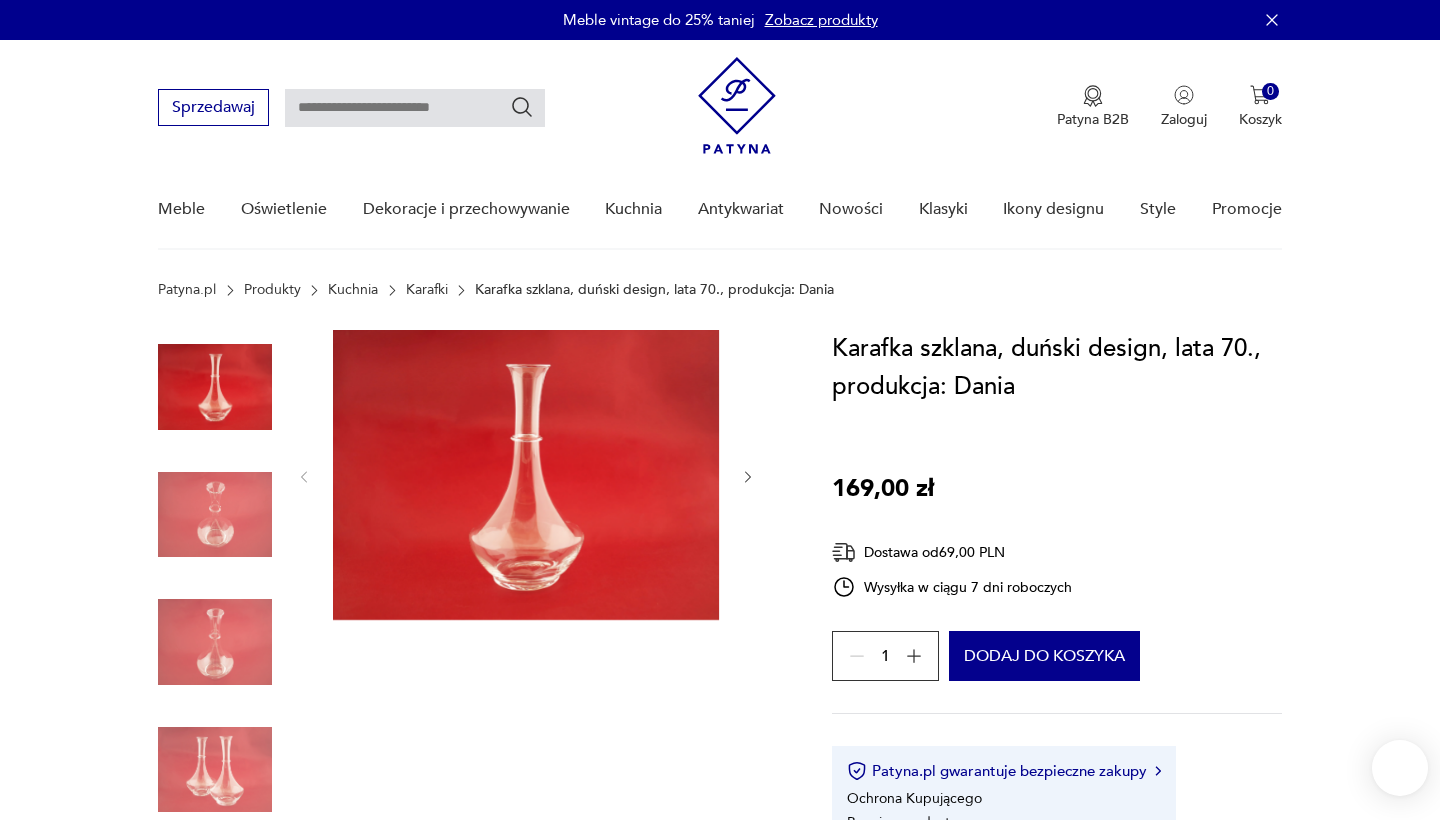 scroll, scrollTop: 0, scrollLeft: 0, axis: both 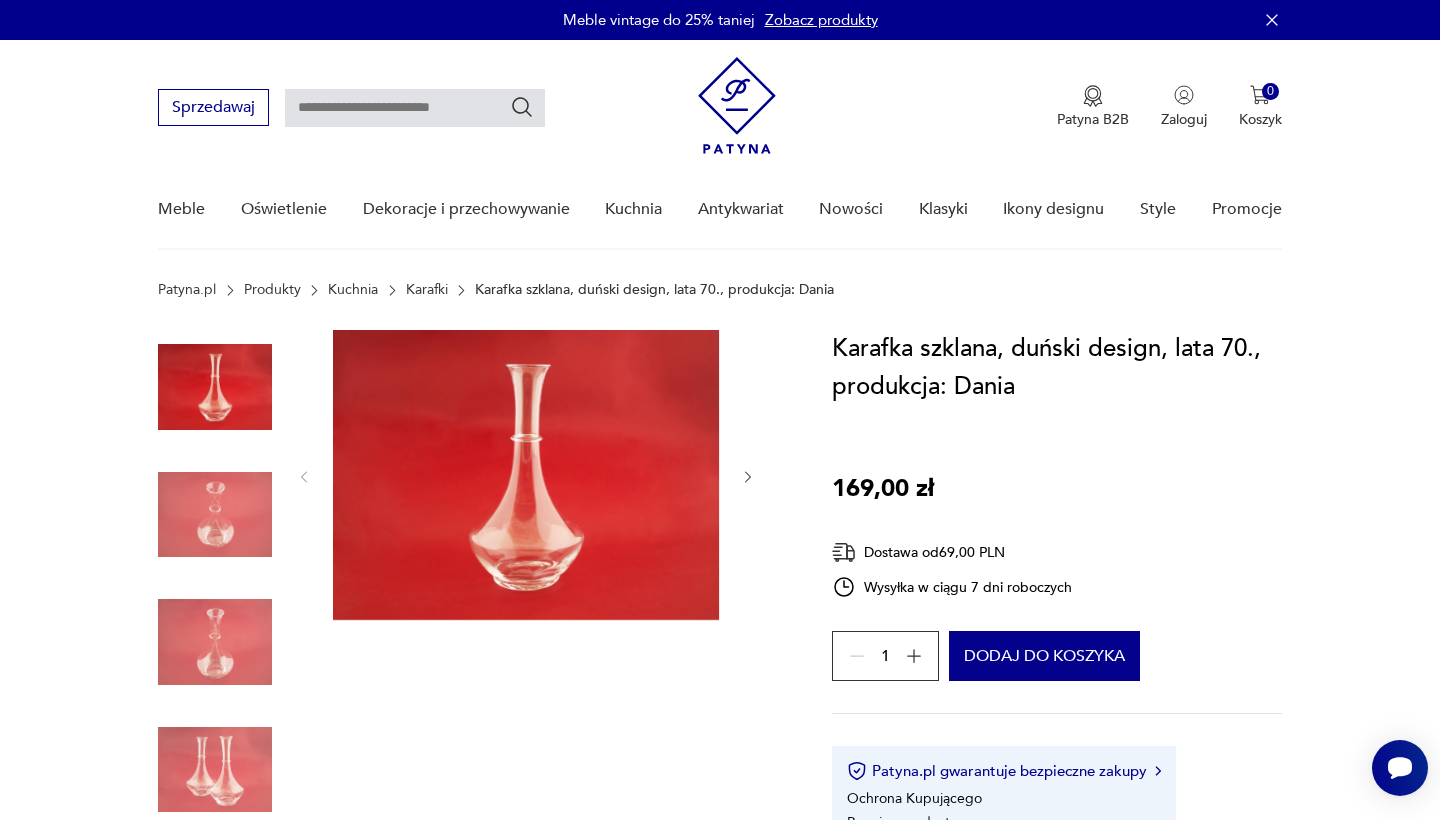 click 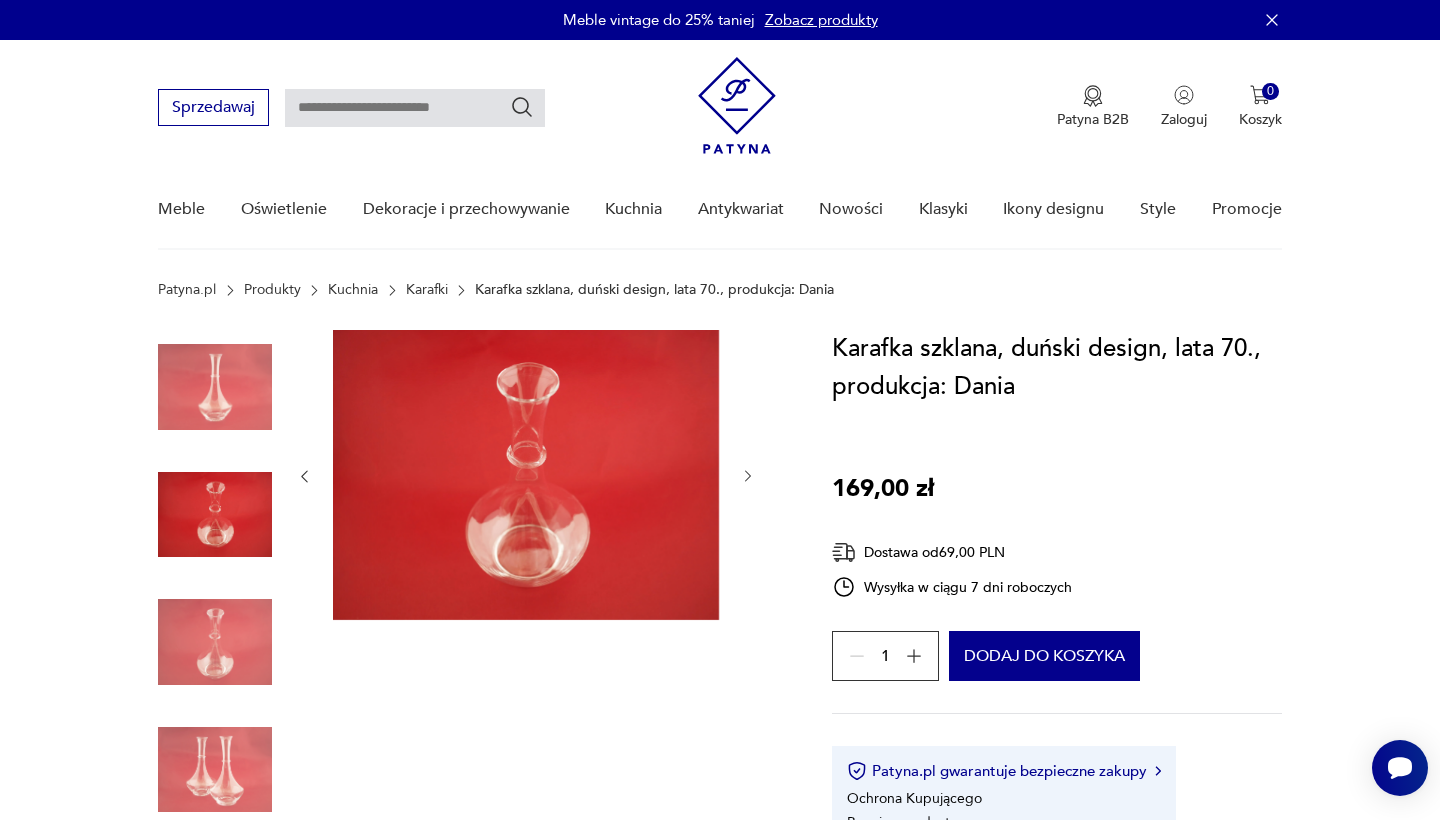 click at bounding box center [748, 477] 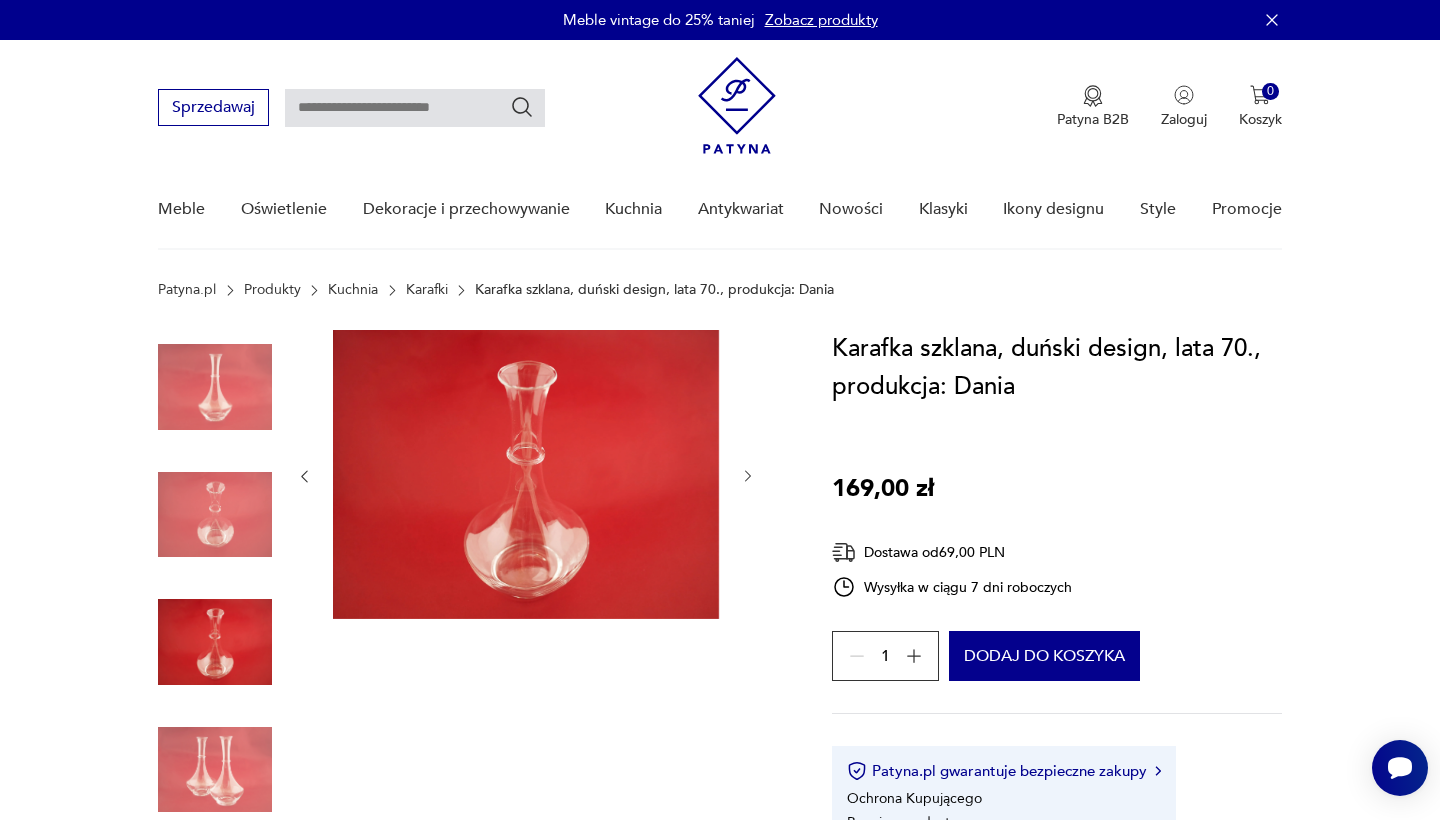 click at bounding box center (748, 477) 